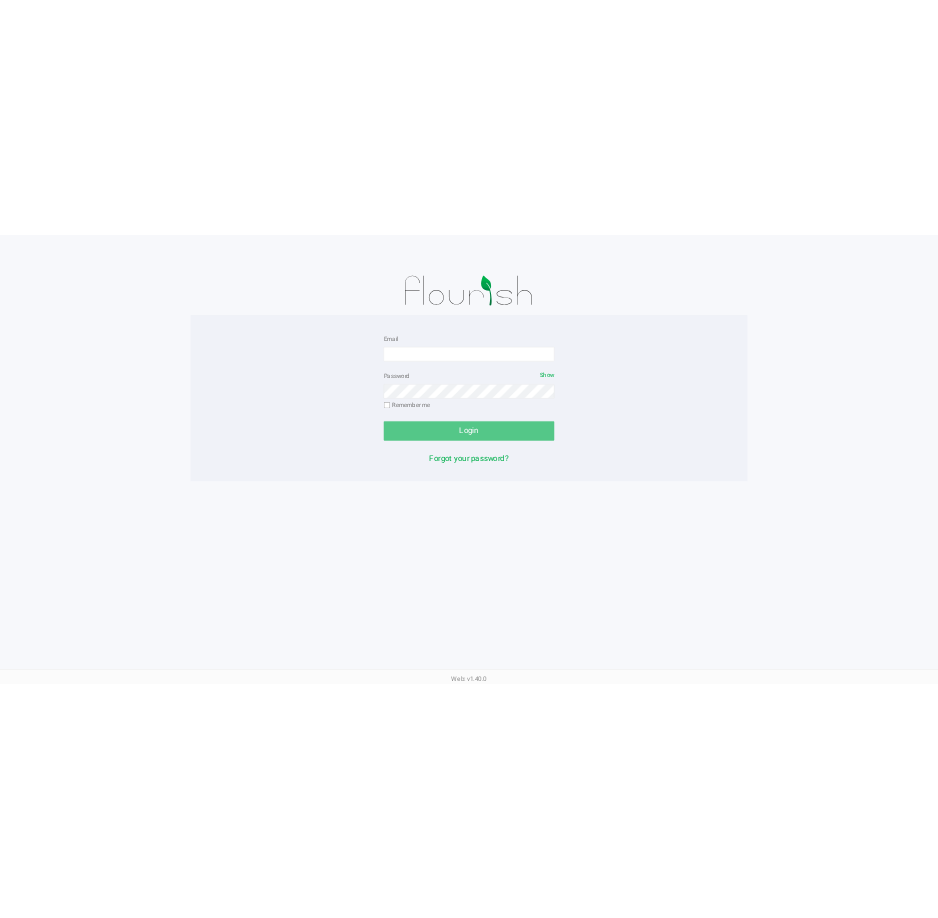 scroll, scrollTop: 0, scrollLeft: 0, axis: both 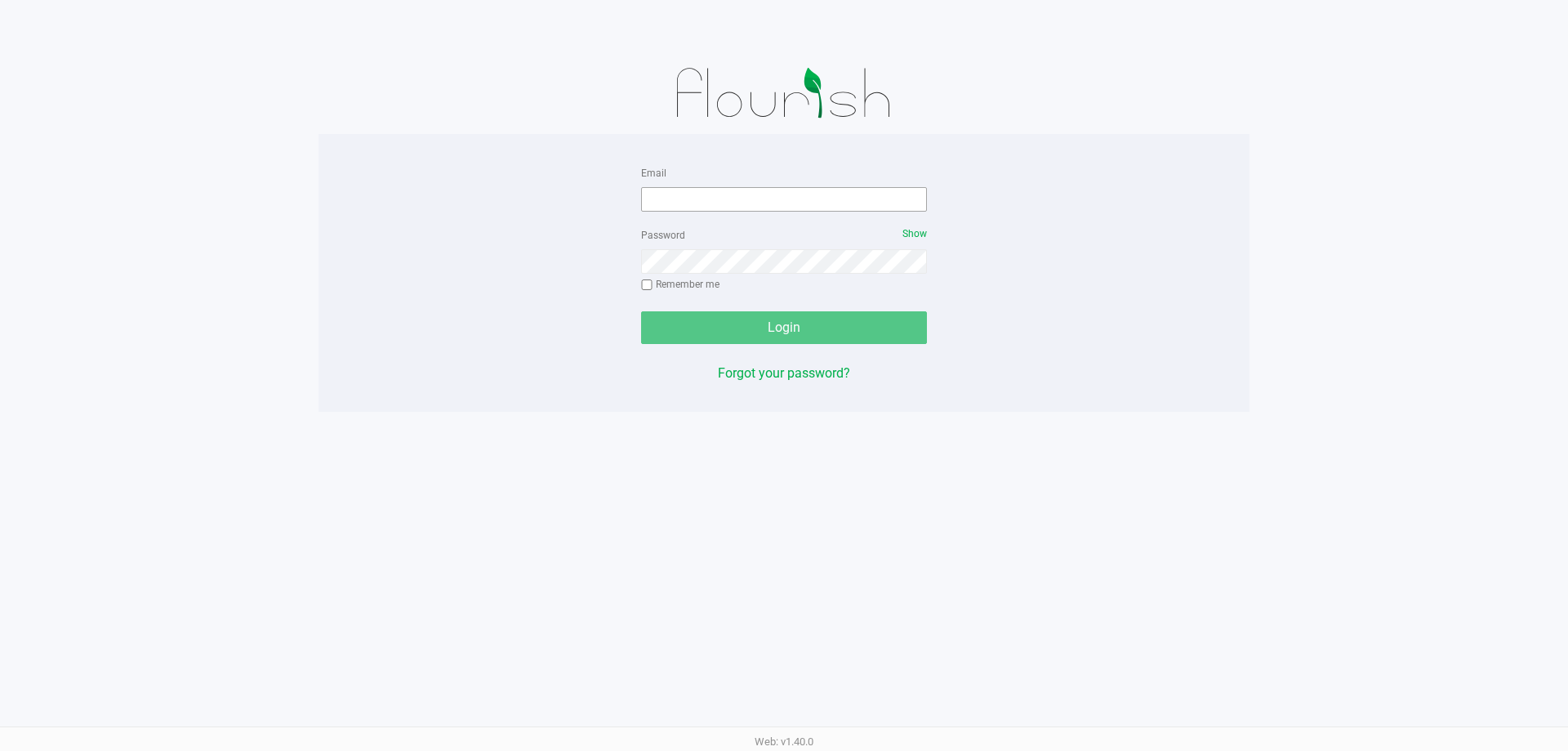 drag, startPoint x: 721, startPoint y: 156, endPoint x: 727, endPoint y: 187, distance: 31.57531 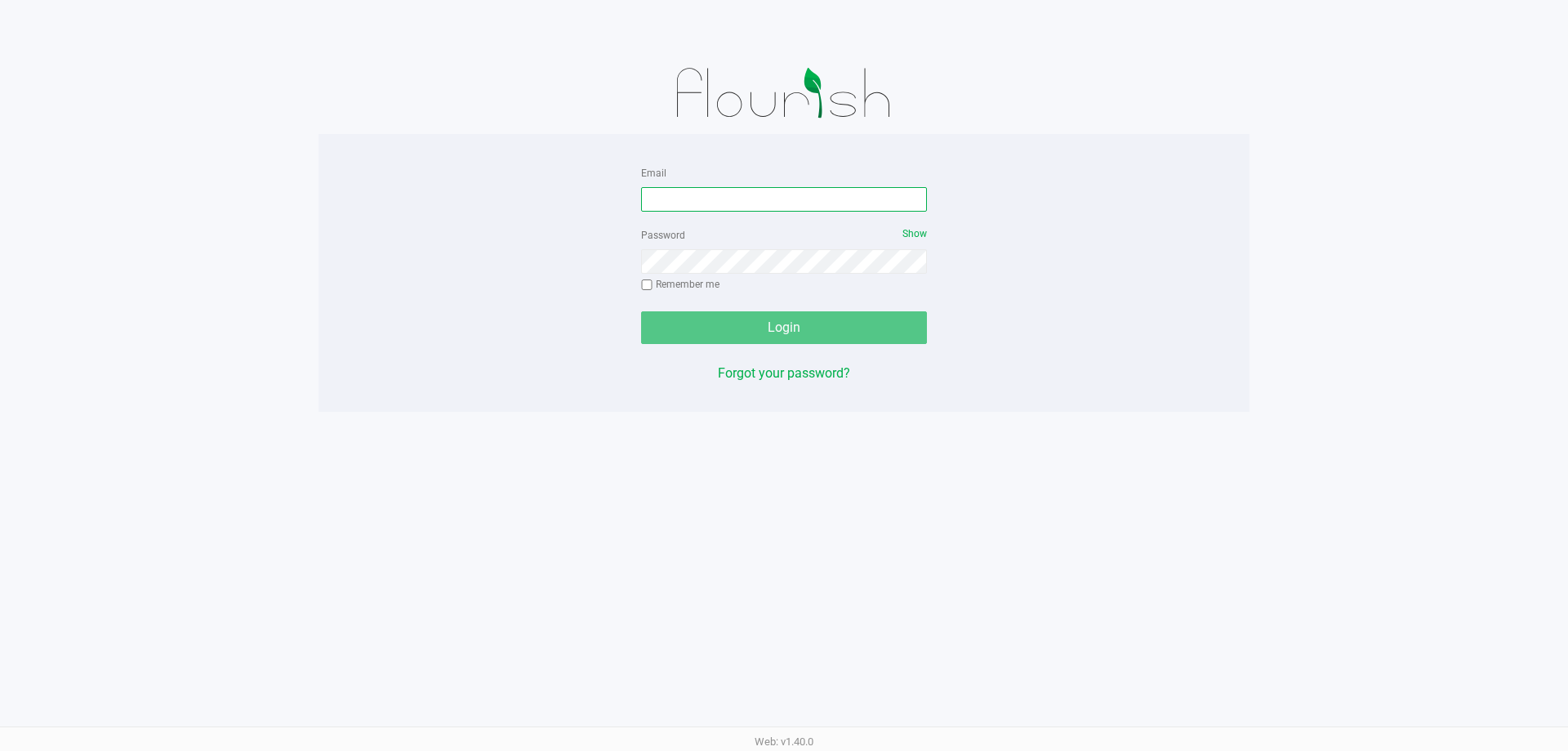 click on "Email" at bounding box center (784, 199) 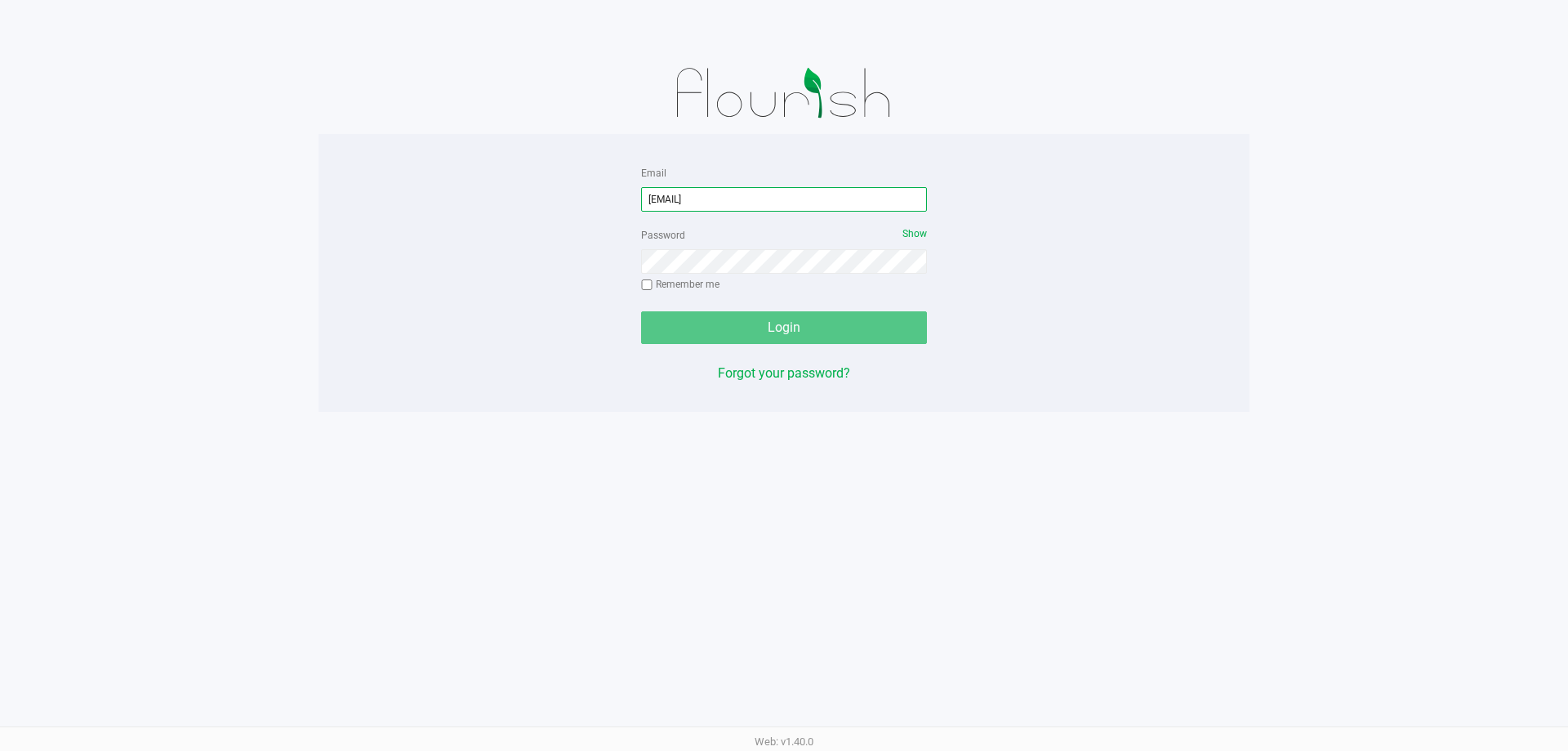 type on "smatosky@liveparallel.com" 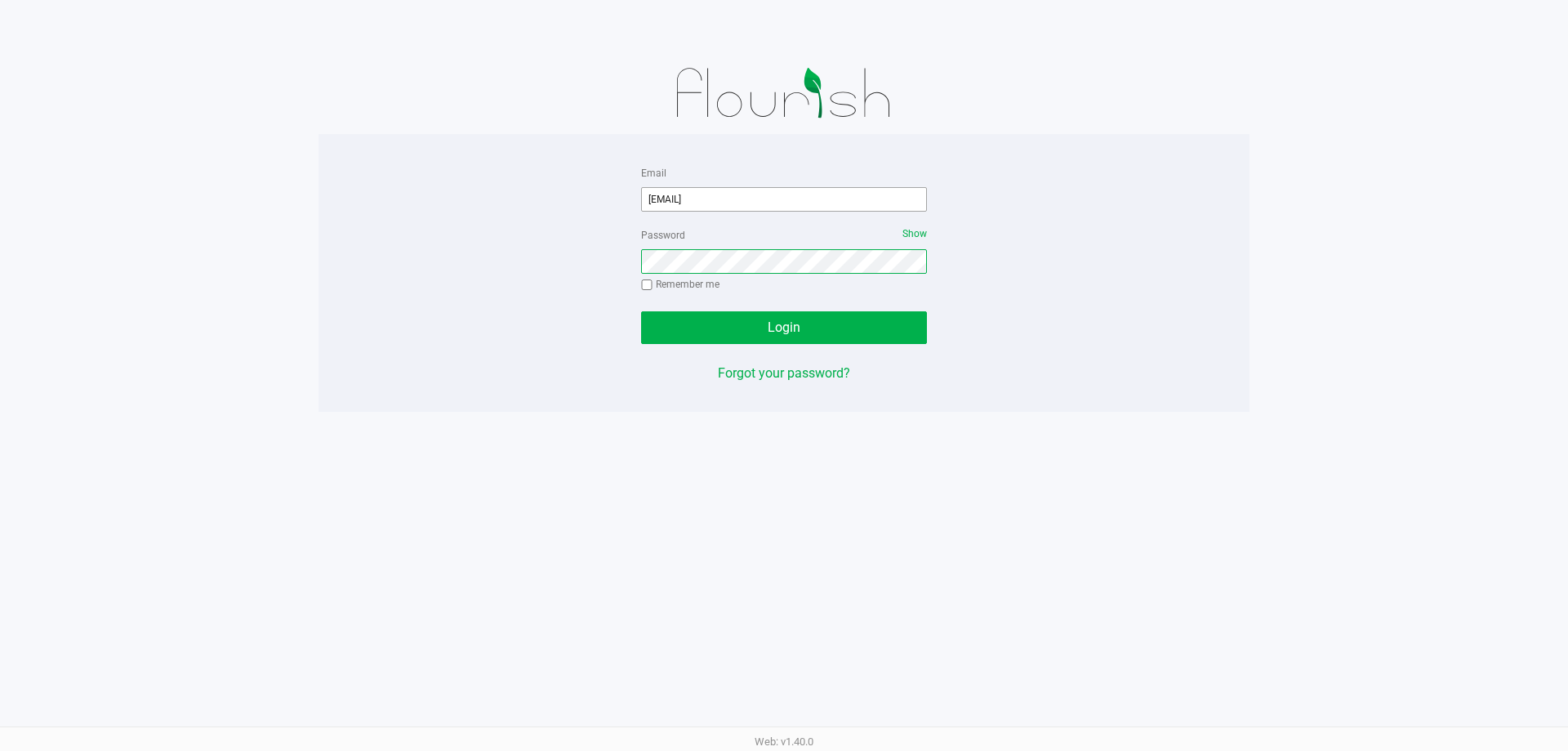 click on "Login" 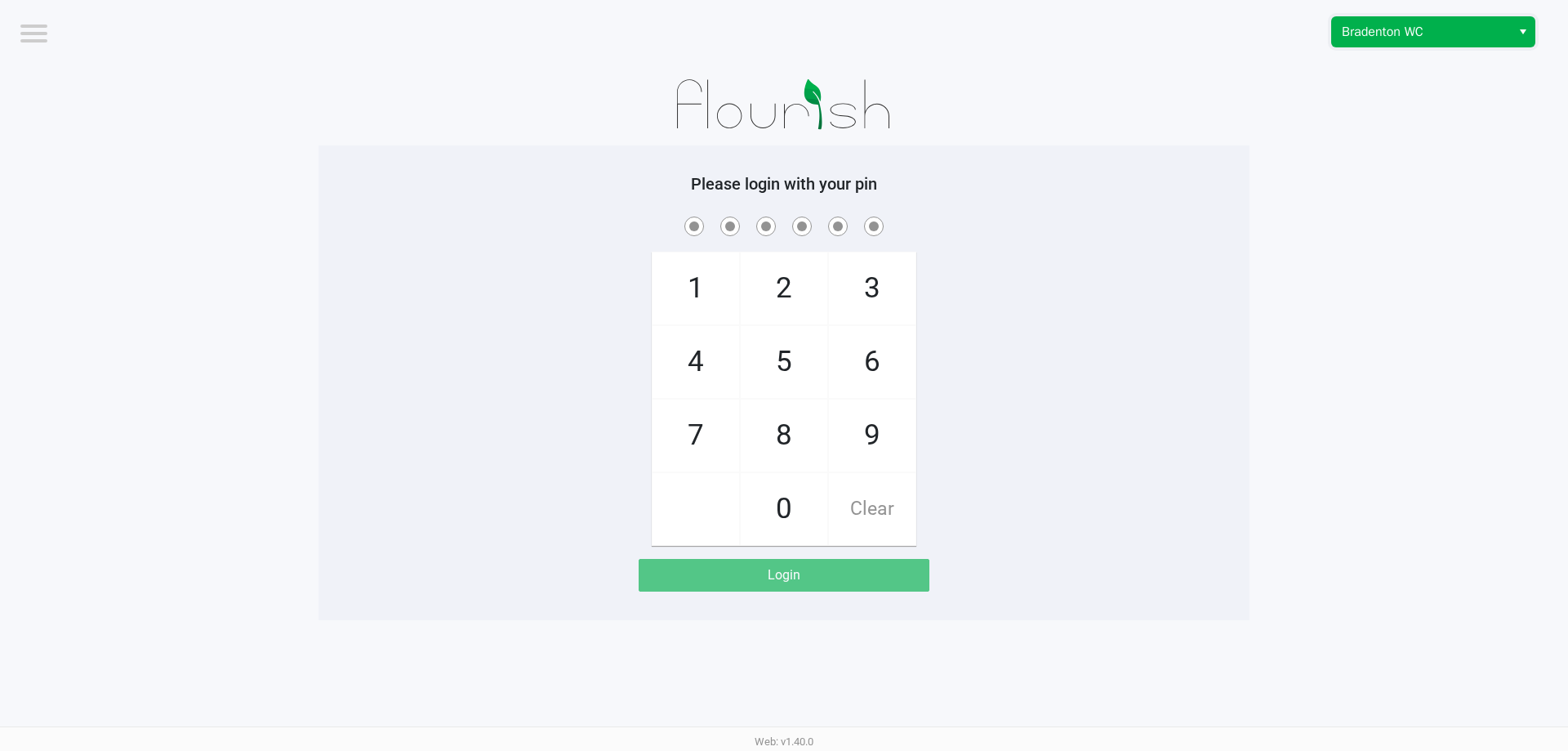 click on "Bradenton WC" at bounding box center [1421, 32] 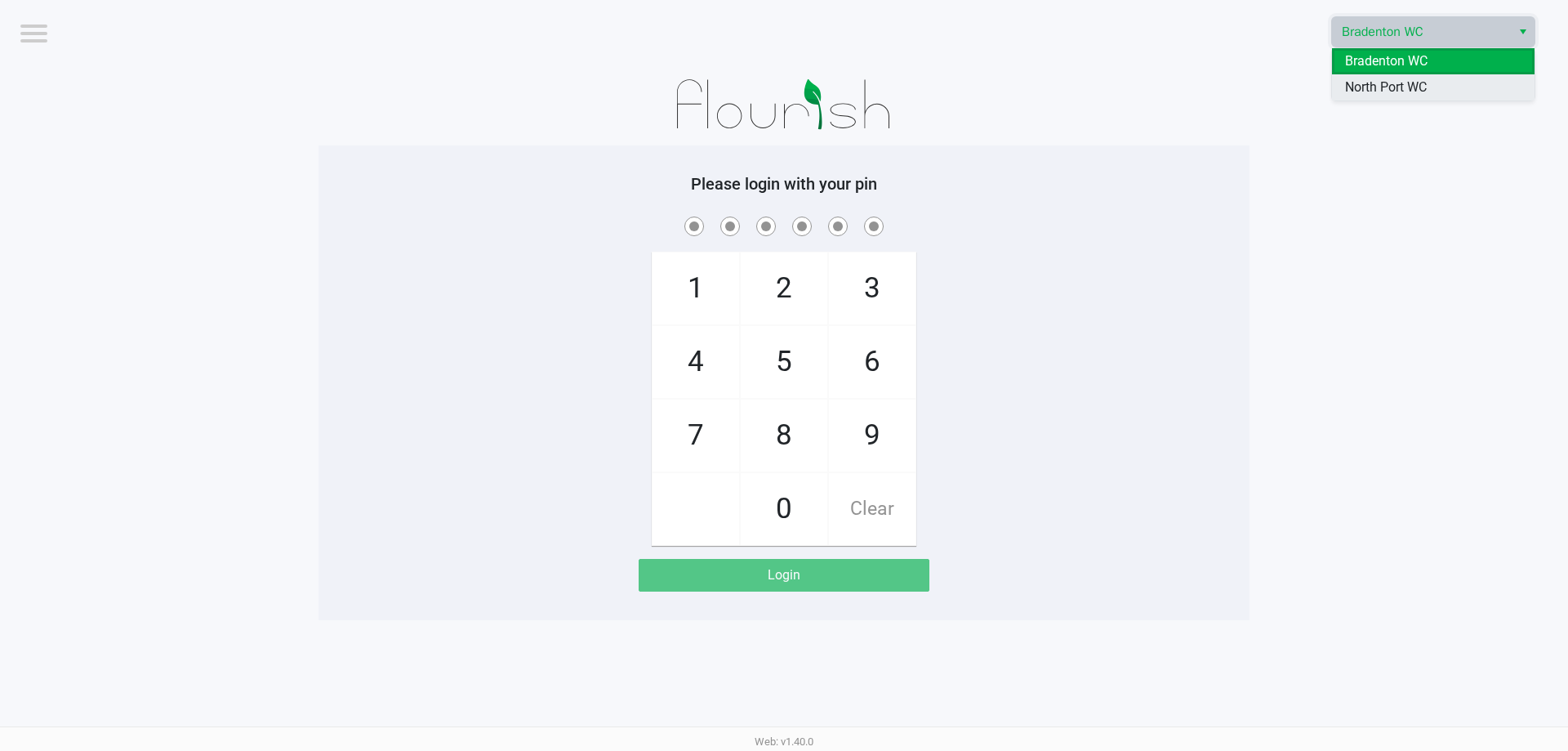 click on "North Port WC" at bounding box center (1433, 87) 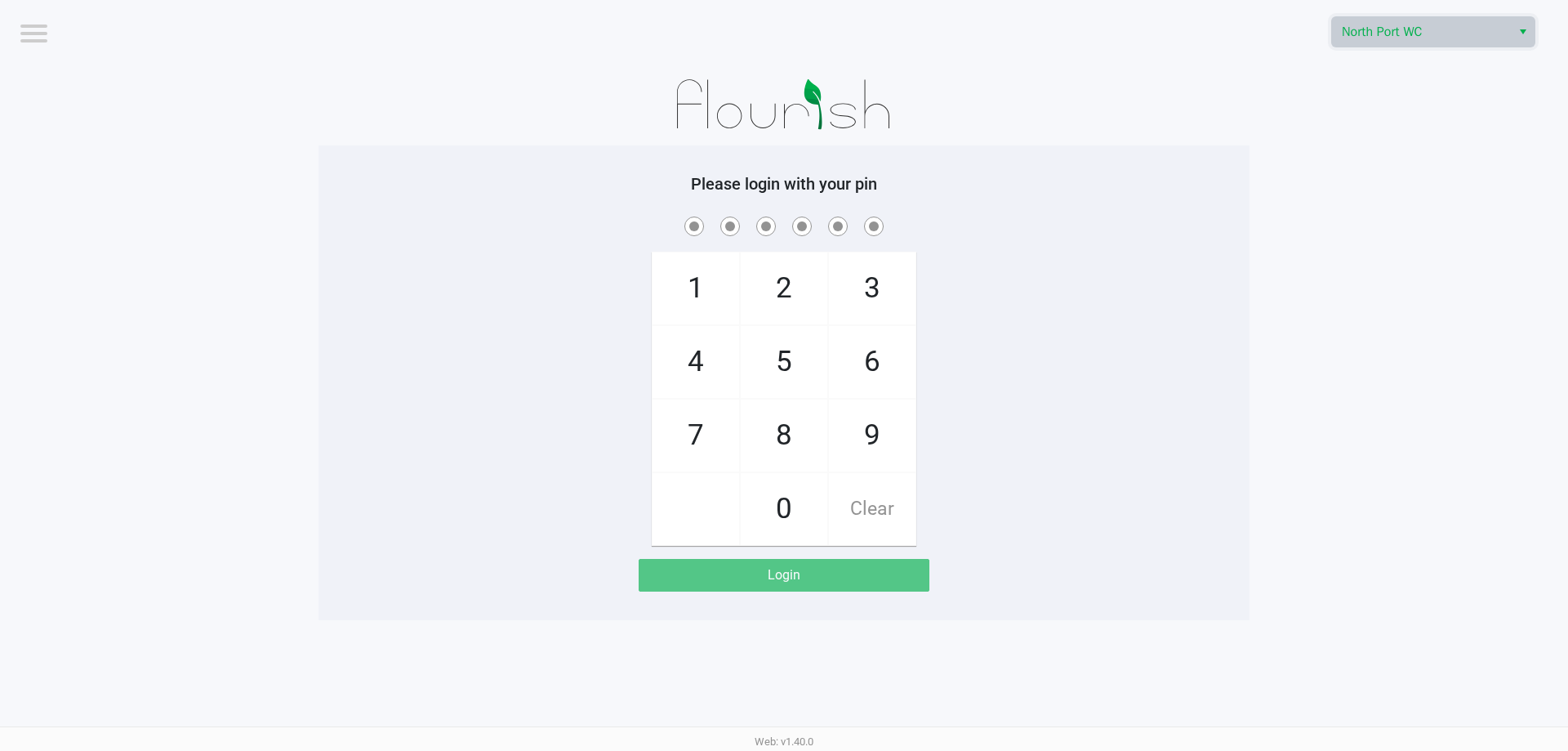 drag, startPoint x: 976, startPoint y: 279, endPoint x: 976, endPoint y: 266, distance: 13 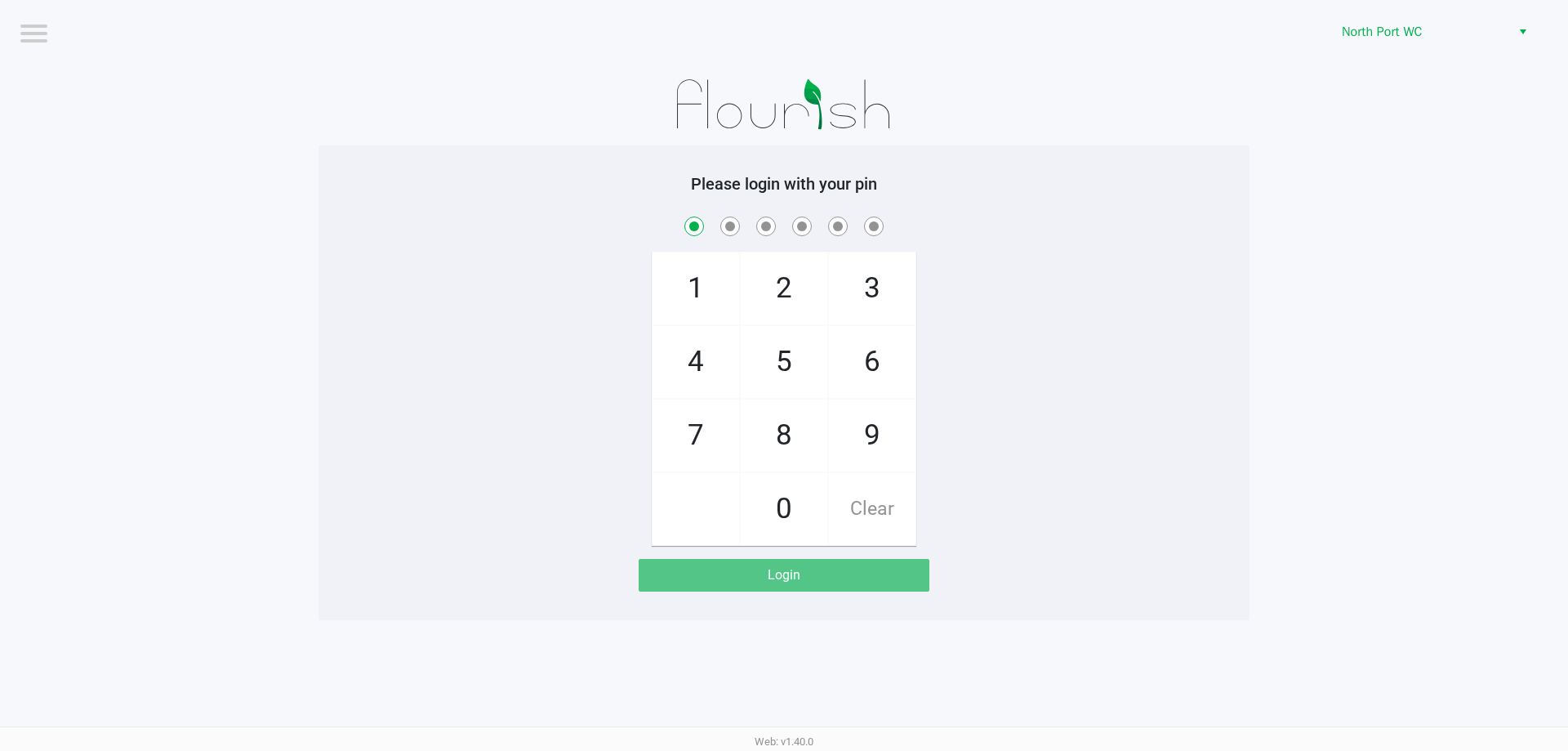 checkbox on "true" 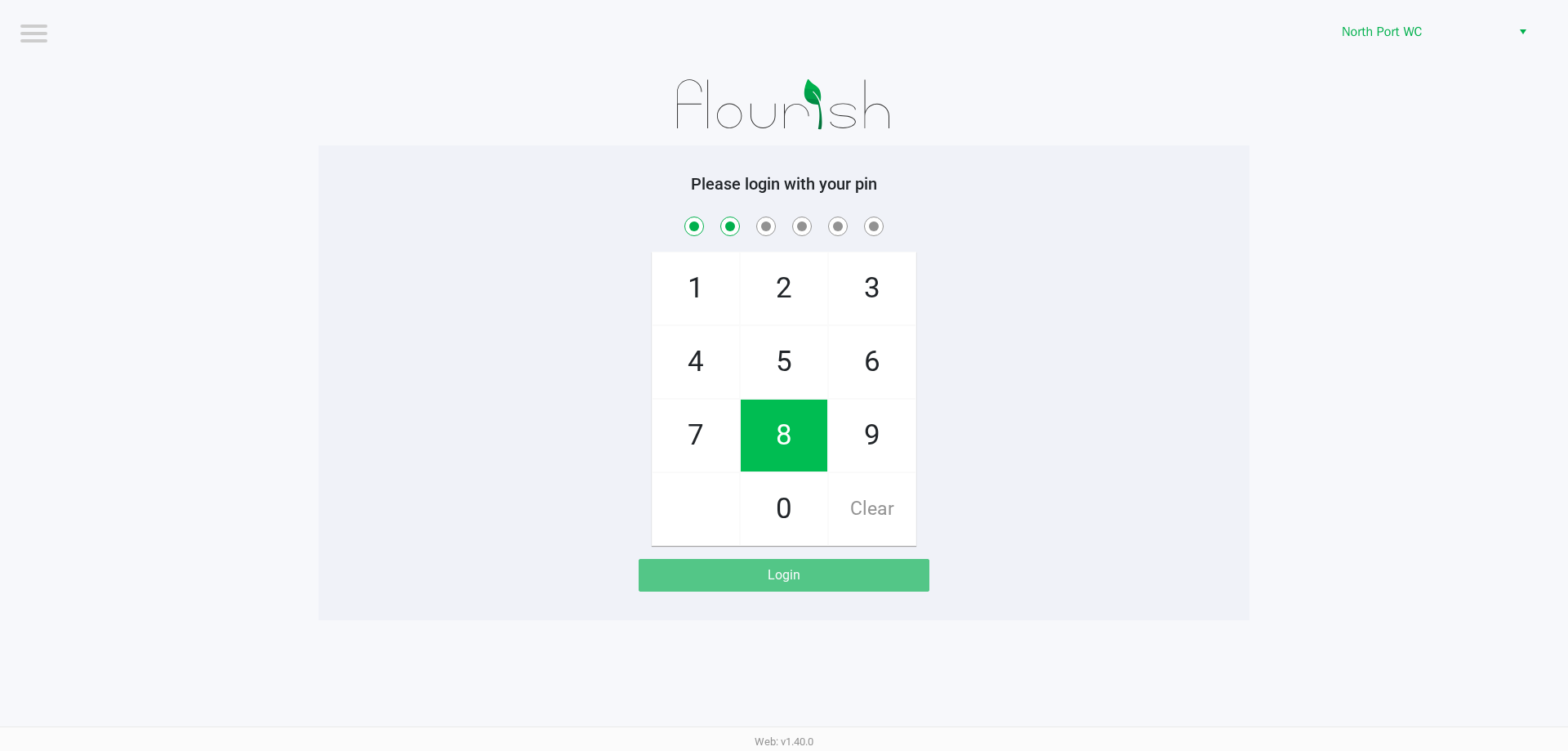 checkbox on "true" 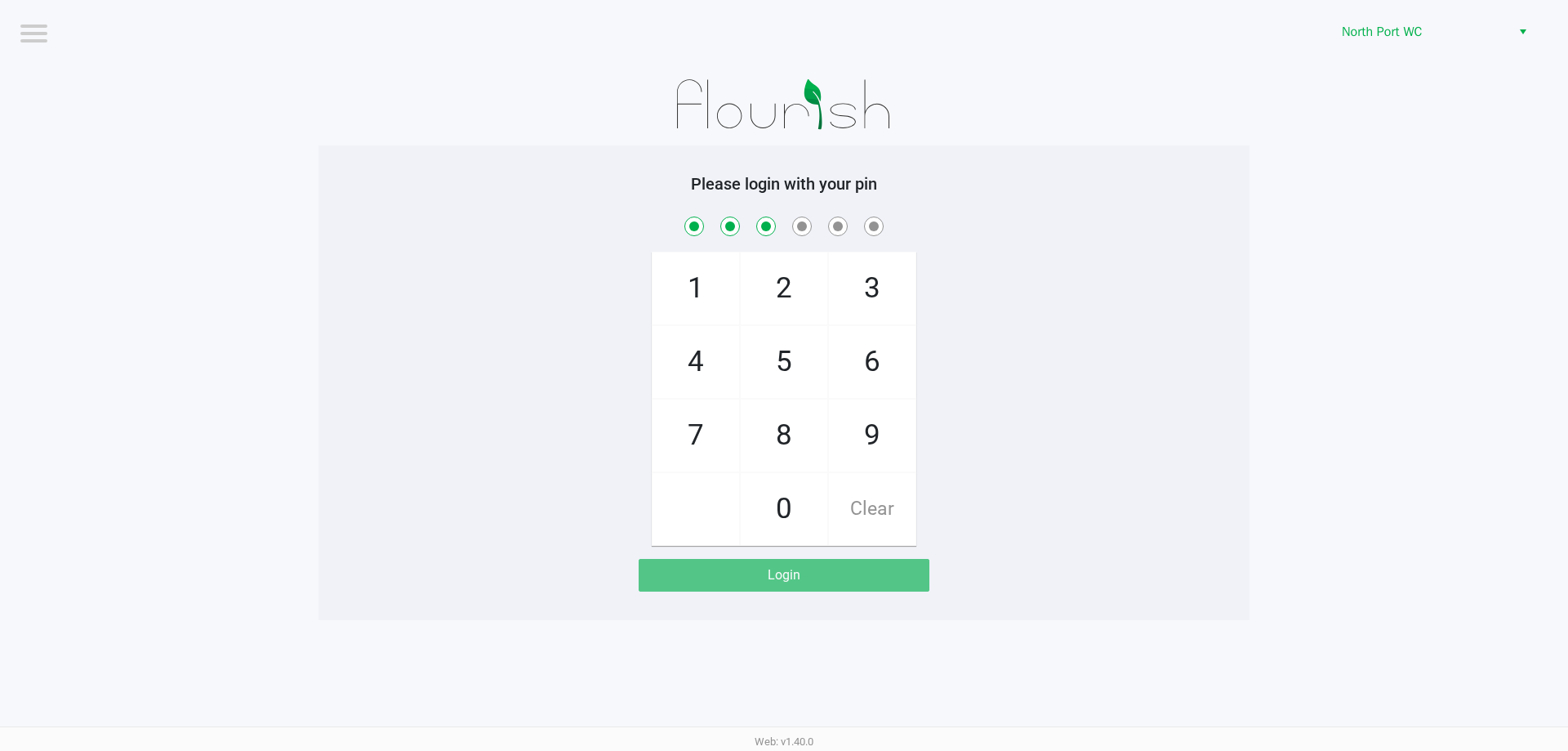 checkbox on "true" 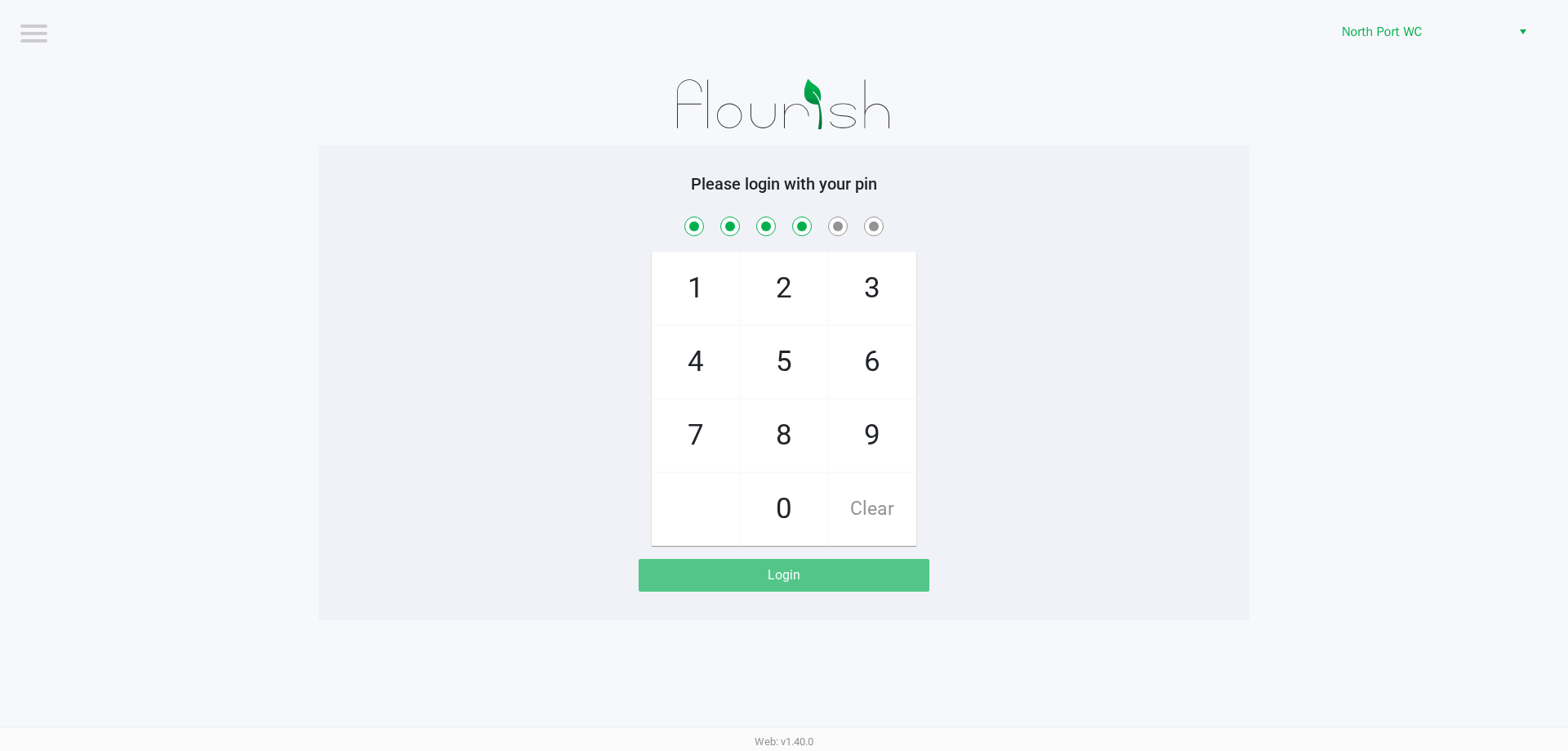 checkbox on "true" 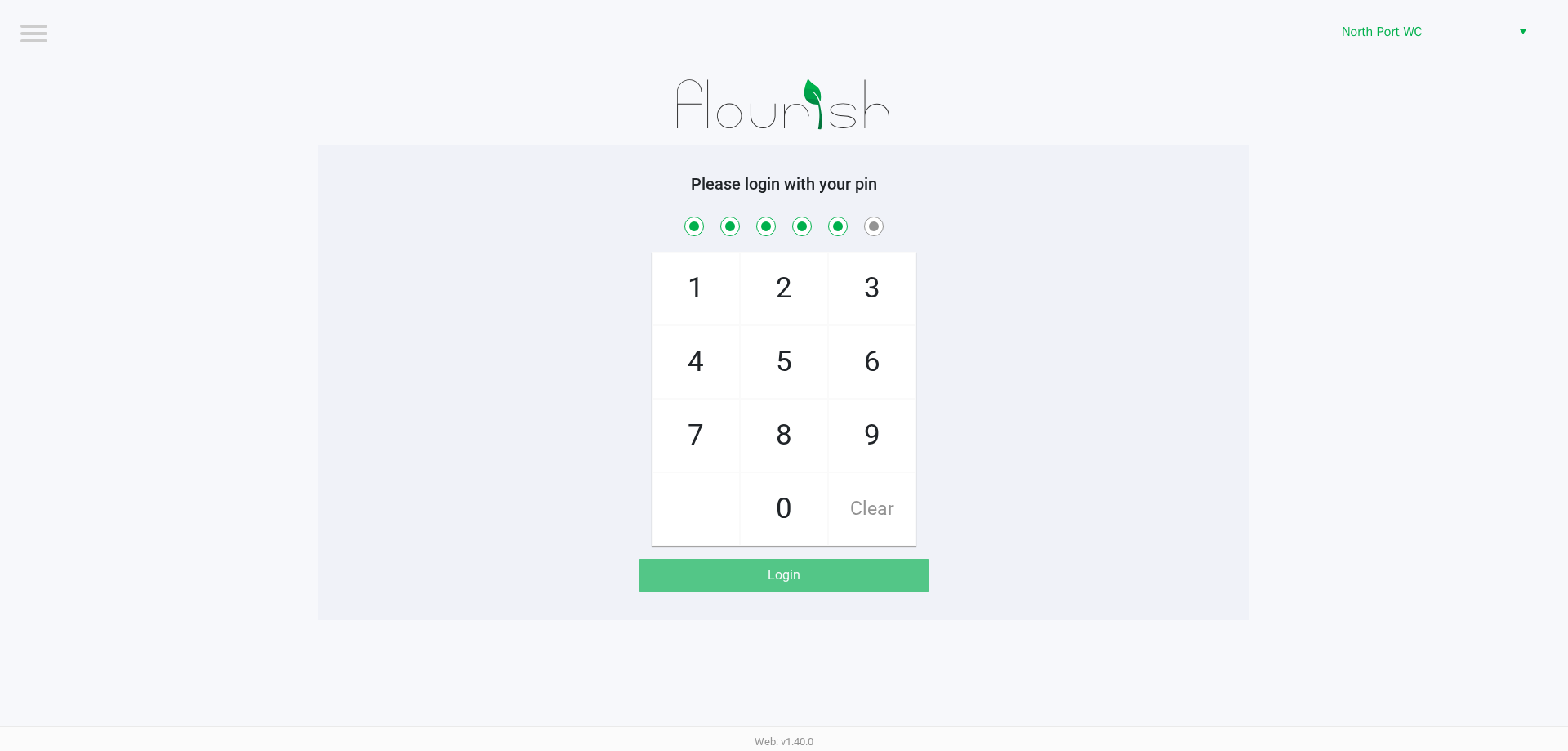 checkbox on "true" 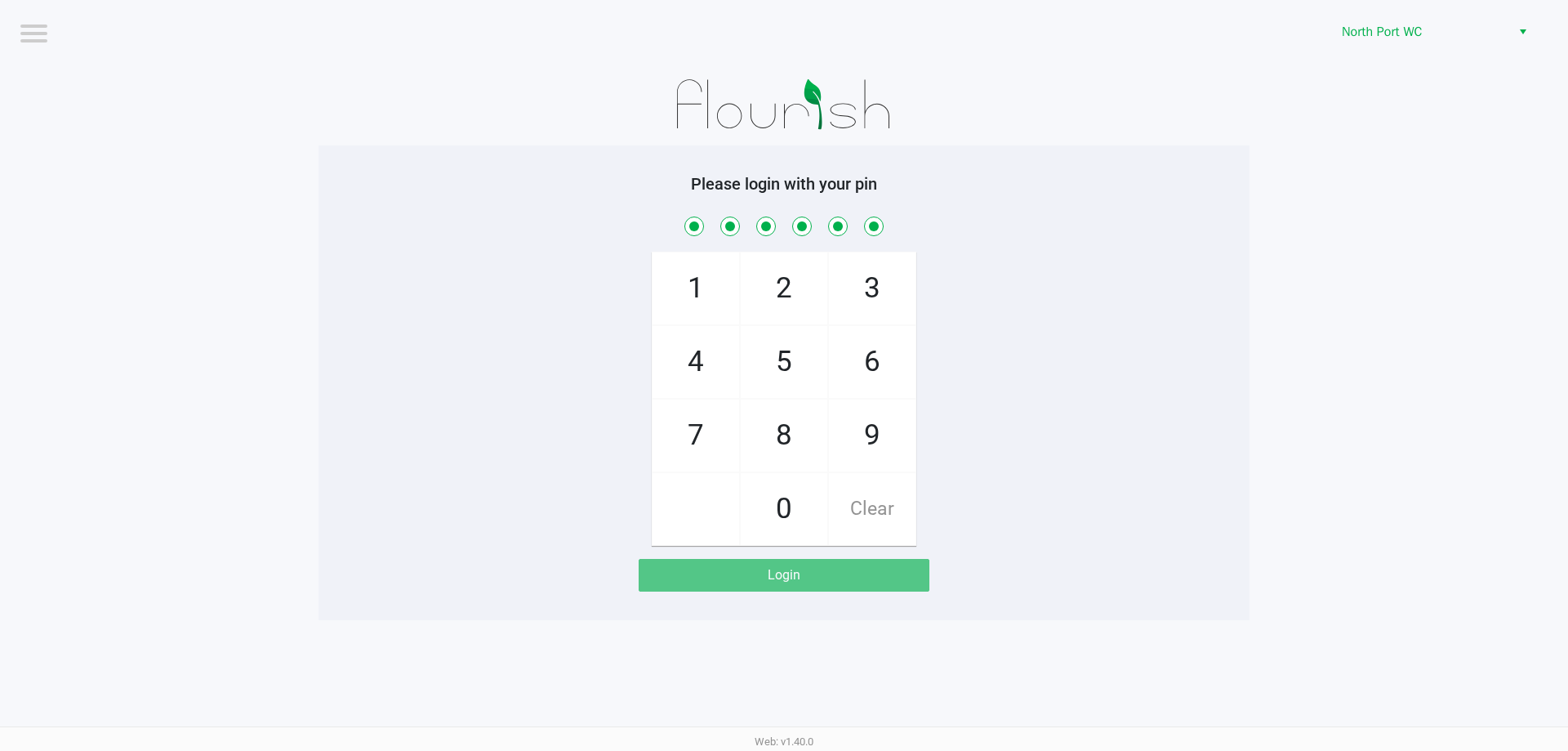 checkbox on "true" 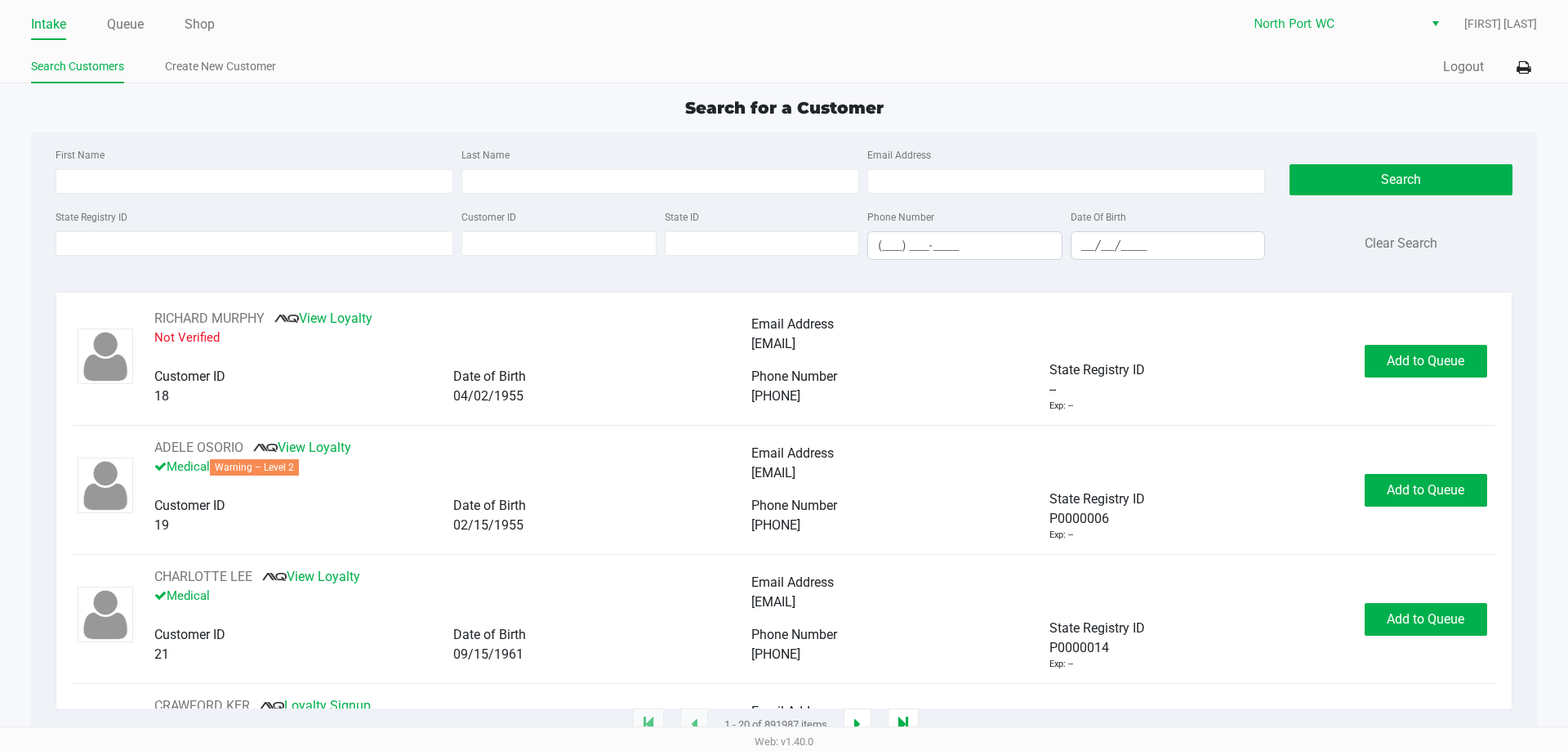 click on "Intake Queue Shop" 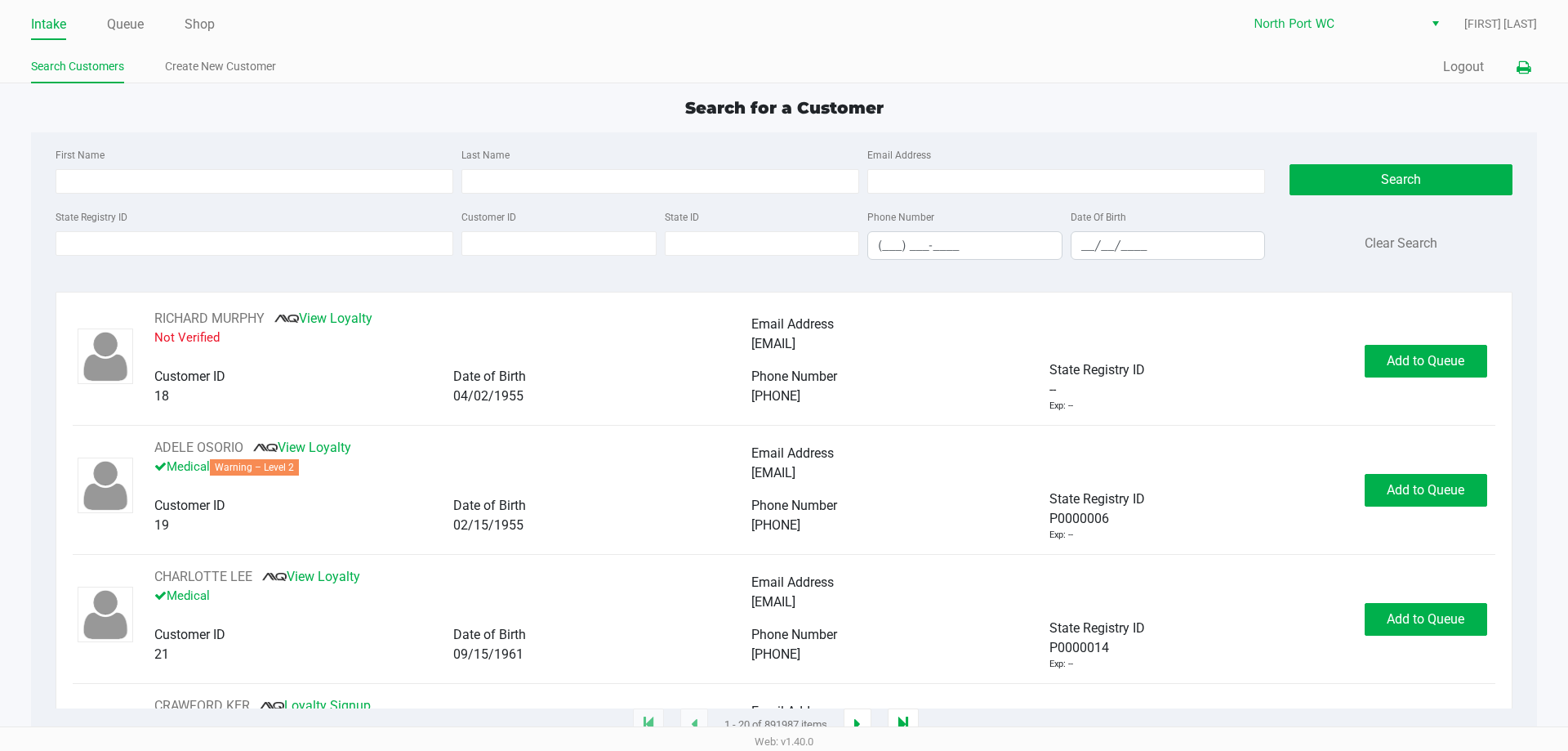 click 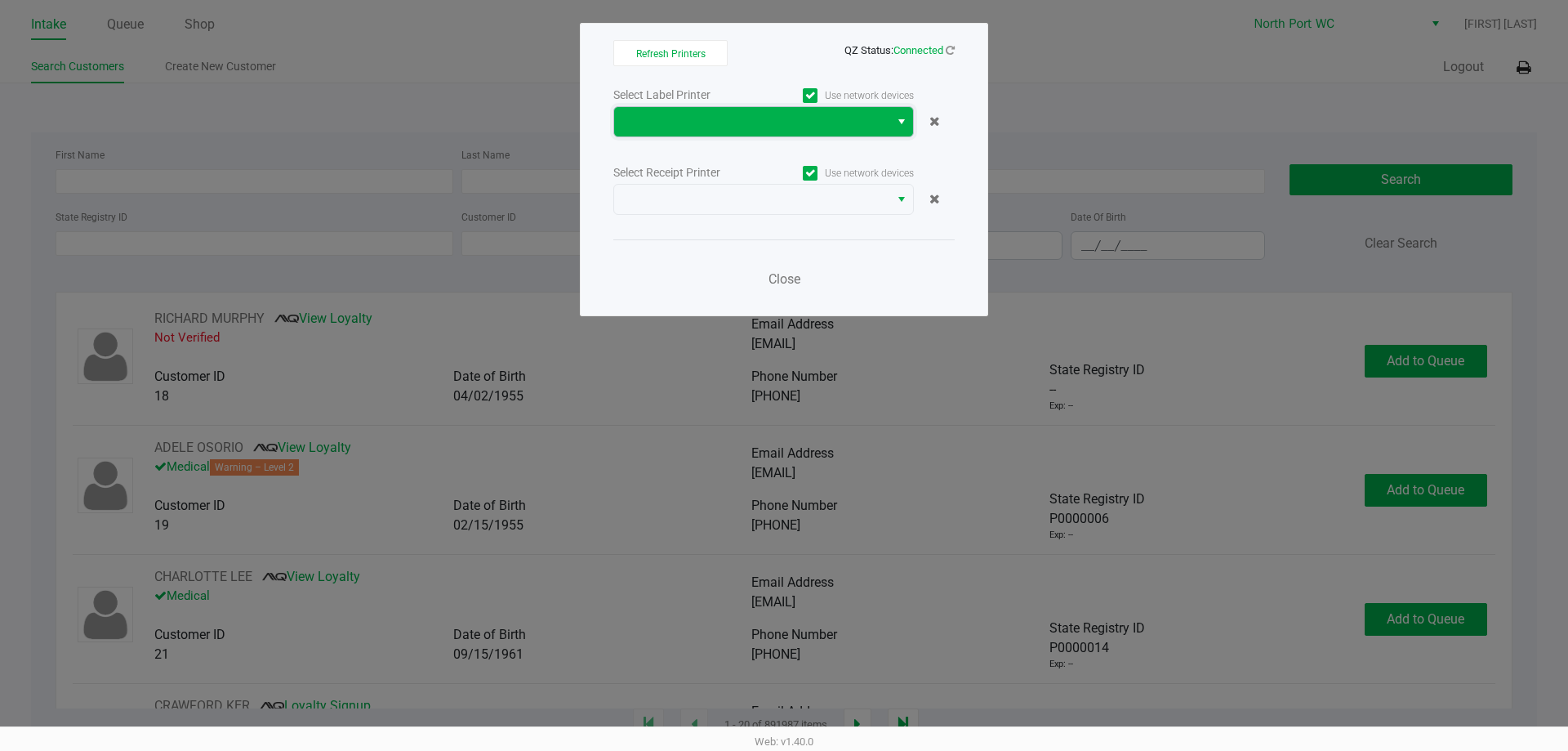 click at bounding box center [751, 122] 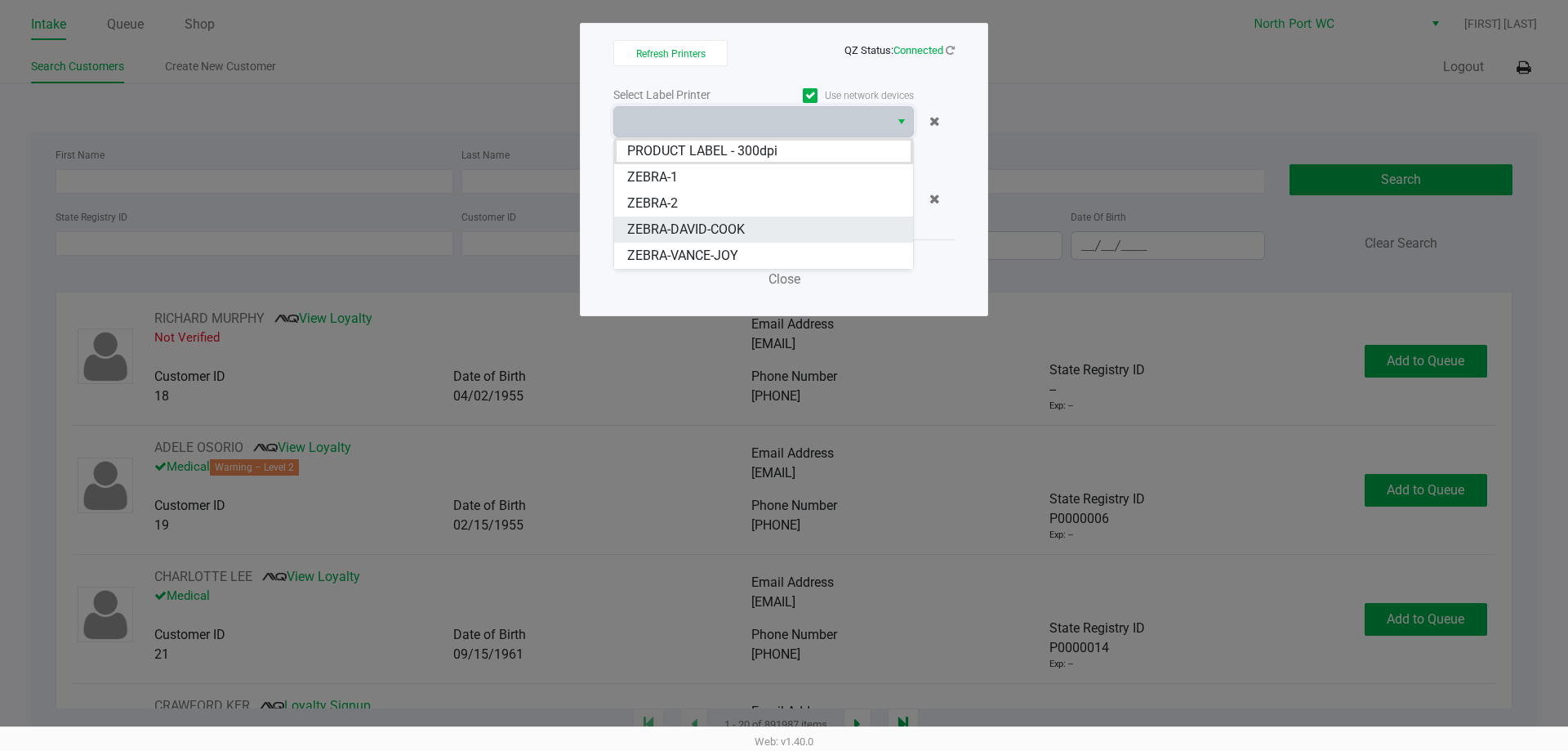 click on "ZEBRA-DAVID-COOK" at bounding box center (686, 230) 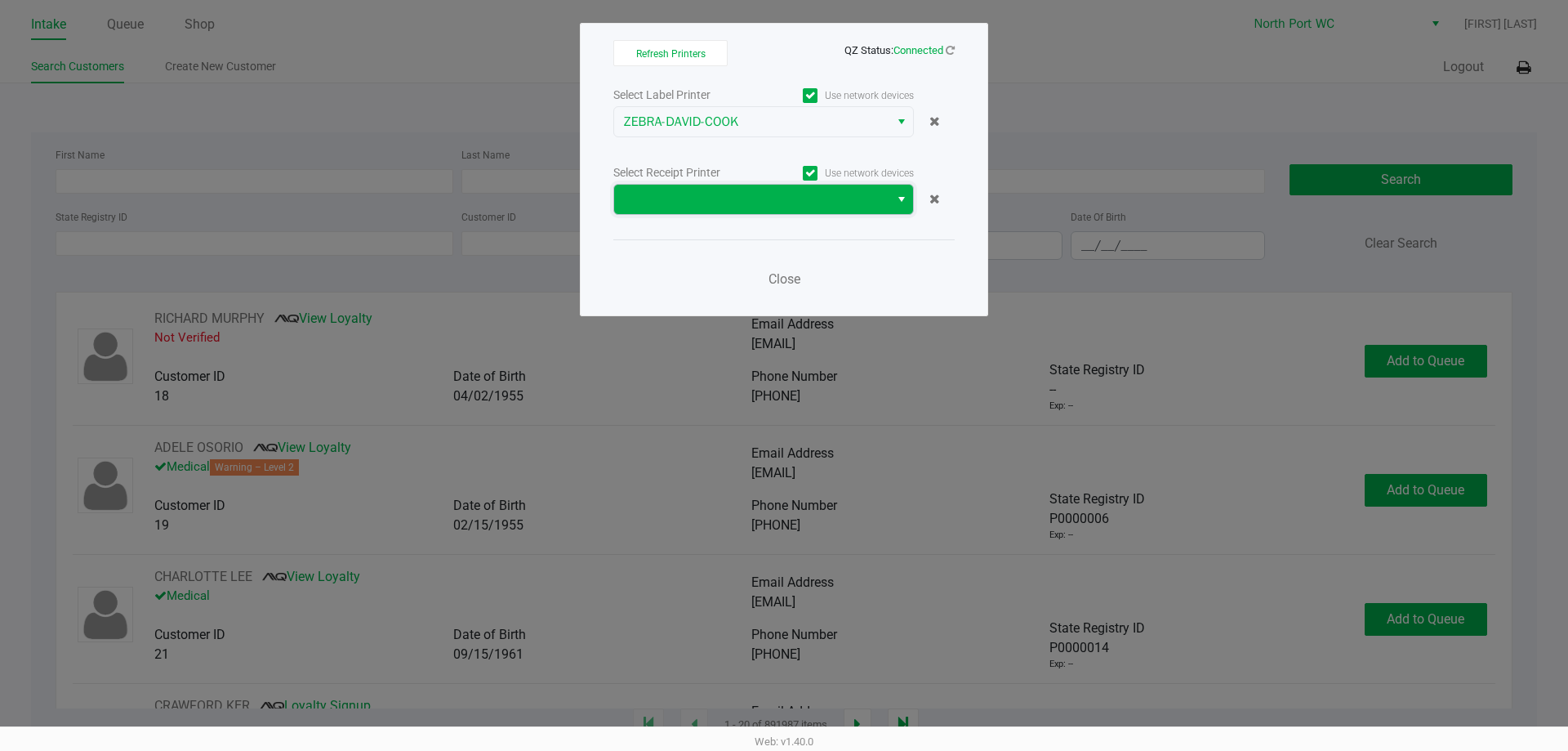 click at bounding box center (751, 199) 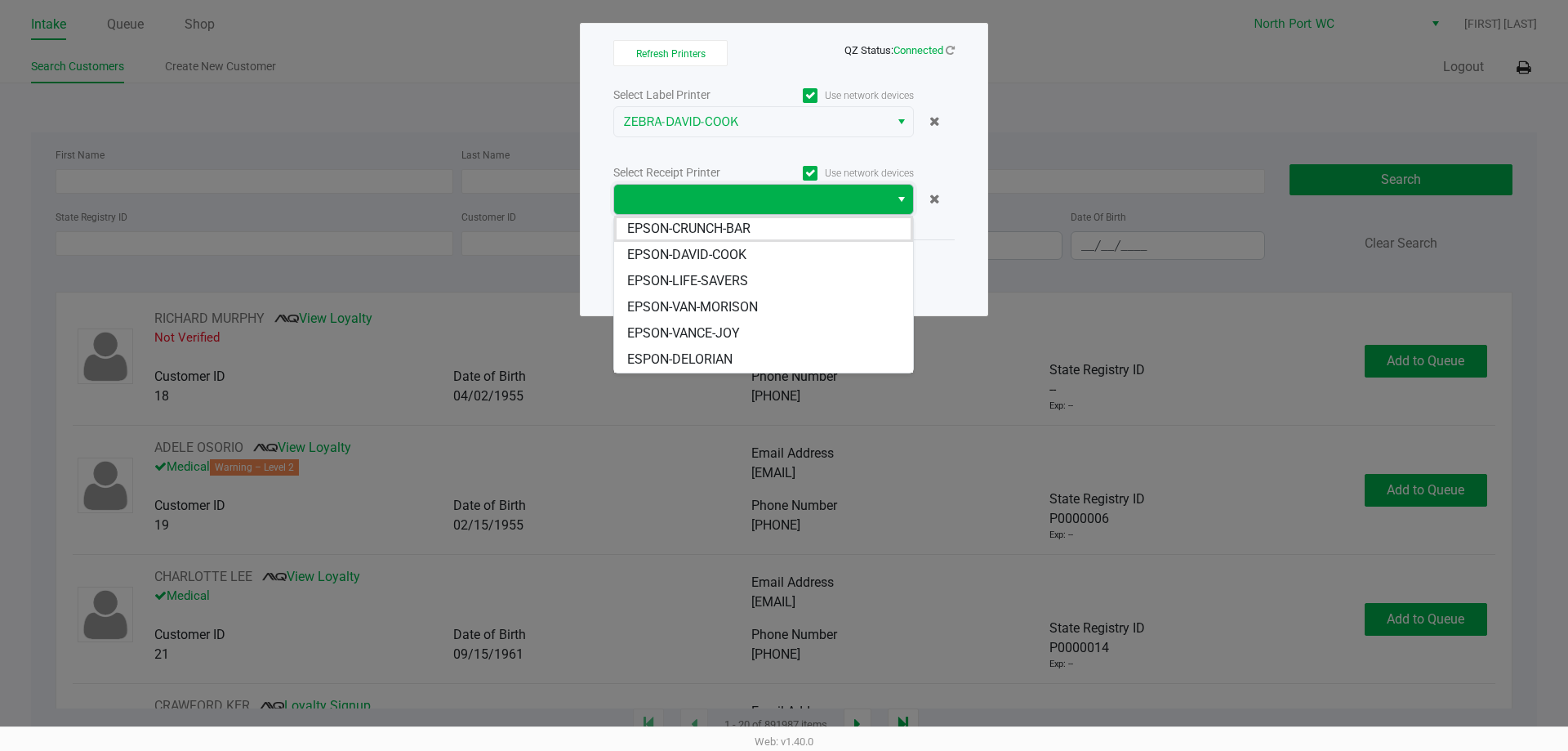 click at bounding box center [751, 199] 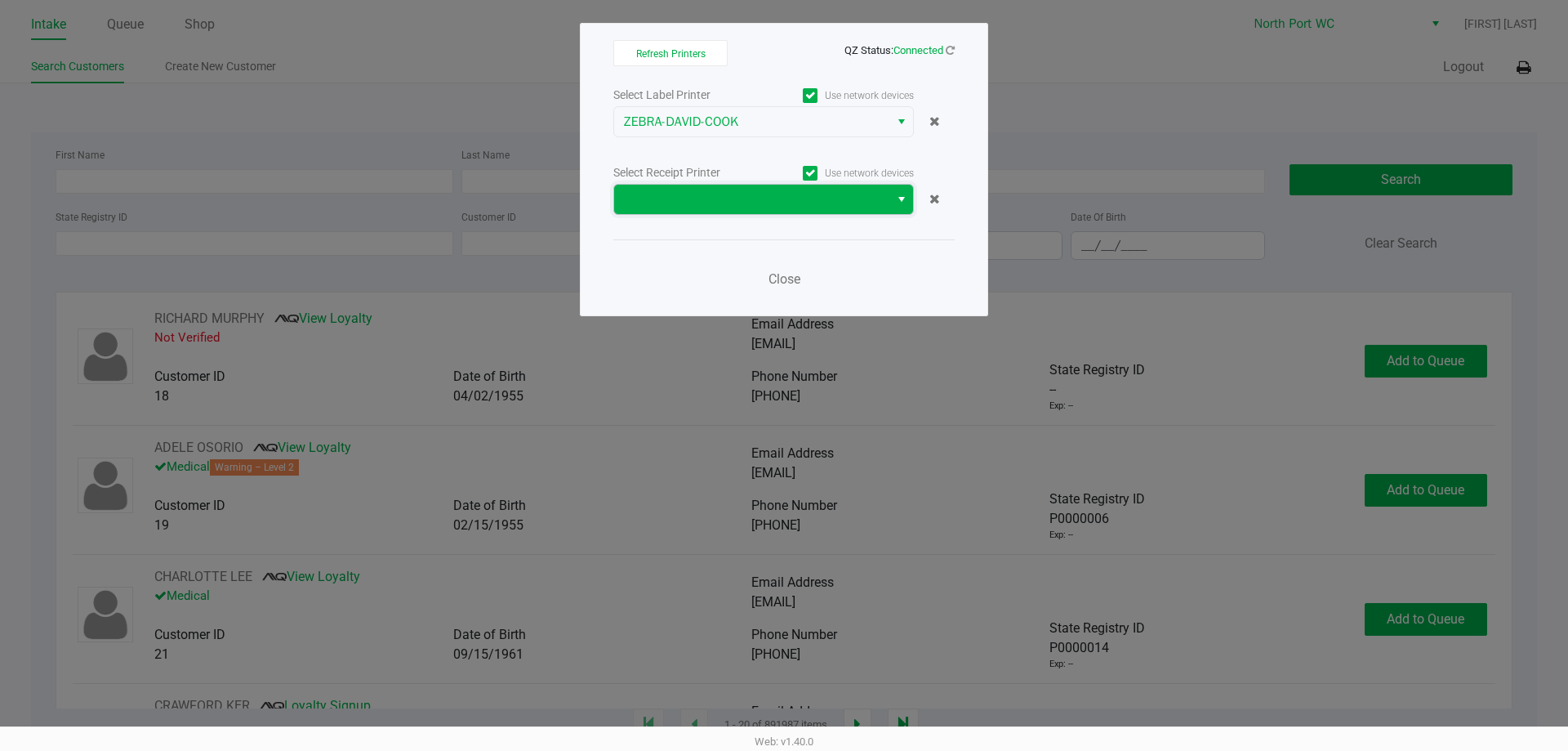 click at bounding box center (751, 199) 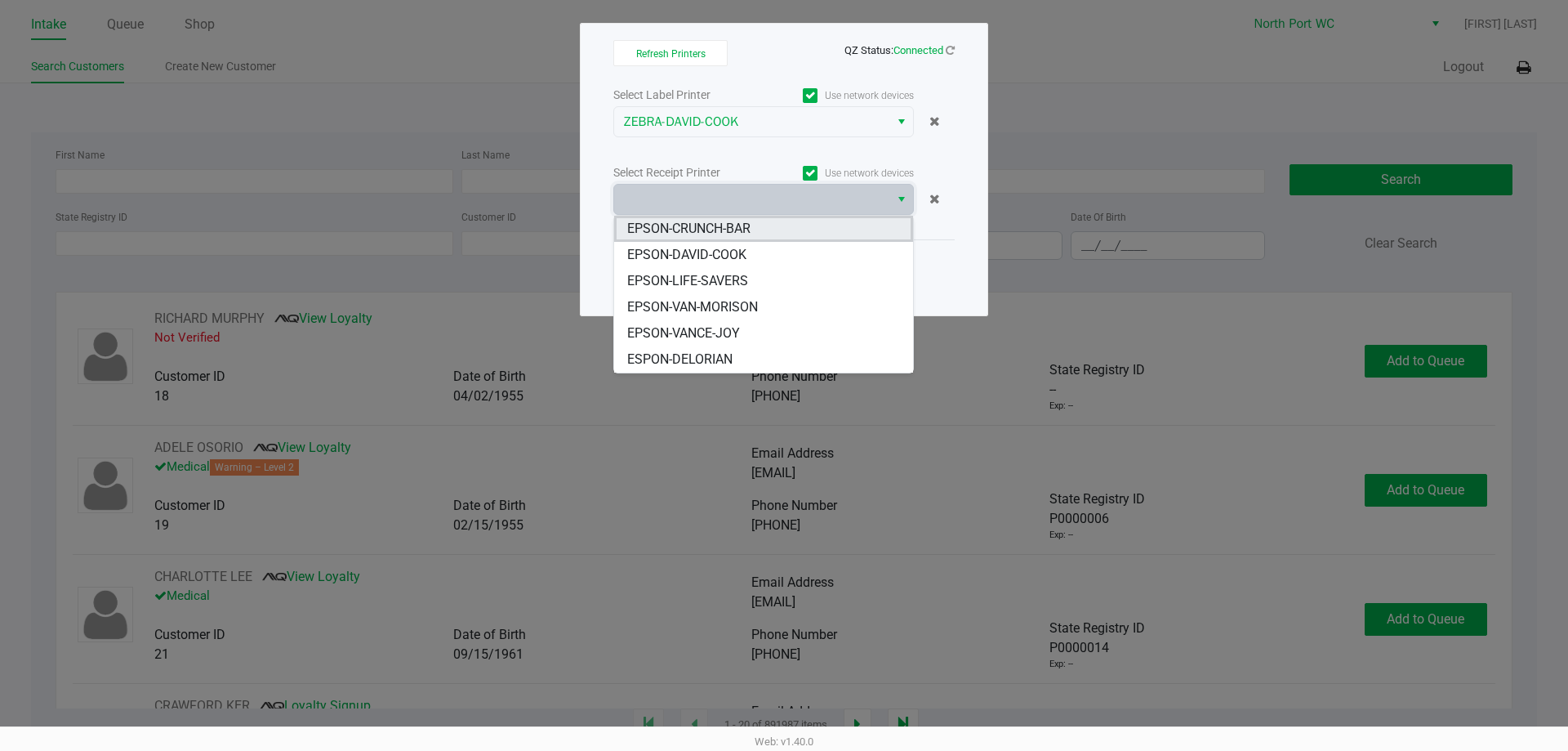 click on "EPSON-CRUNCH-BAR" at bounding box center [688, 229] 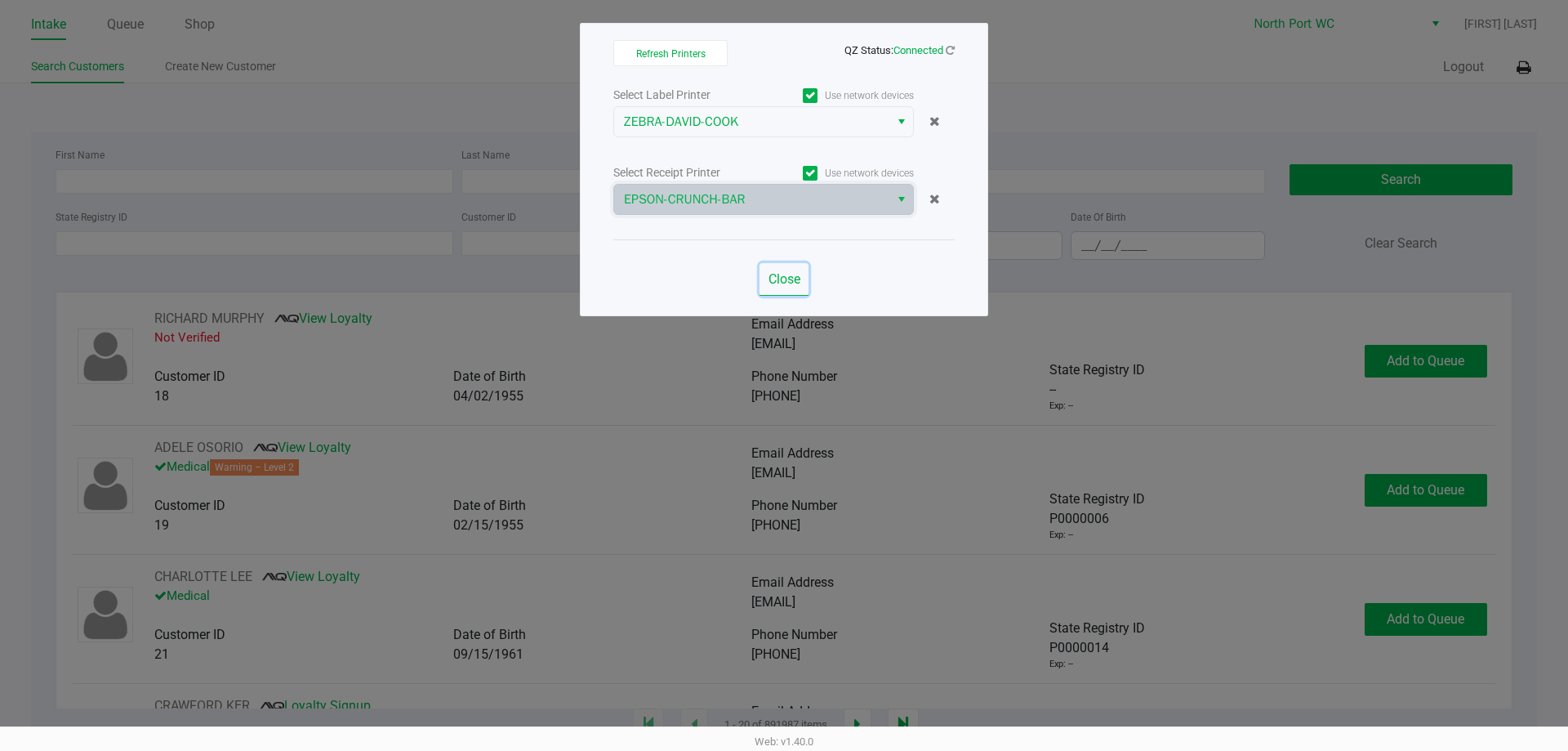 click on "Close" 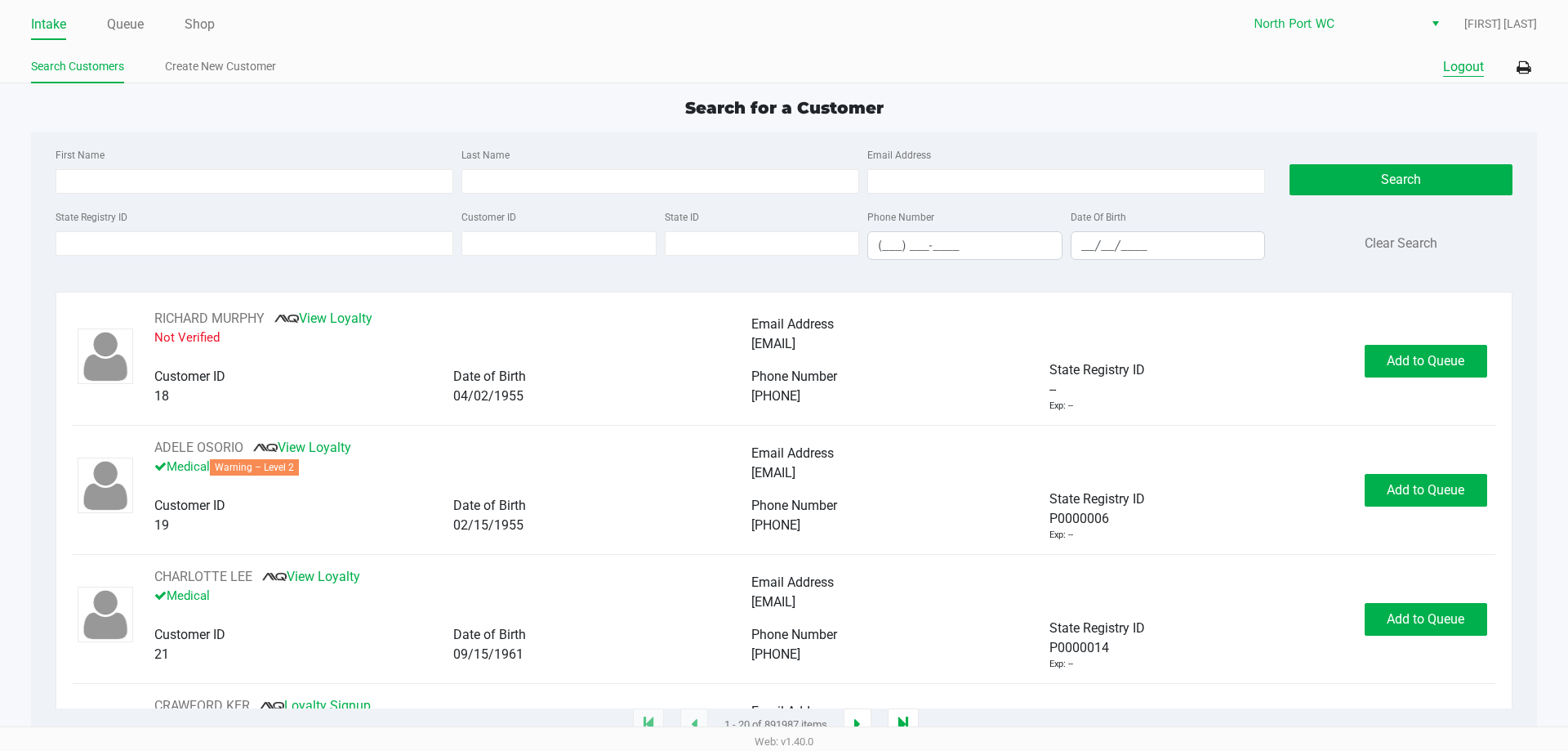 click on "Logout" 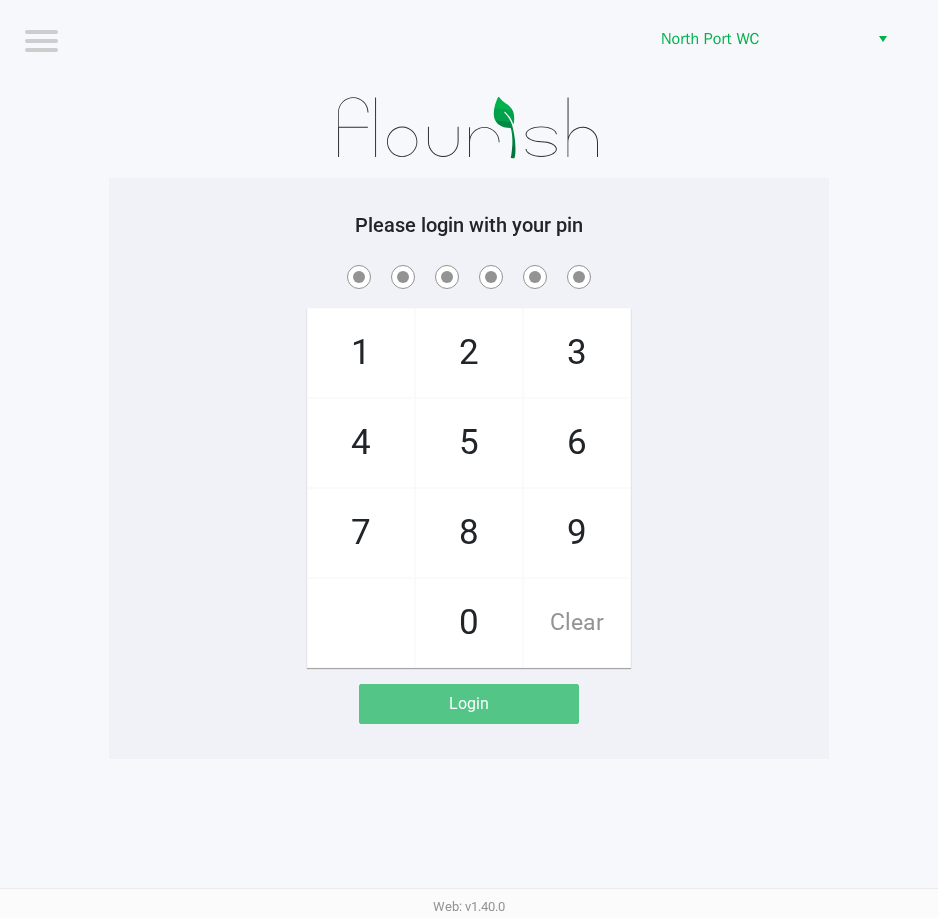 click on "Login" 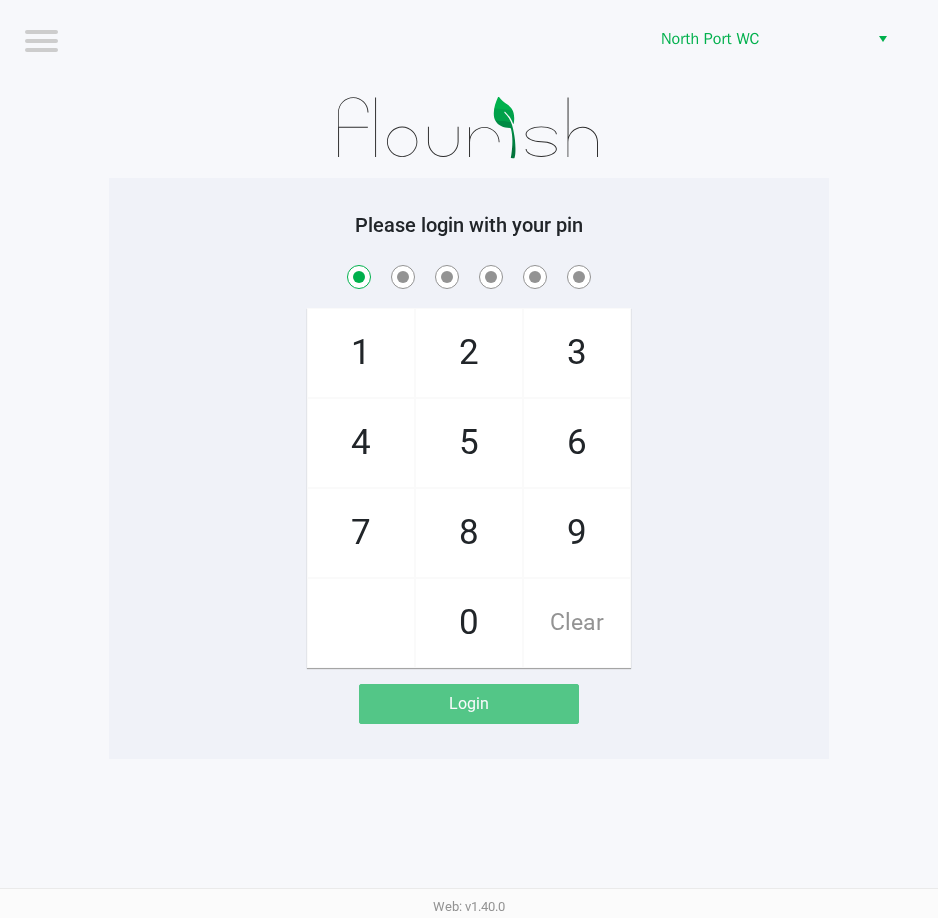 checkbox on "true" 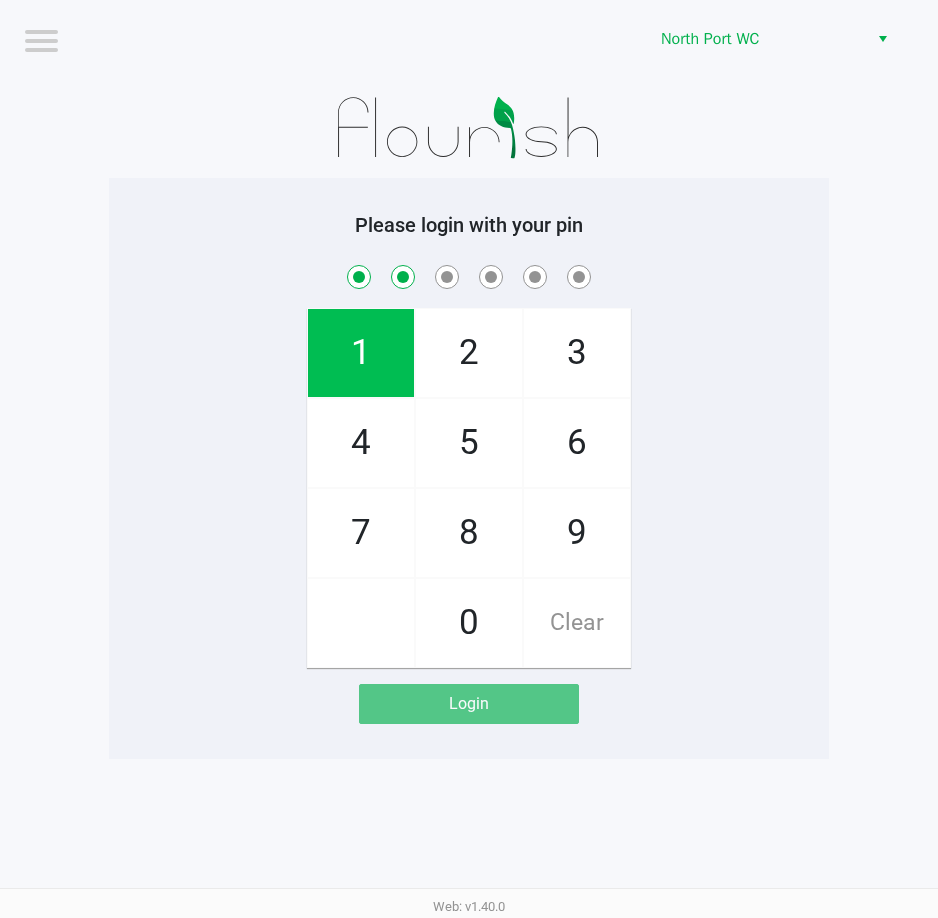 checkbox on "true" 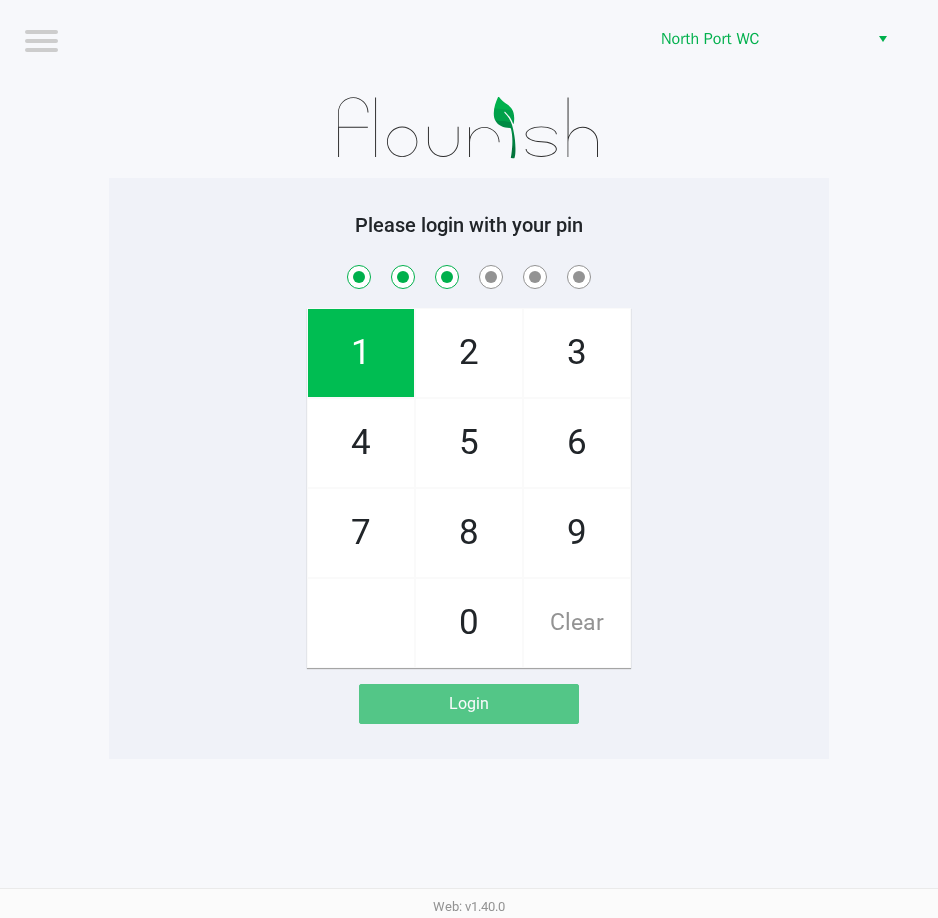 checkbox on "true" 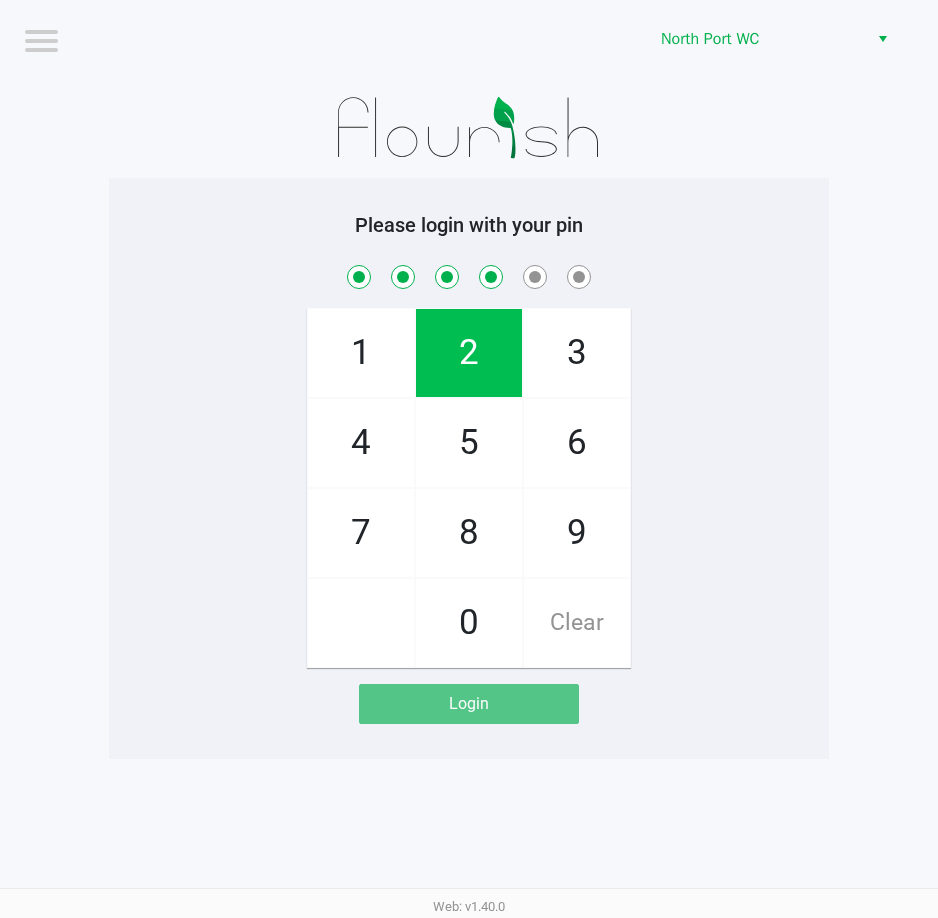 checkbox on "true" 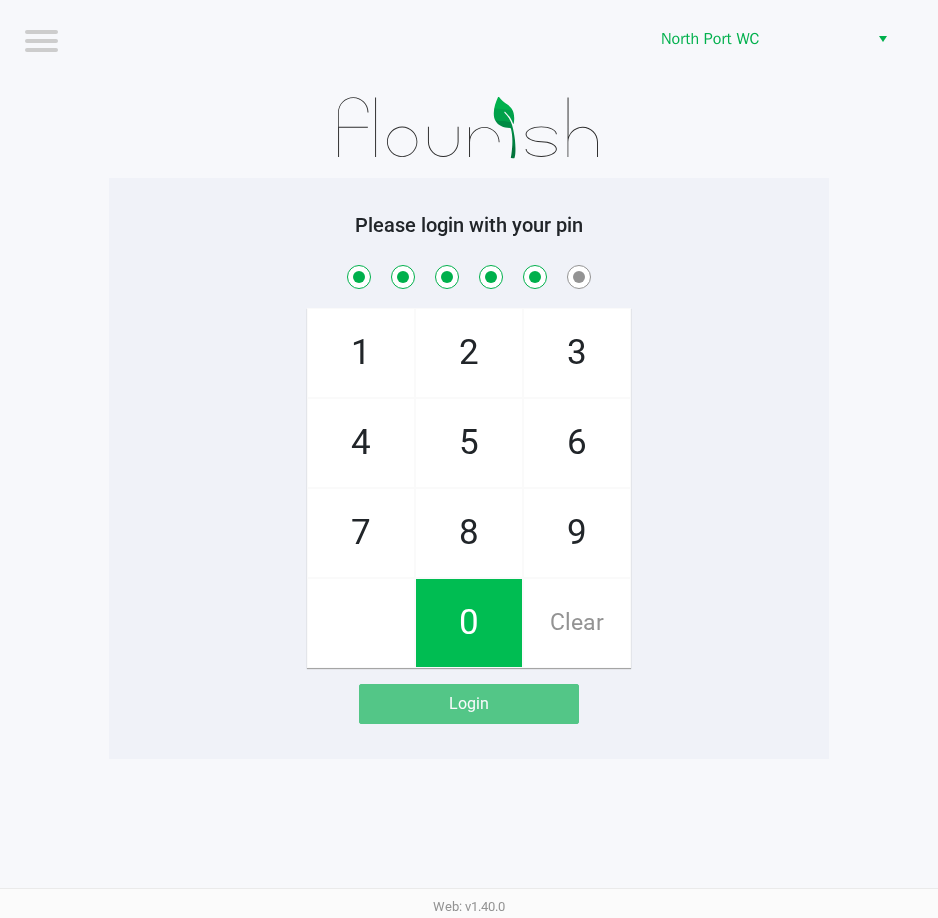 checkbox on "true" 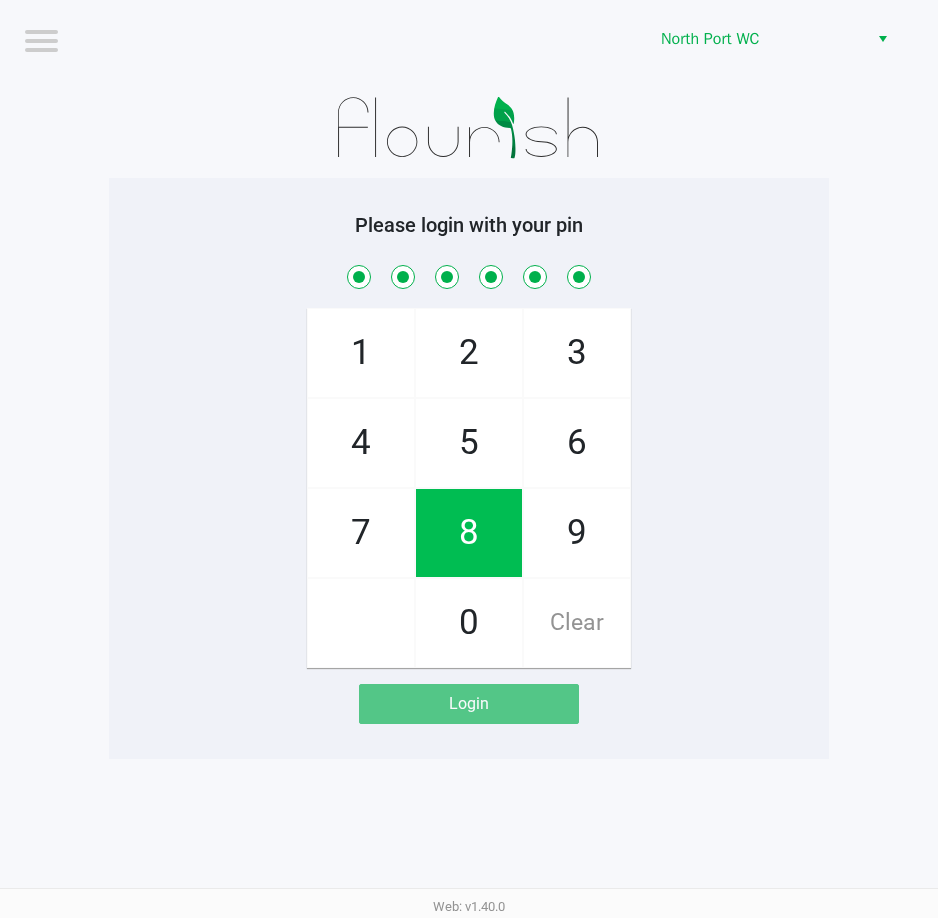 checkbox on "true" 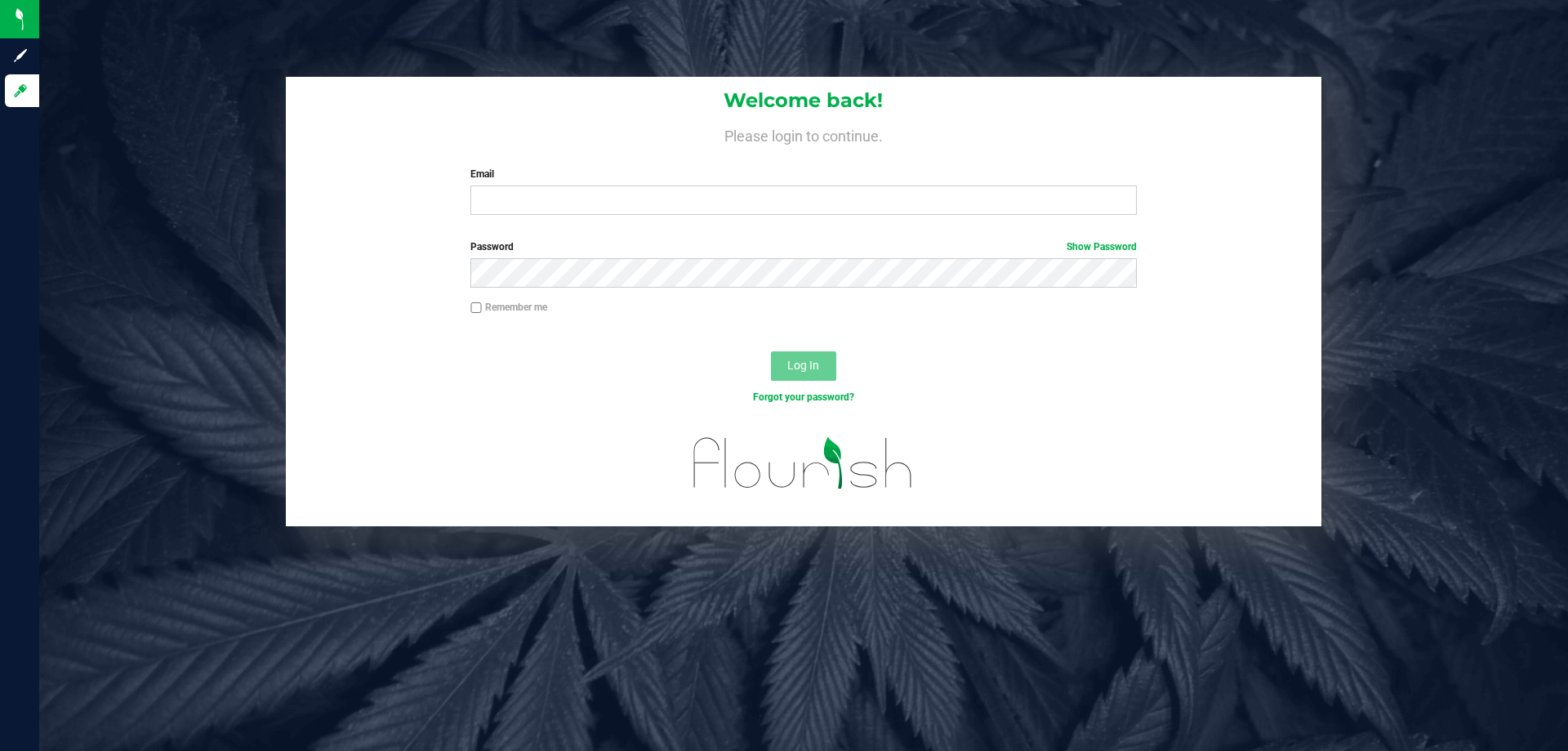 scroll, scrollTop: 0, scrollLeft: 0, axis: both 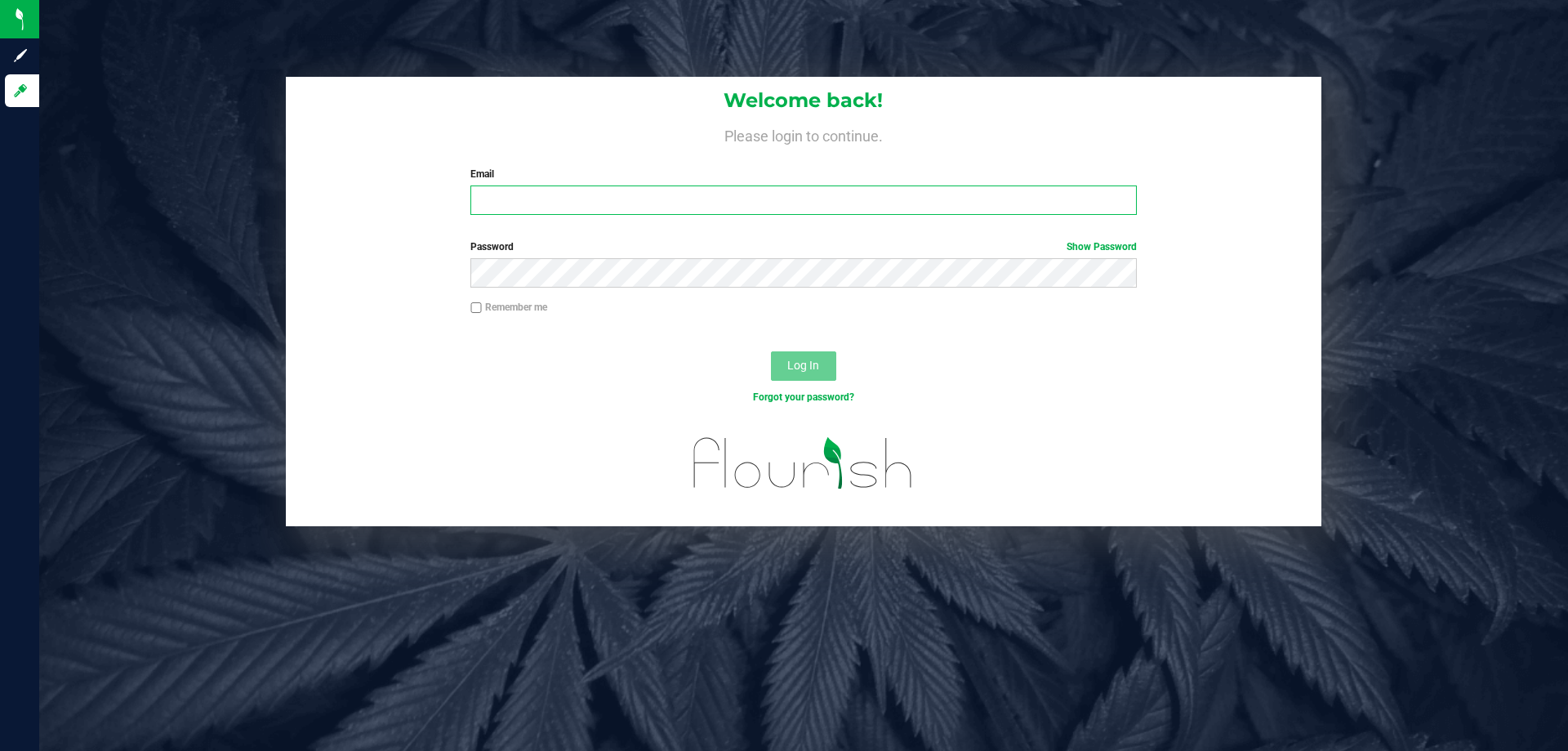 click on "Email" at bounding box center (803, 200) 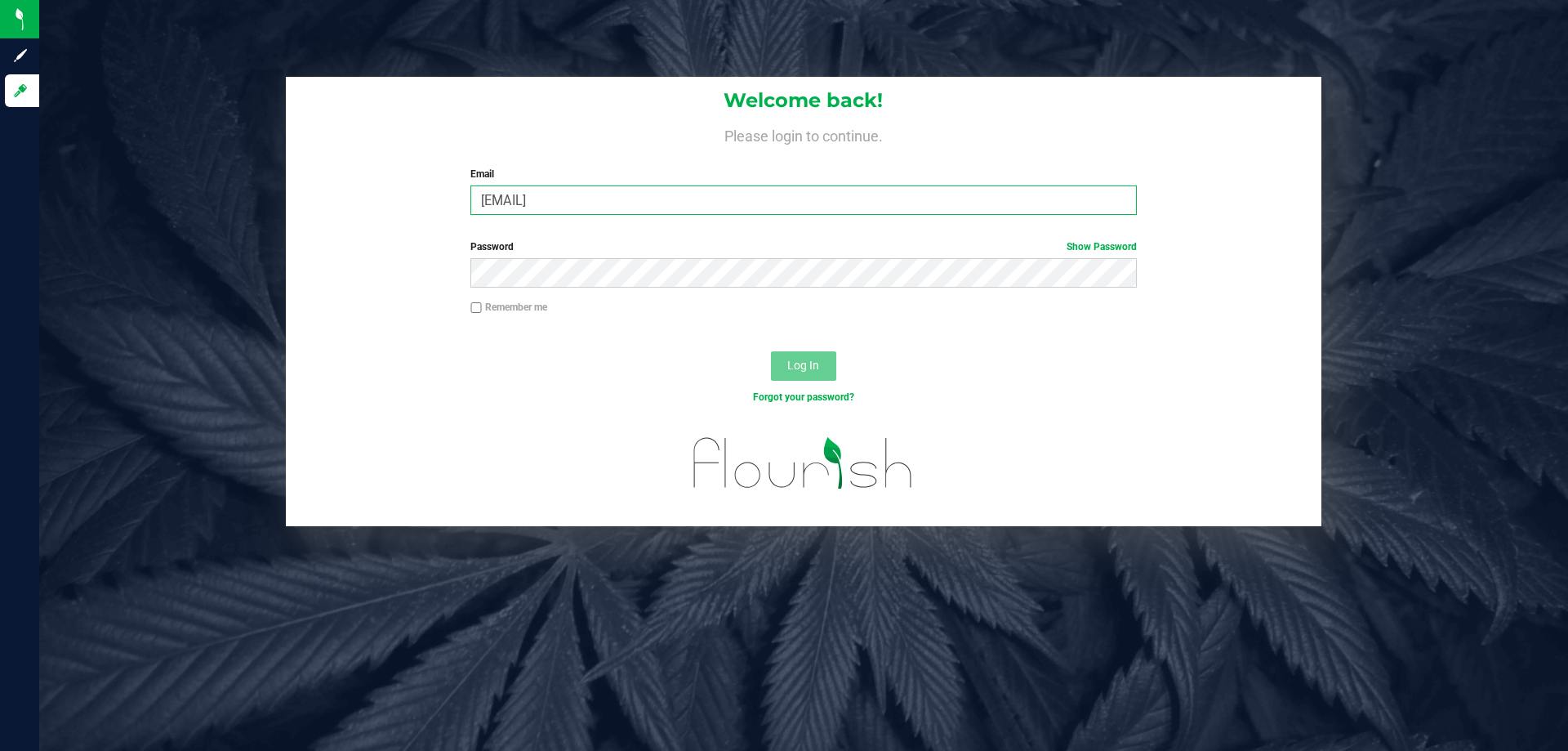 type on "[EMAIL]" 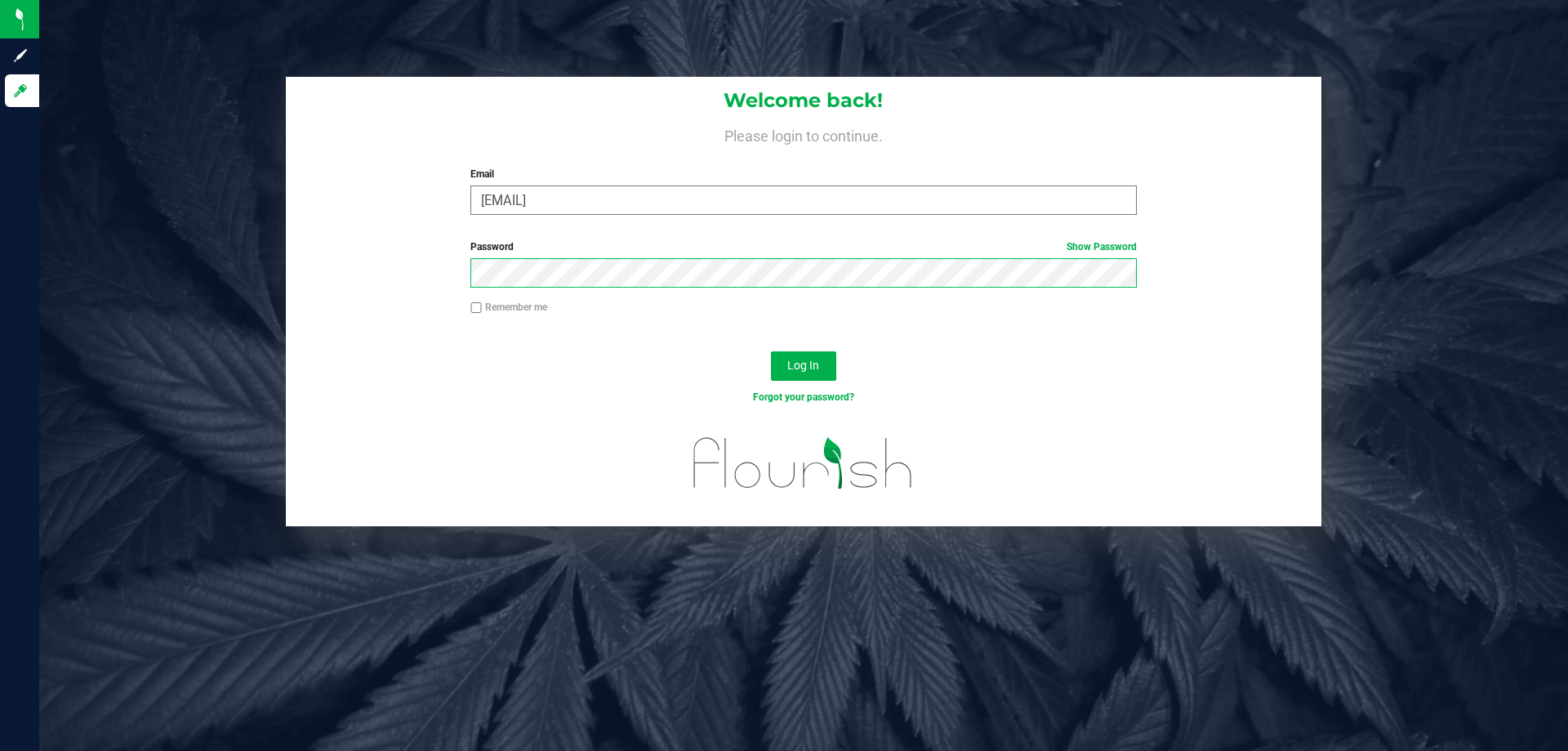click on "Log In" at bounding box center (804, 366) 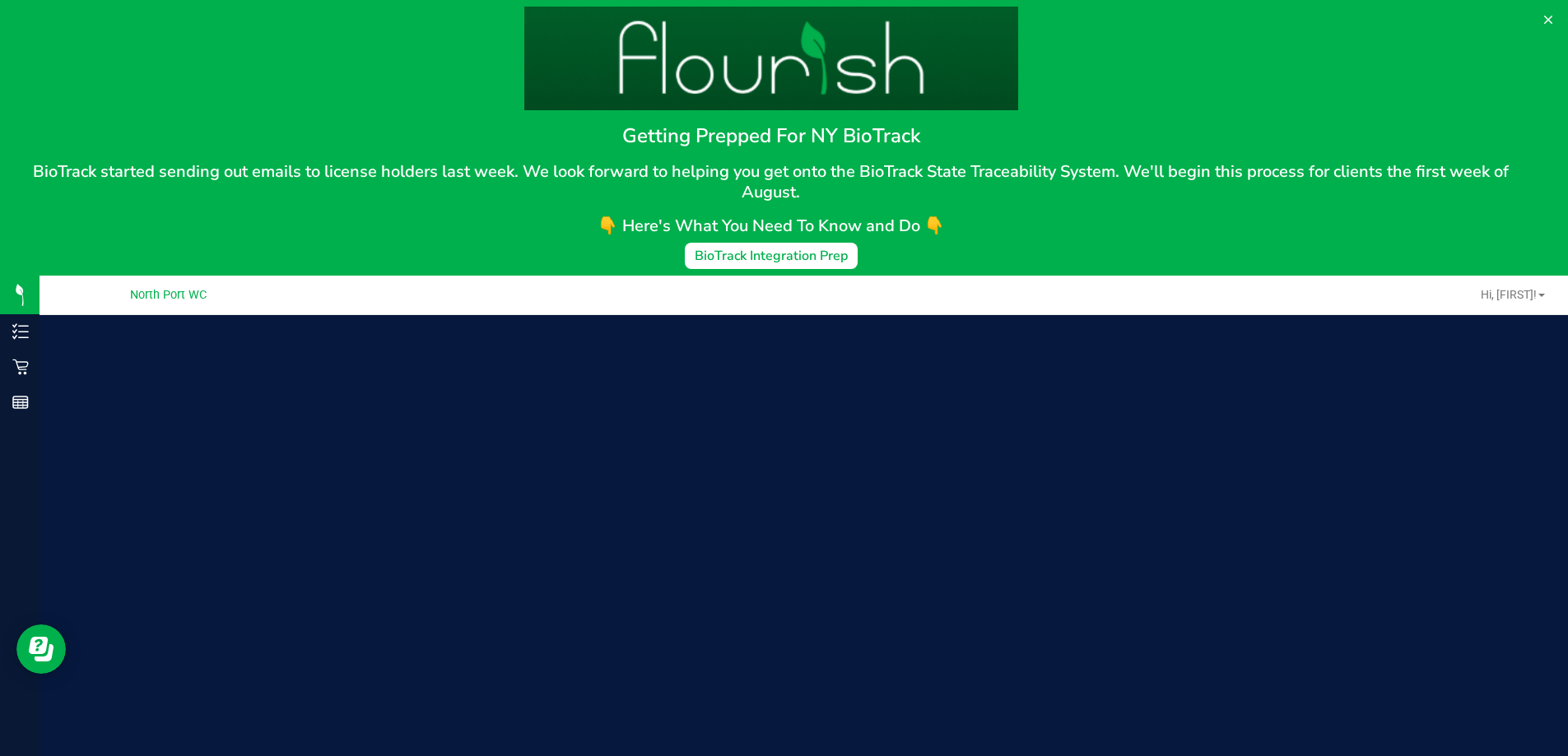 scroll, scrollTop: 0, scrollLeft: 0, axis: both 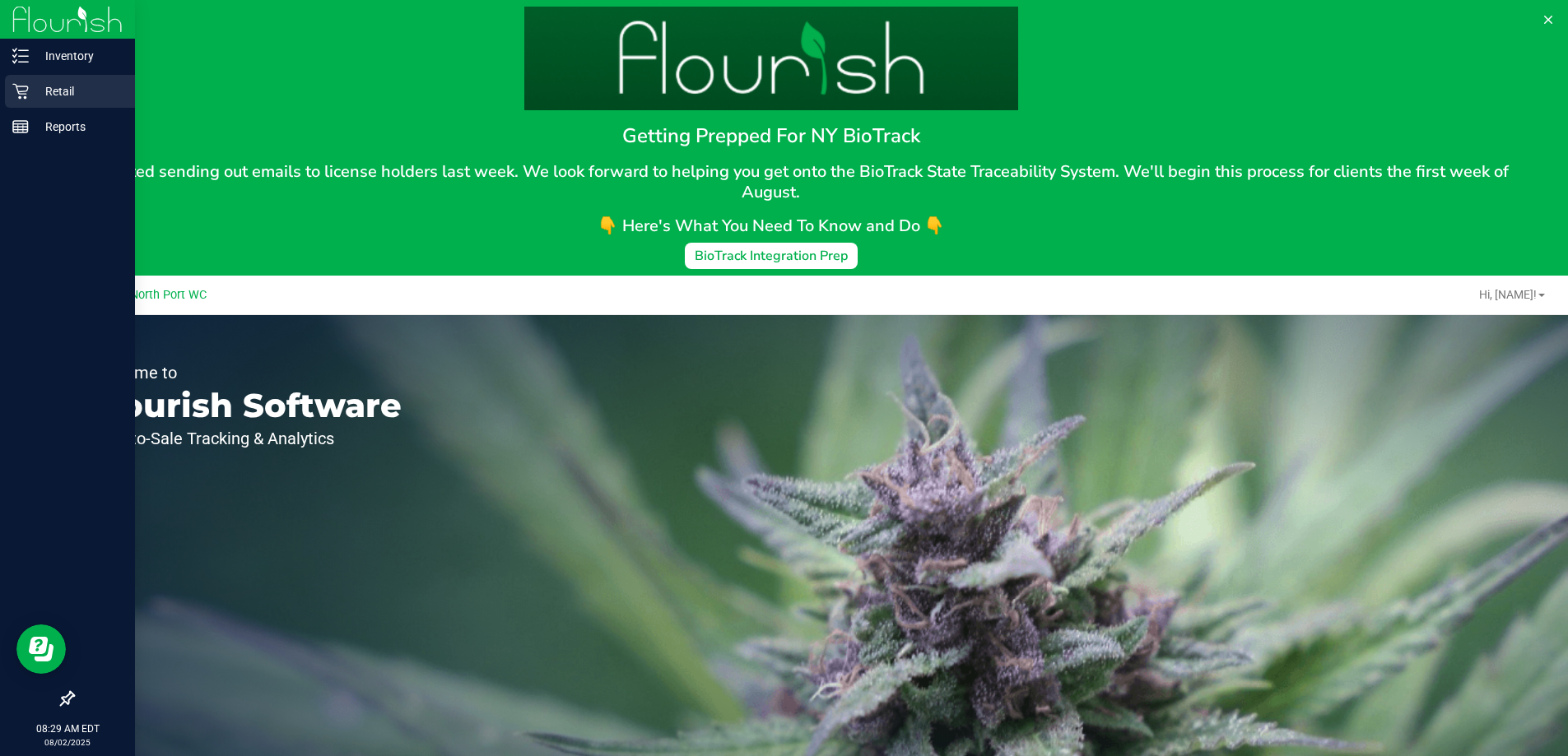 click on "Retail" at bounding box center (78, 91) 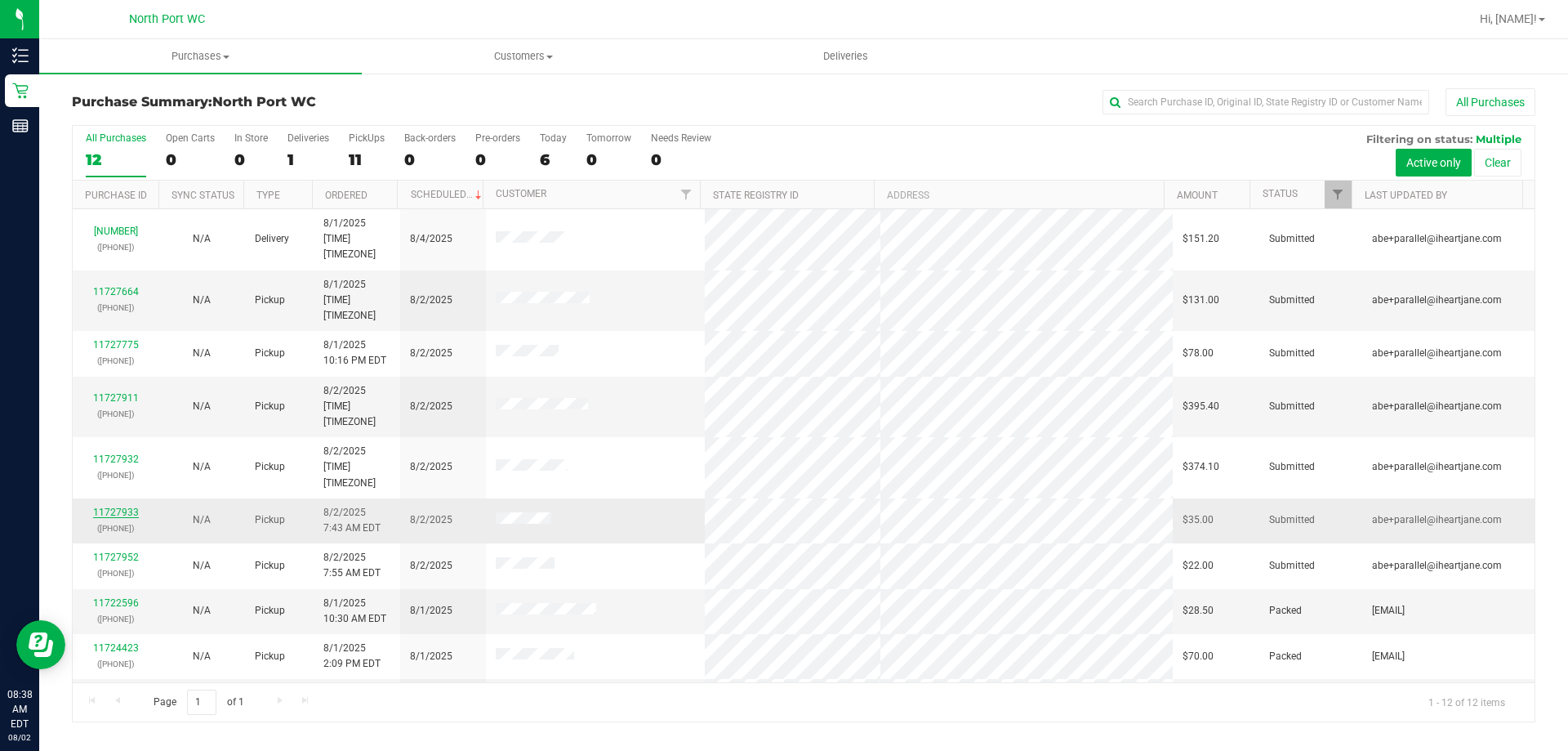 click on "11727933" at bounding box center [116, 512] 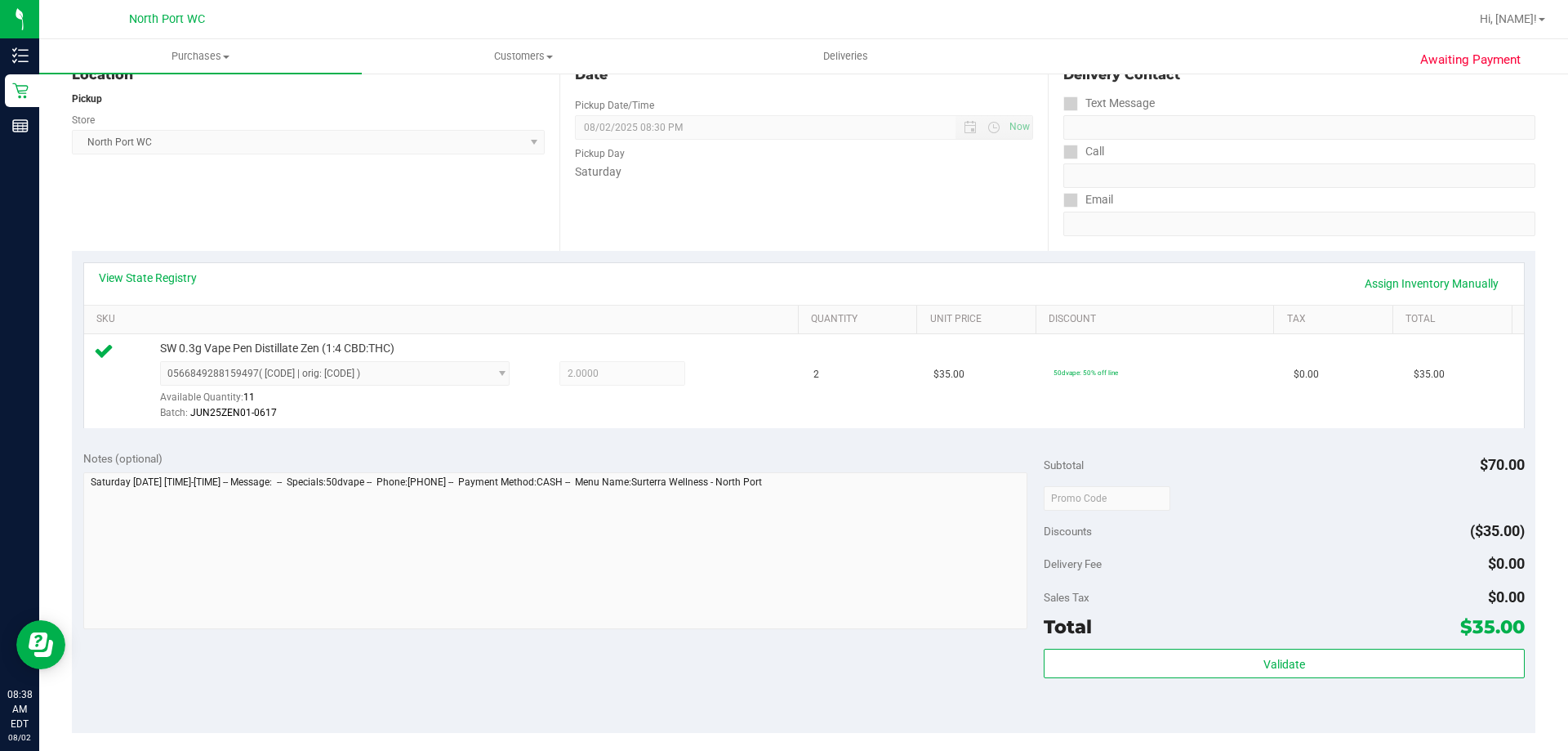 scroll, scrollTop: 245, scrollLeft: 0, axis: vertical 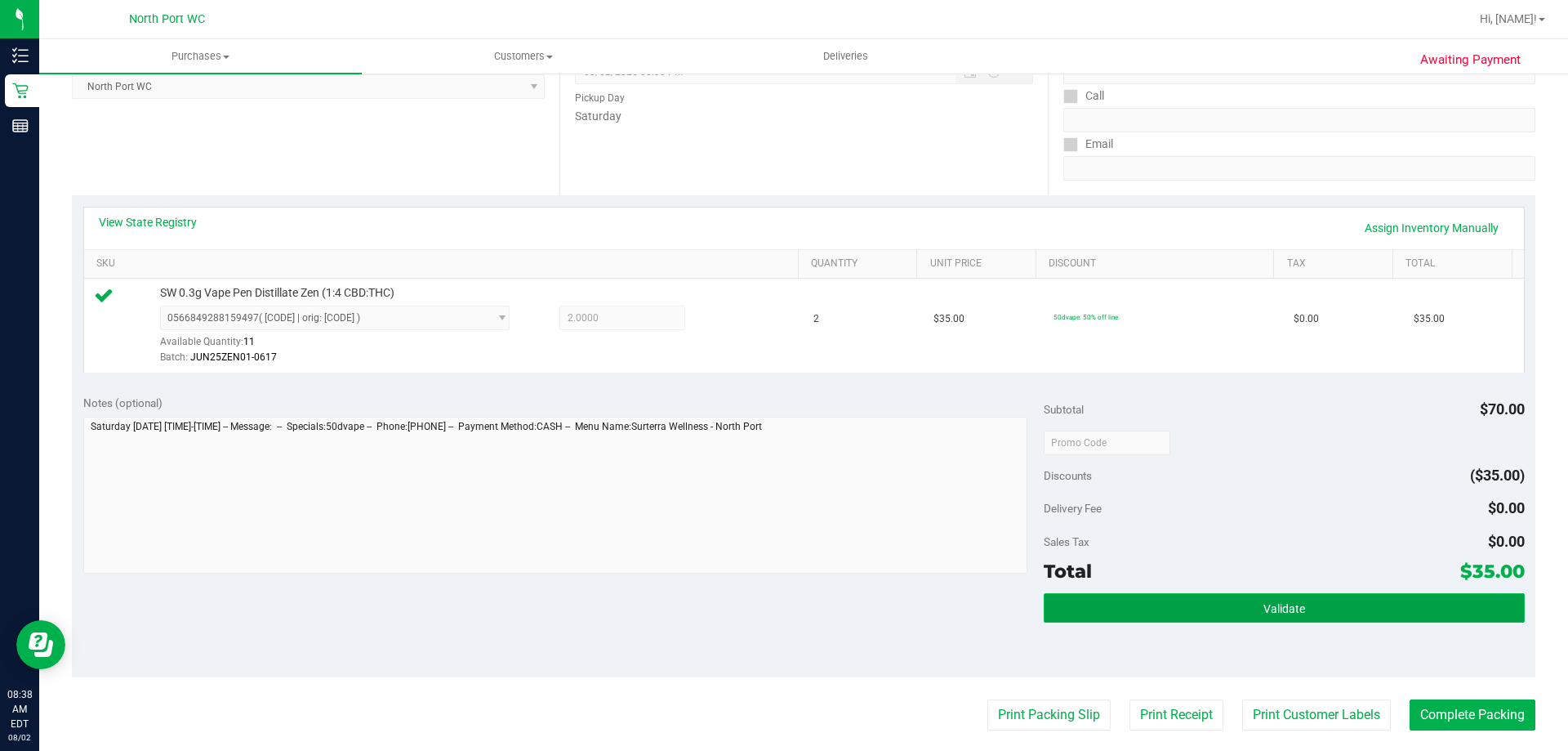 click on "Validate" at bounding box center (1284, 608) 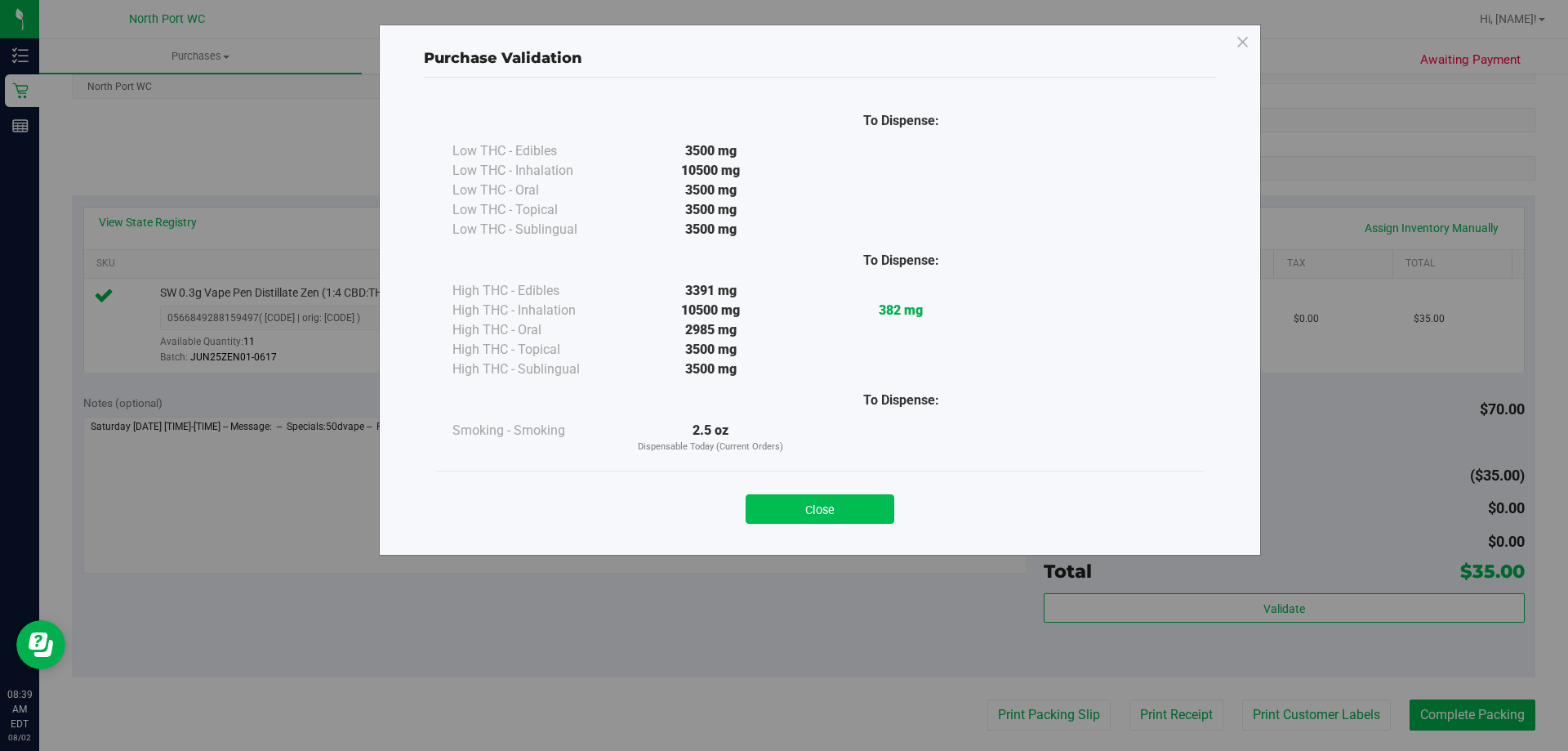 click on "Close" at bounding box center [820, 509] 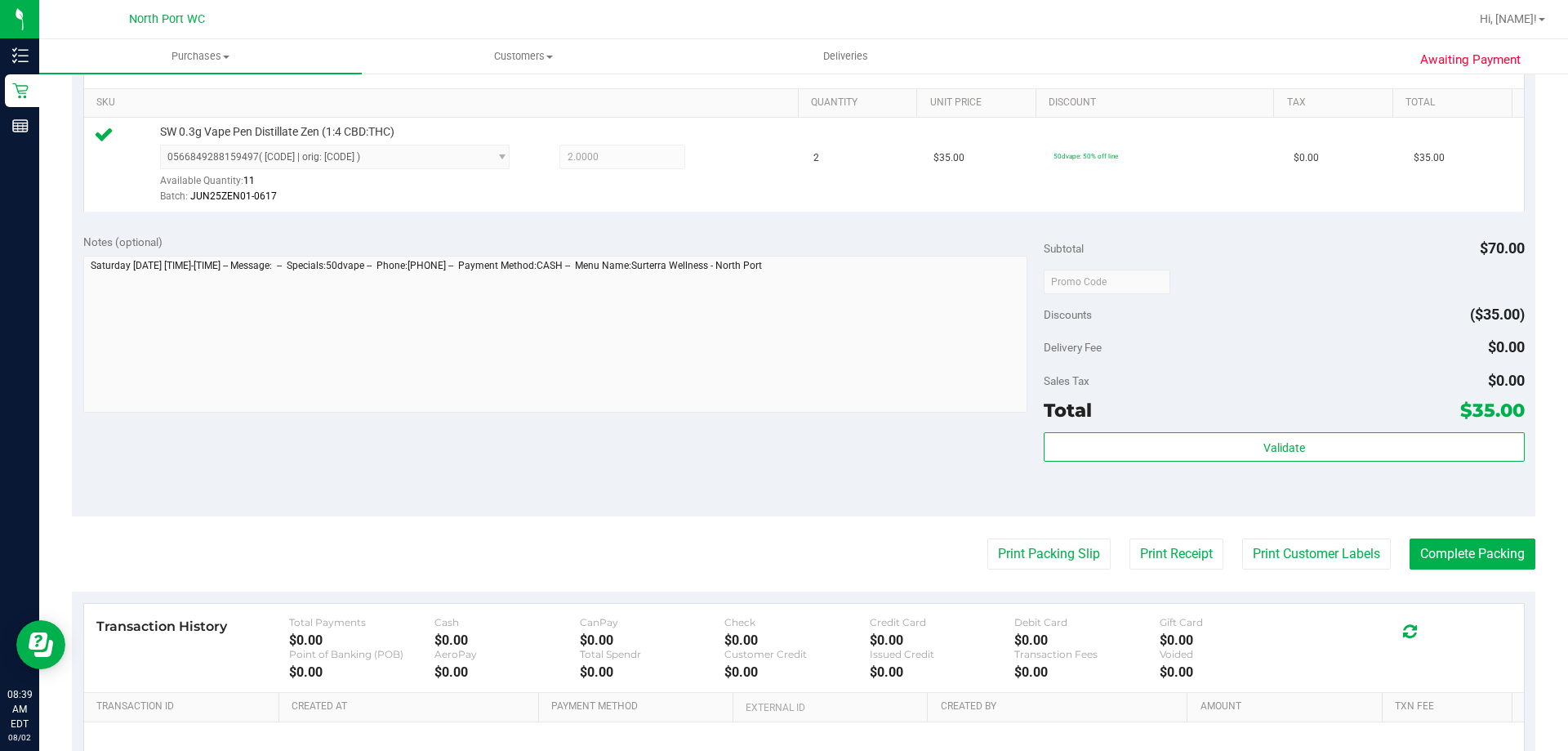 scroll, scrollTop: 409, scrollLeft: 0, axis: vertical 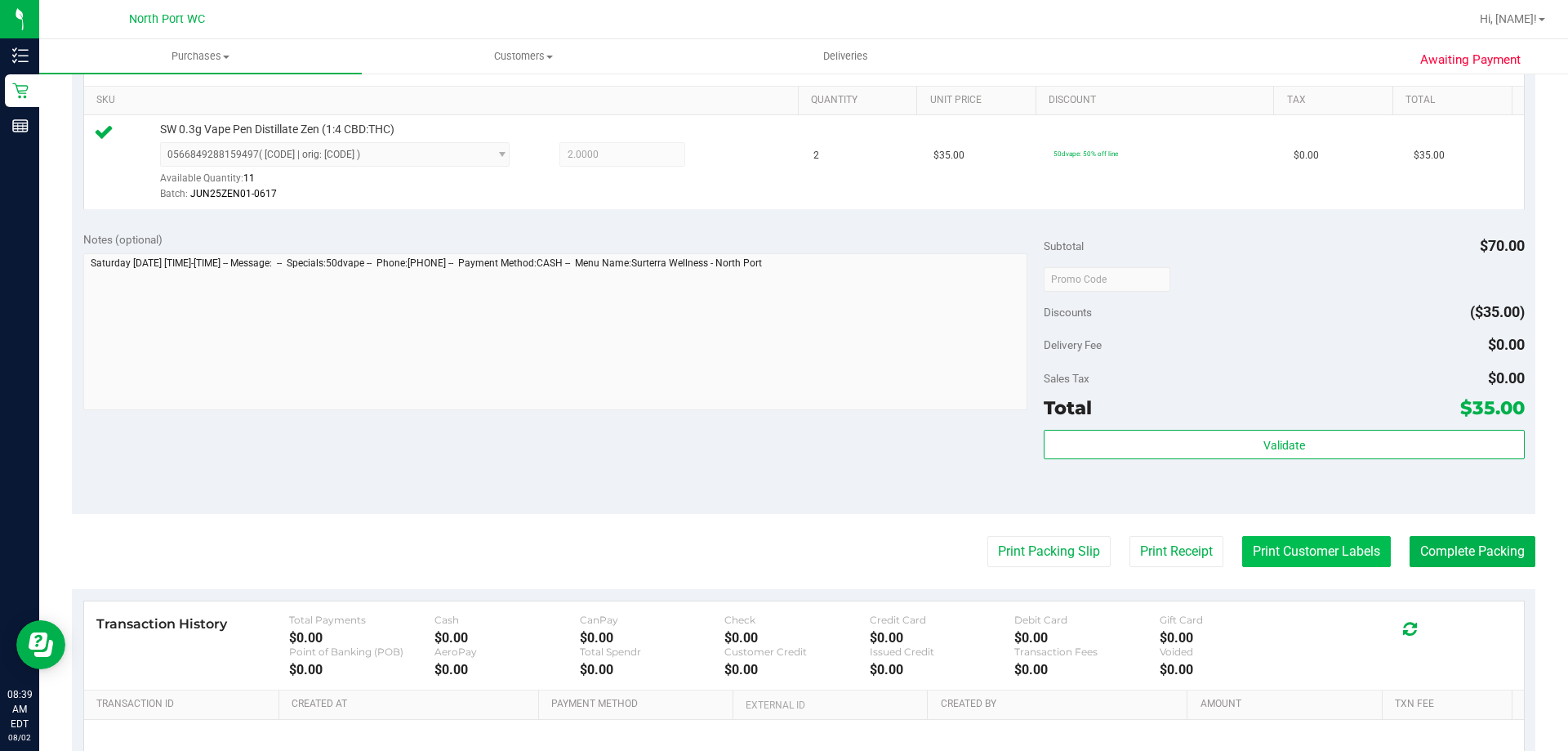 click on "Print Customer Labels" at bounding box center [1316, 552] 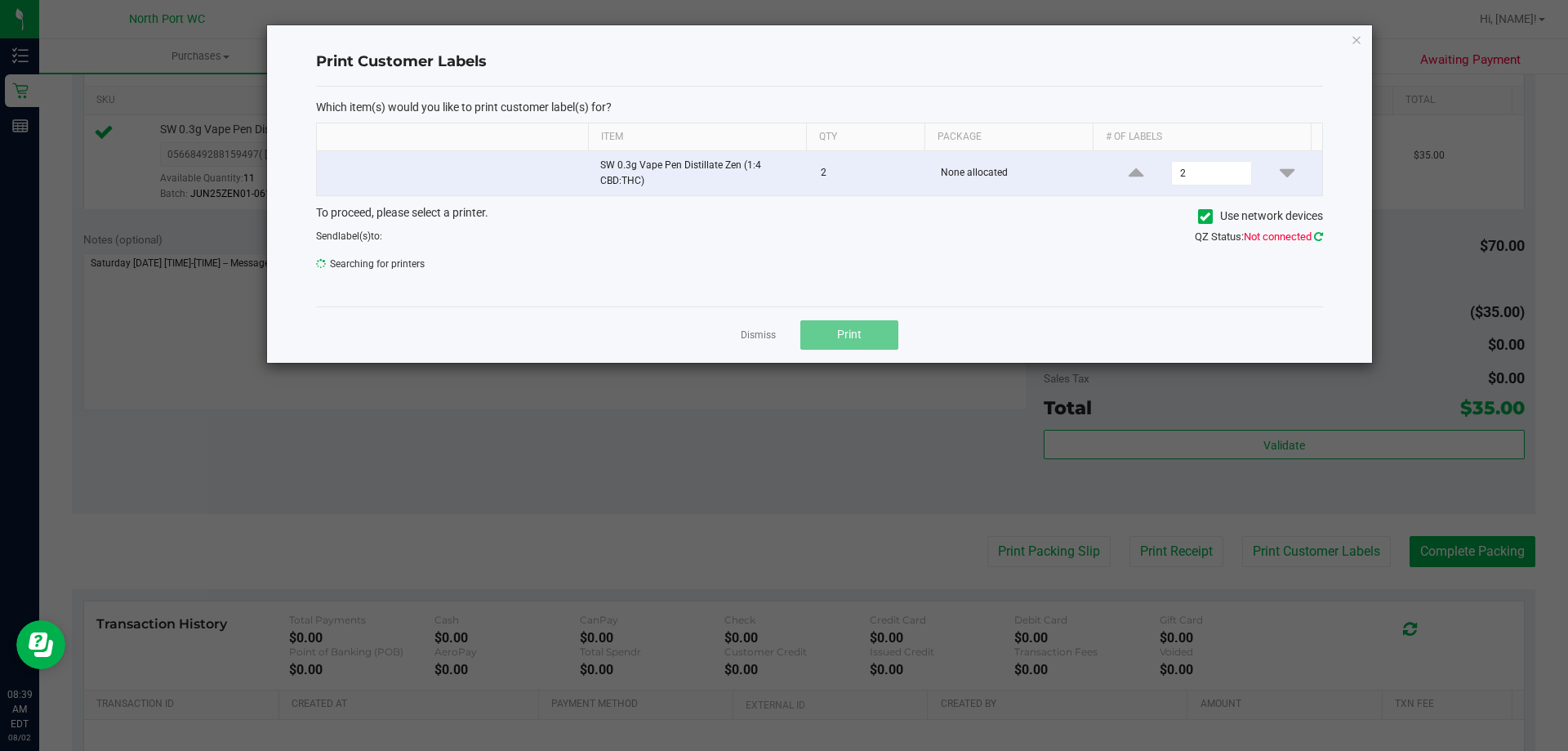 click 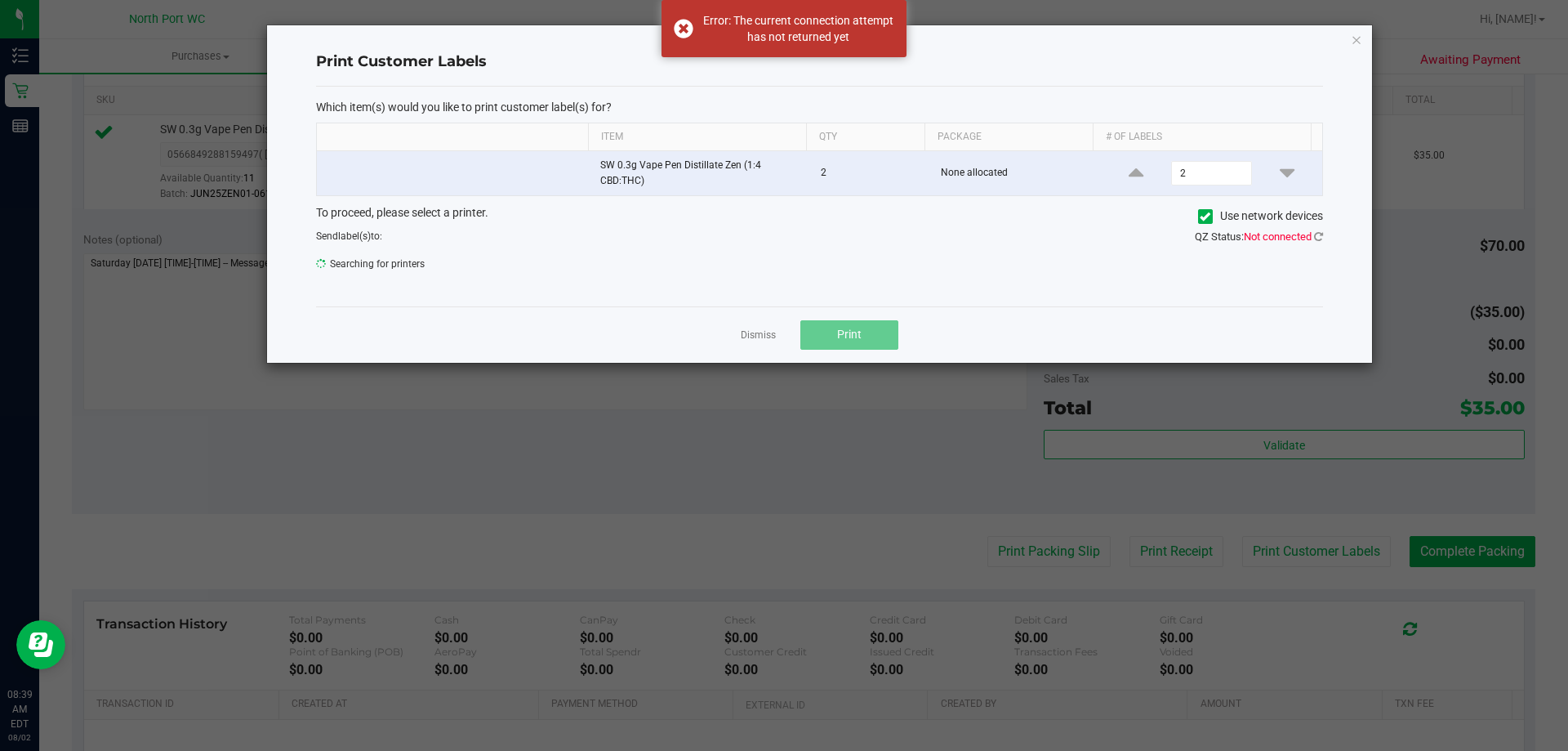 click on "Which item(s) would you like to print customer label(s) for?  Item Qty Package # of labels  SW 0.3g Vape Pen Distillate Zen (1:4 CBD:THC)   2   None allocated  2  To proceed, please select a printer.   Use network devices  Send  label(s)  to:  Searching for printers   QZ Status:   Not connected" 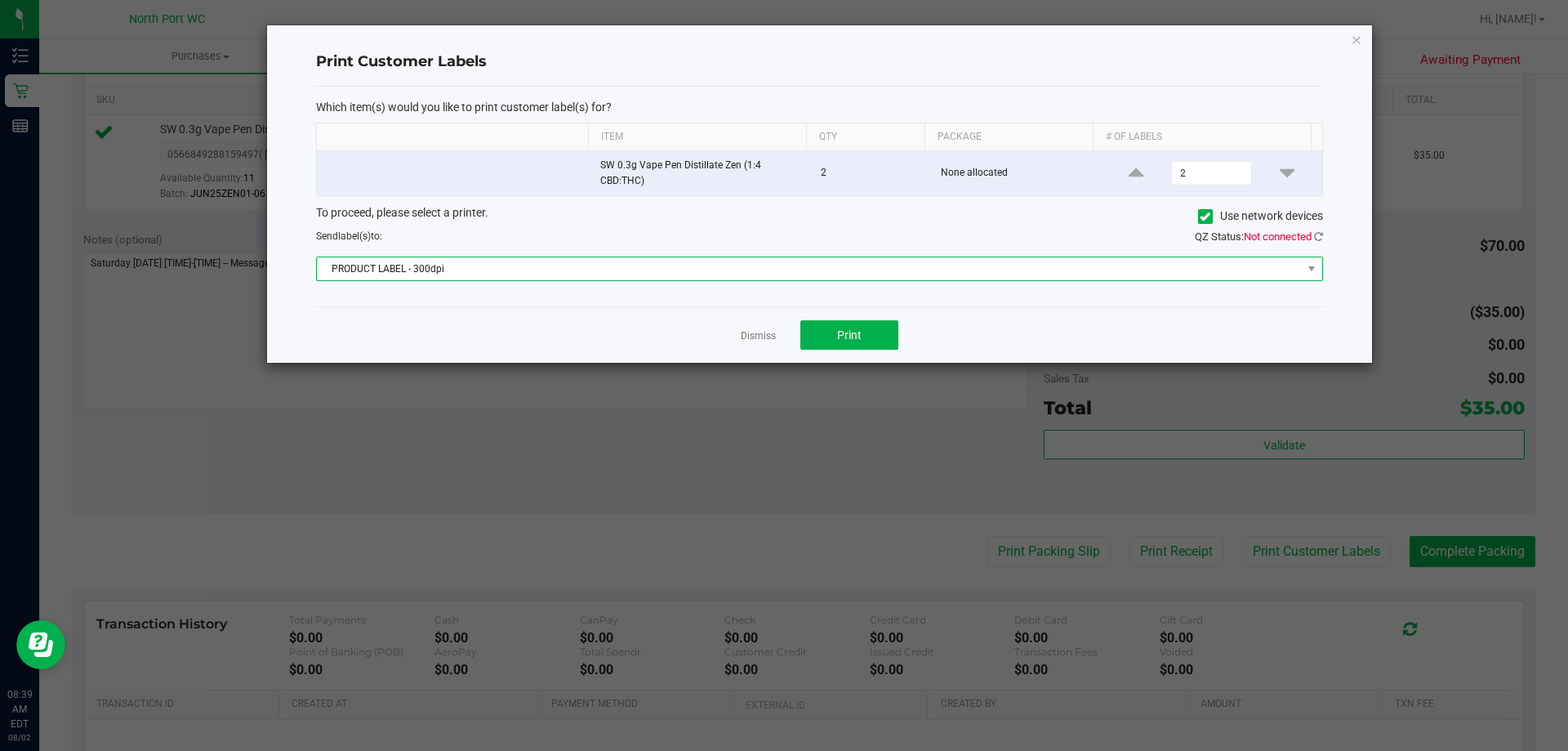 click at bounding box center (1312, 269) 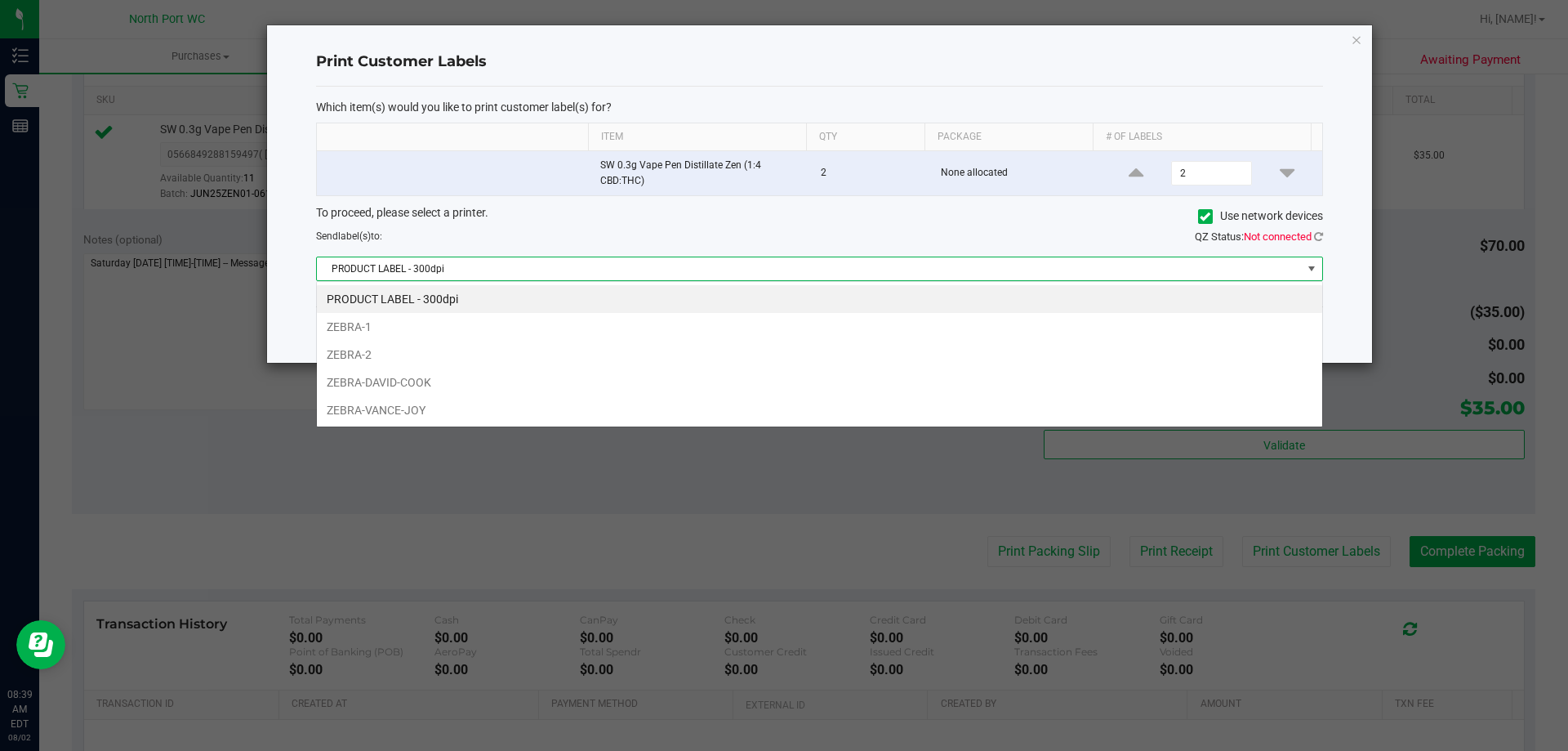 scroll, scrollTop: 81695, scrollLeft: 80660, axis: both 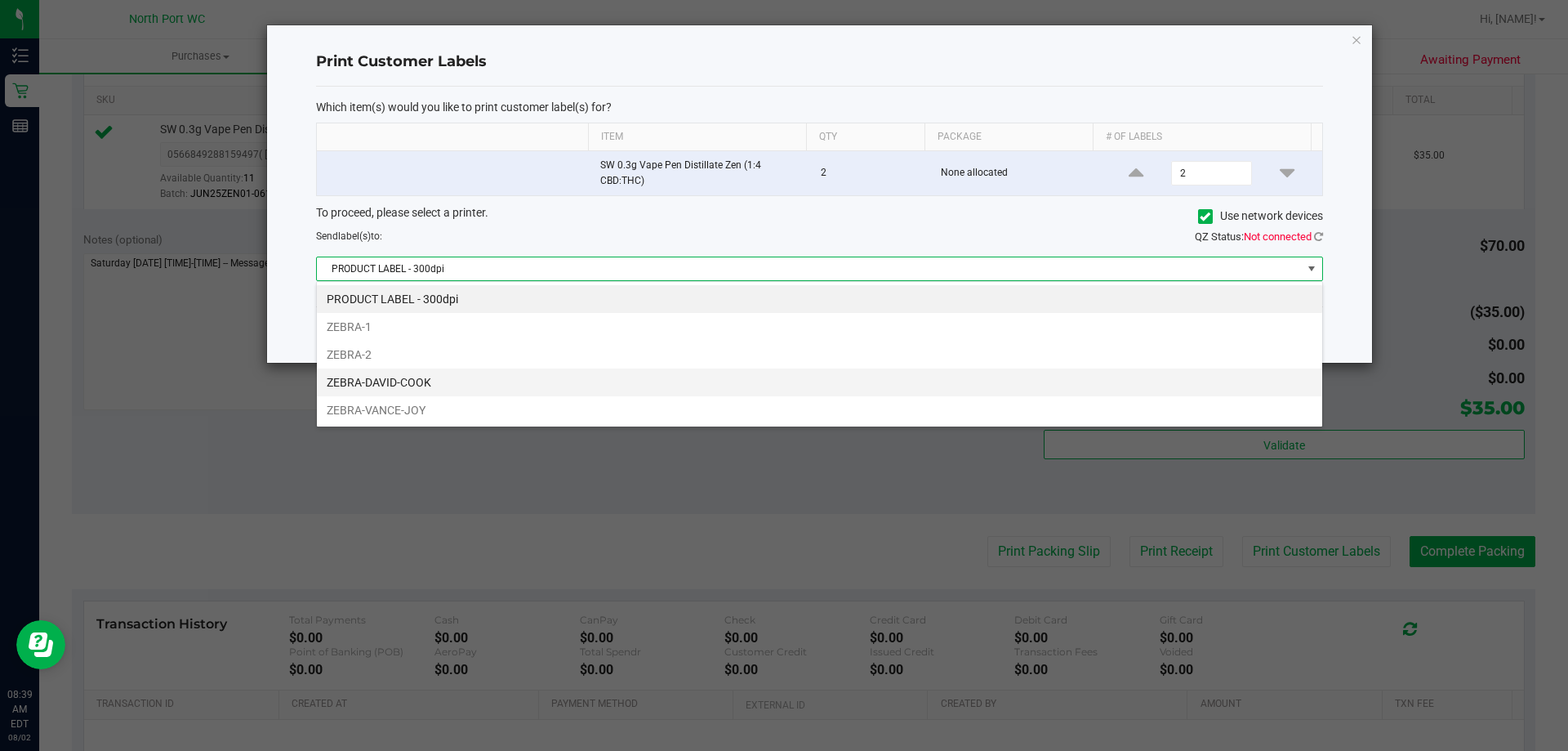 click on "ZEBRA-DAVID-COOK" at bounding box center [819, 382] 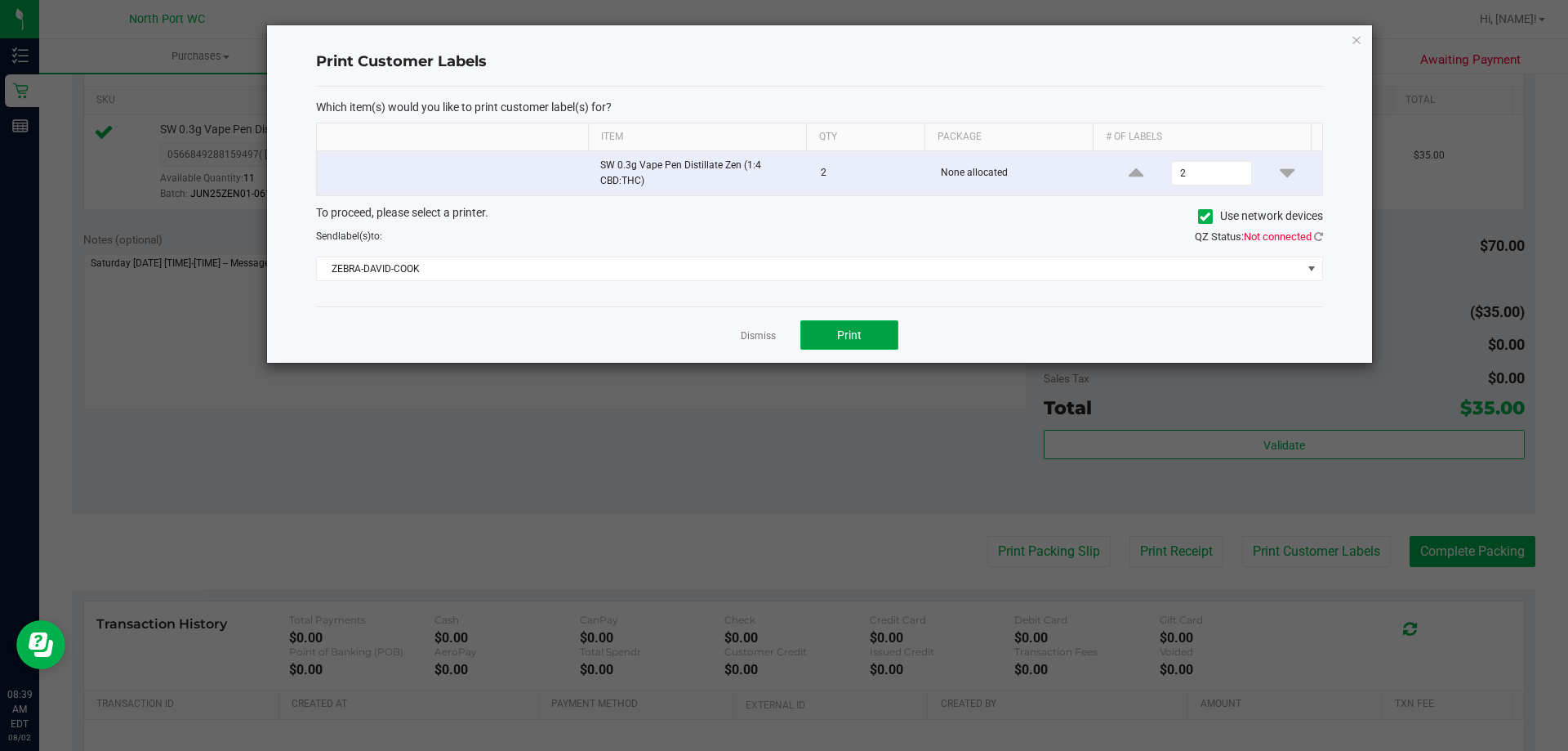 click on "Print" 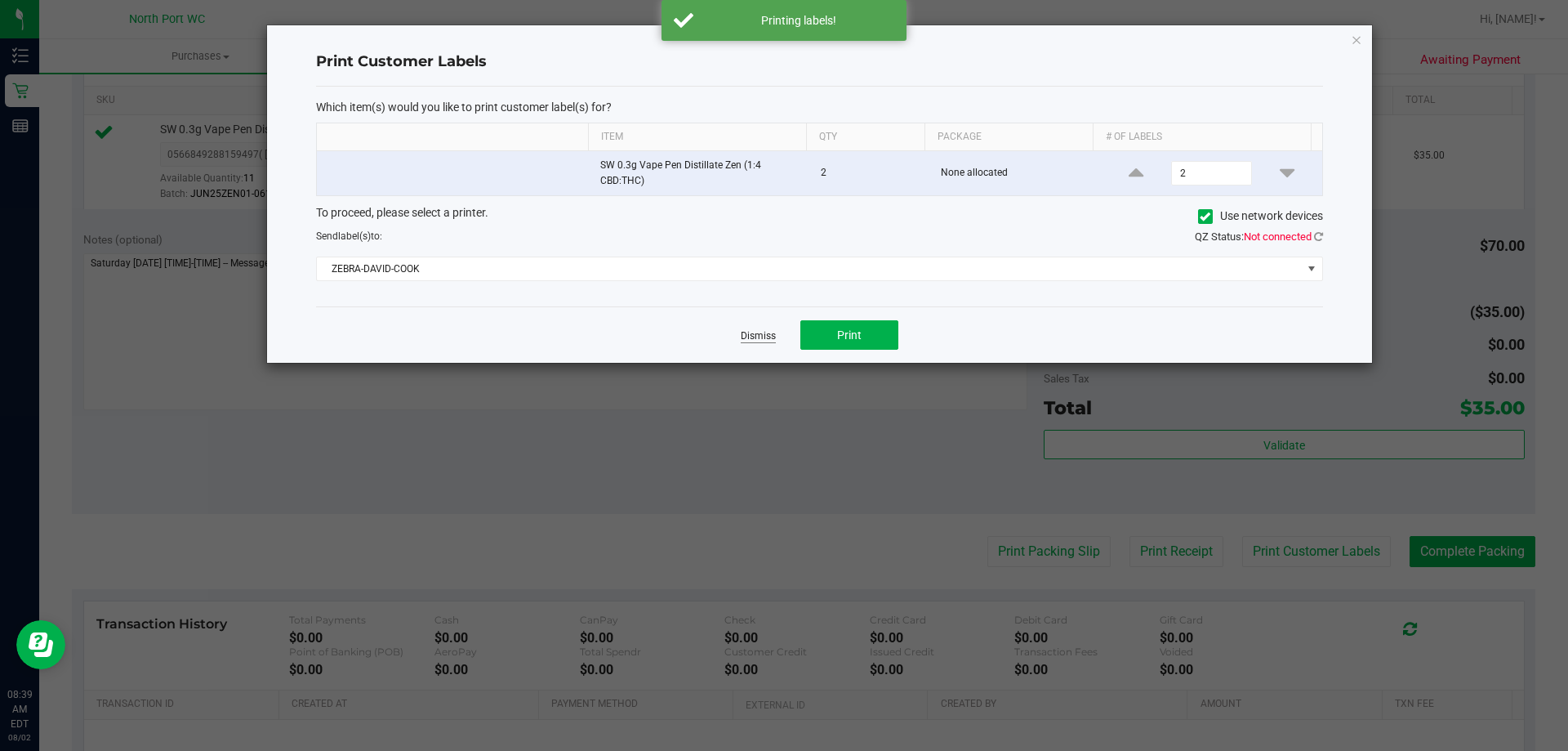 click on "Dismiss" 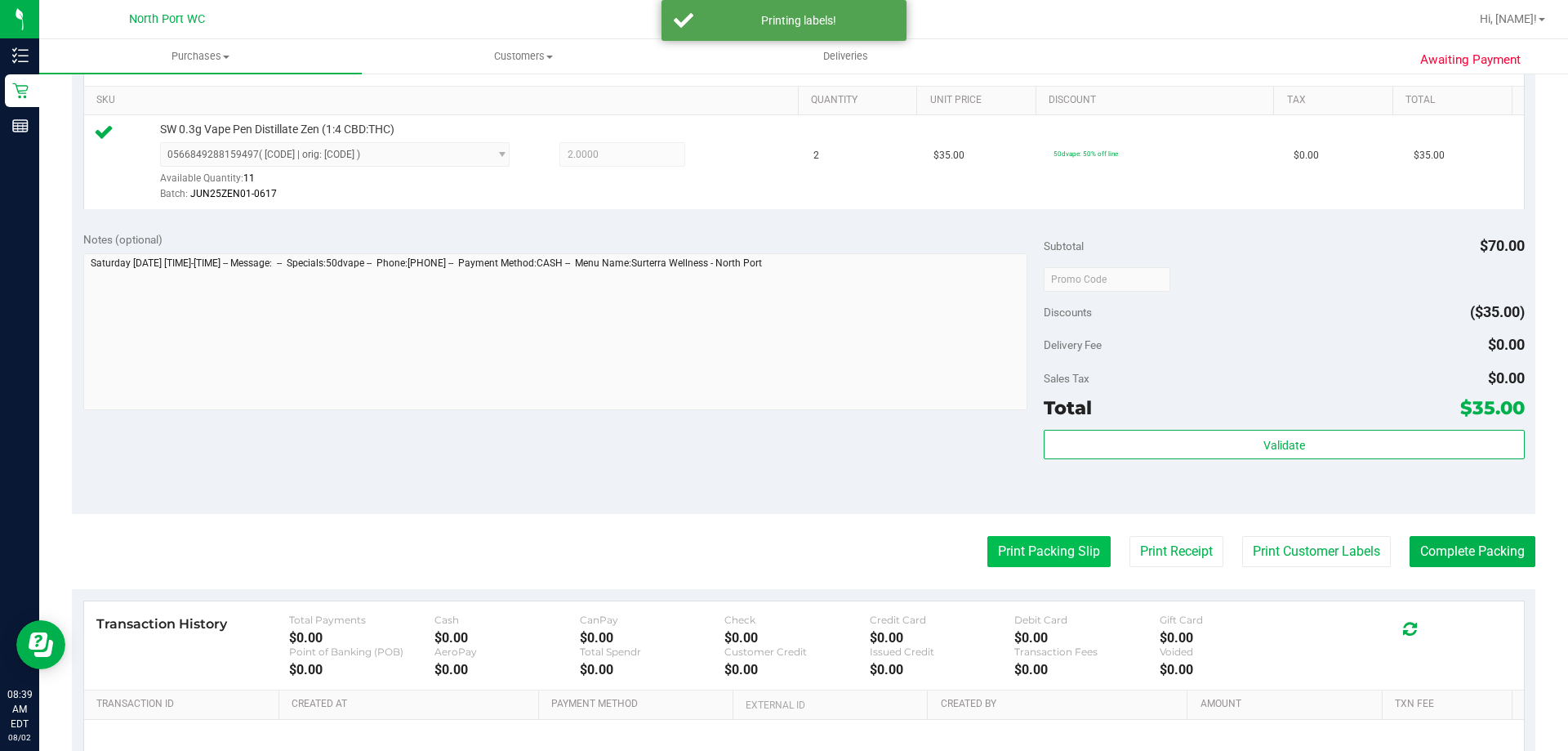 click on "Print Packing Slip" at bounding box center (1049, 552) 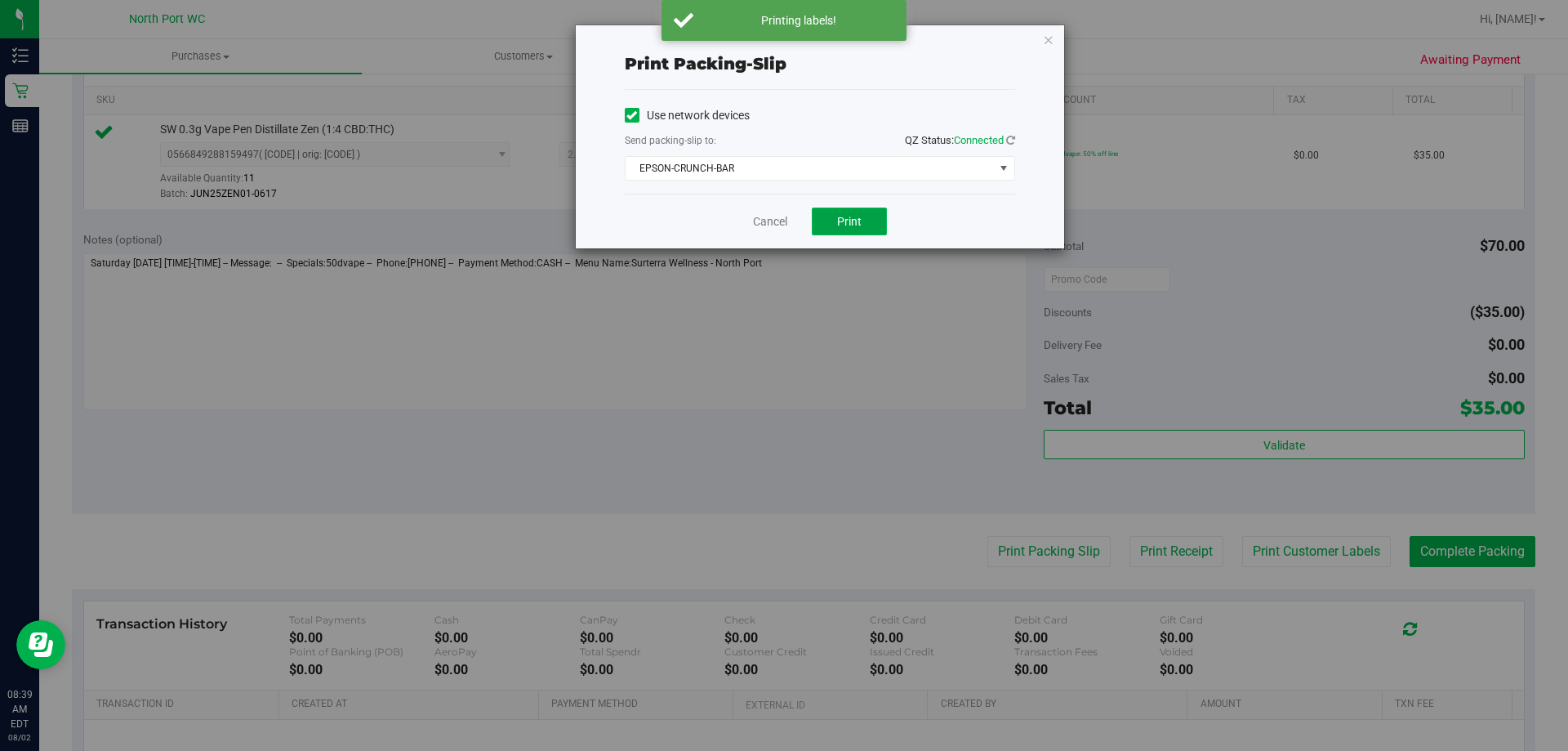 click on "Print" at bounding box center [849, 221] 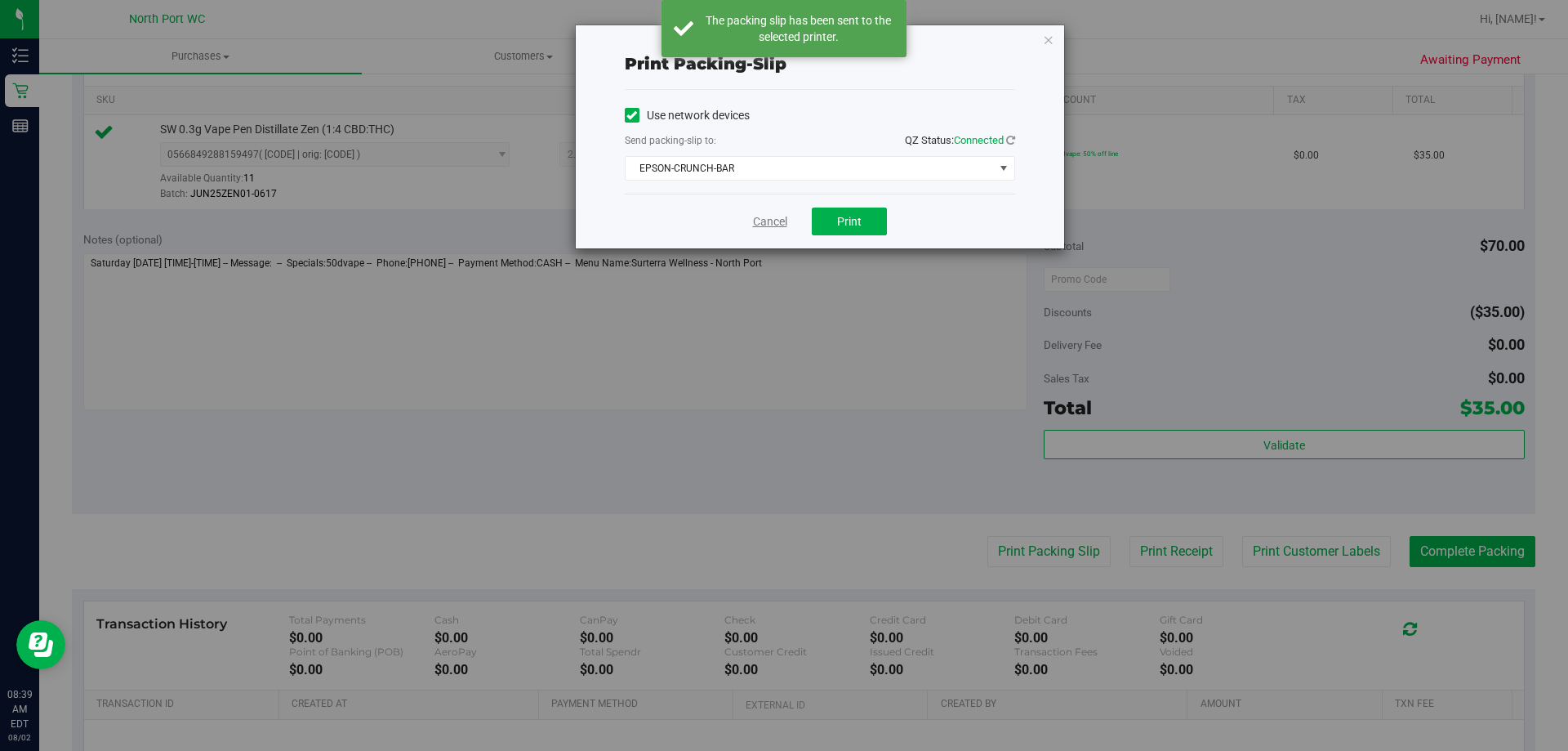 click on "Cancel" at bounding box center (770, 221) 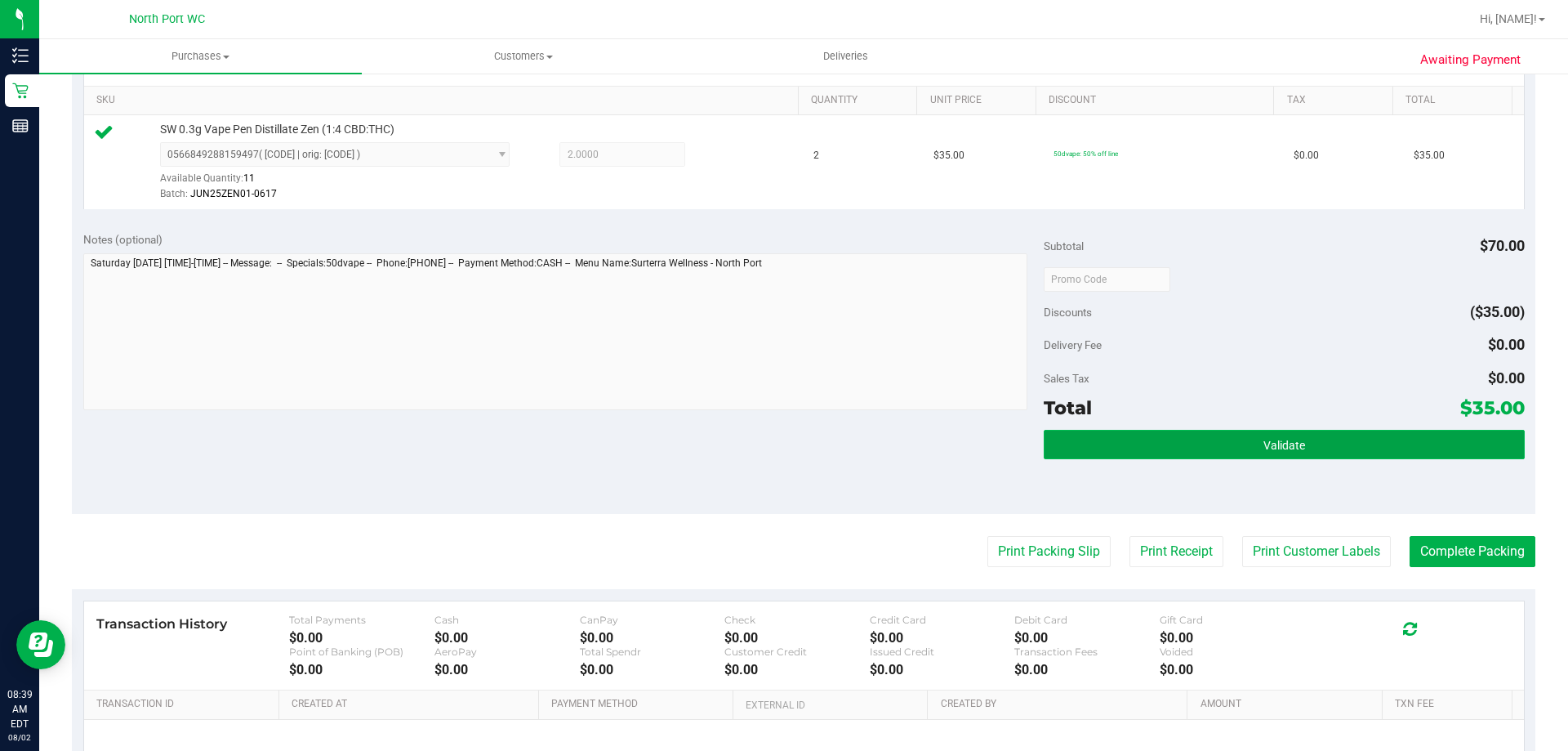 click on "Validate" at bounding box center (1284, 445) 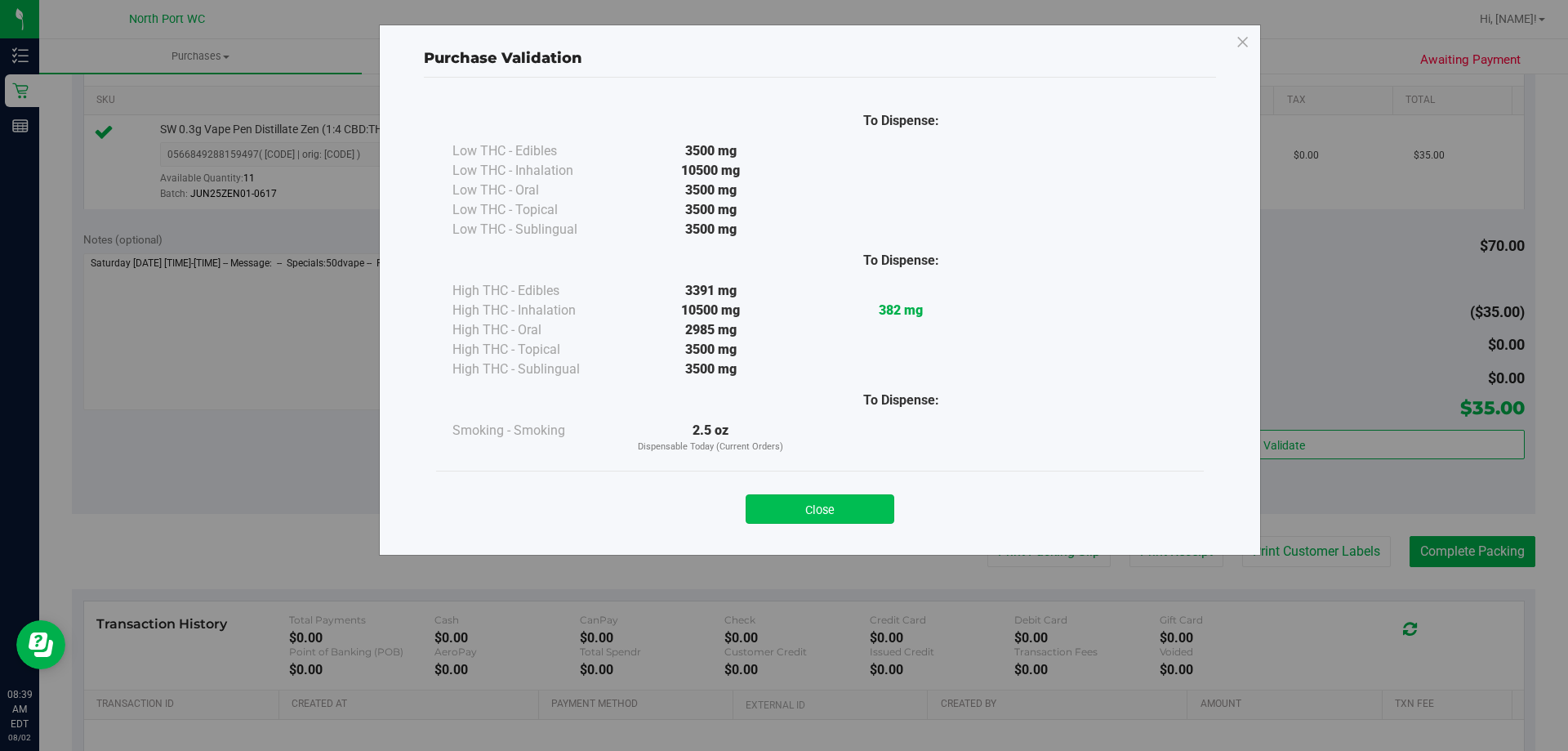 click on "Close" at bounding box center [820, 509] 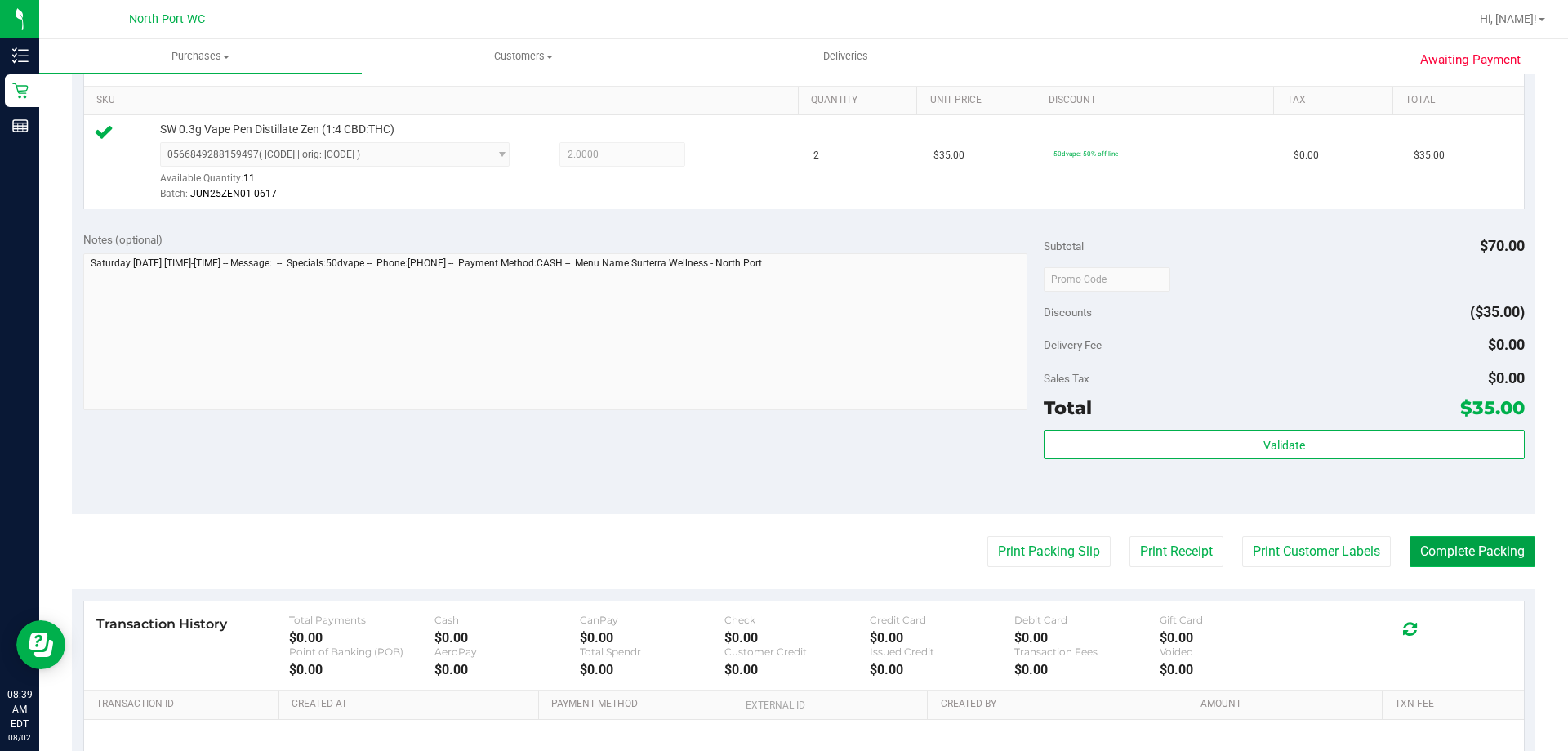 click on "Complete Packing" at bounding box center [1472, 552] 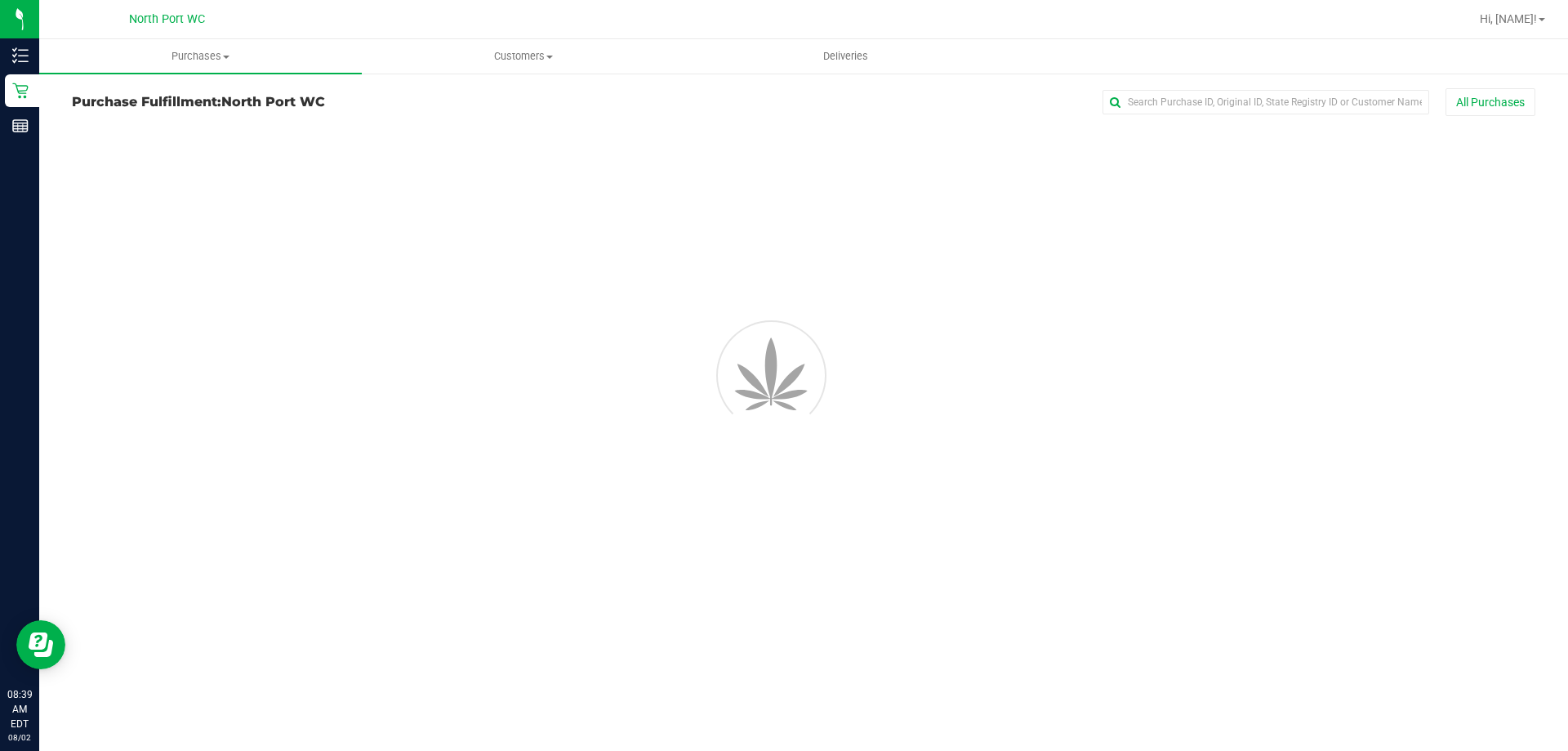 scroll, scrollTop: 0, scrollLeft: 0, axis: both 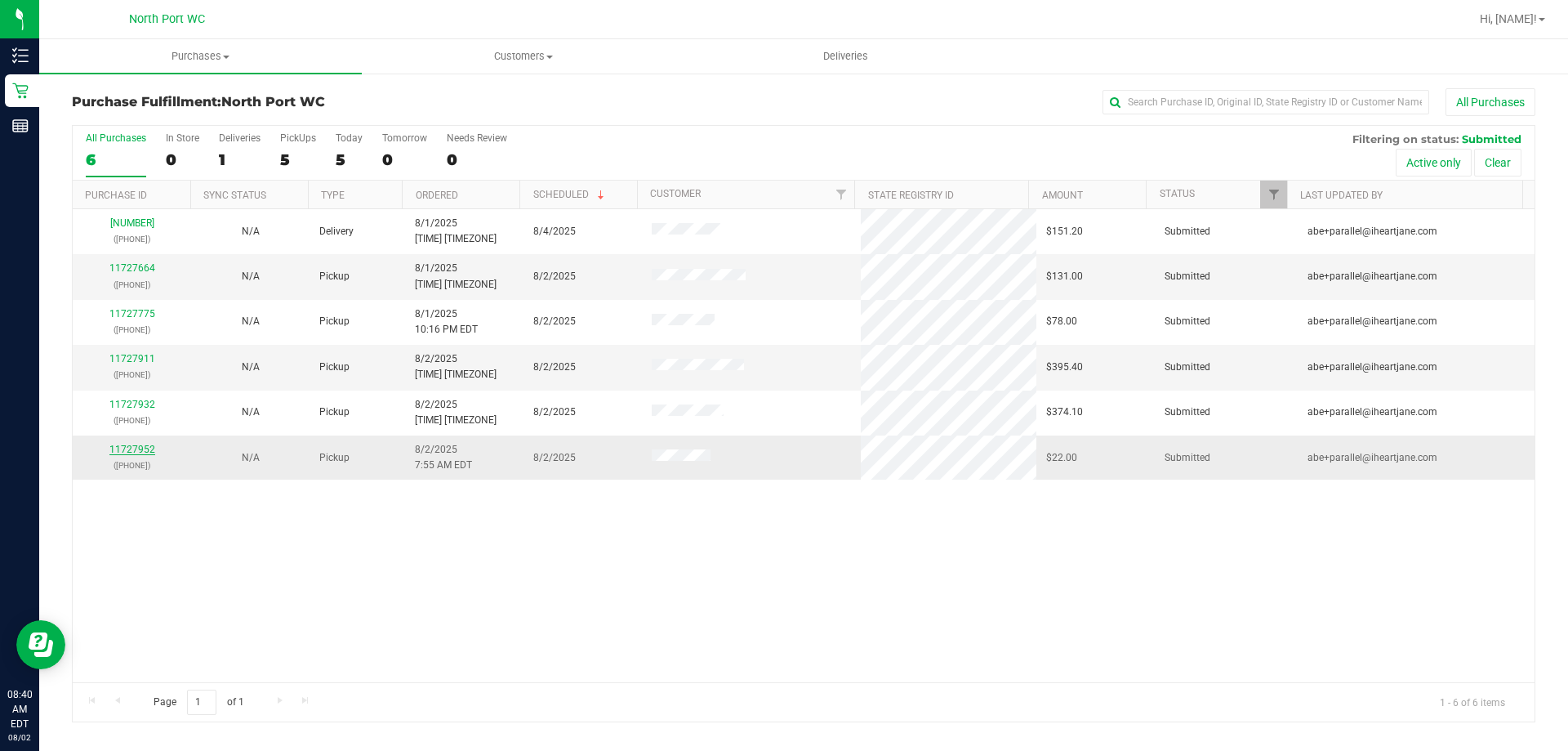 click on "11727952" at bounding box center (132, 449) 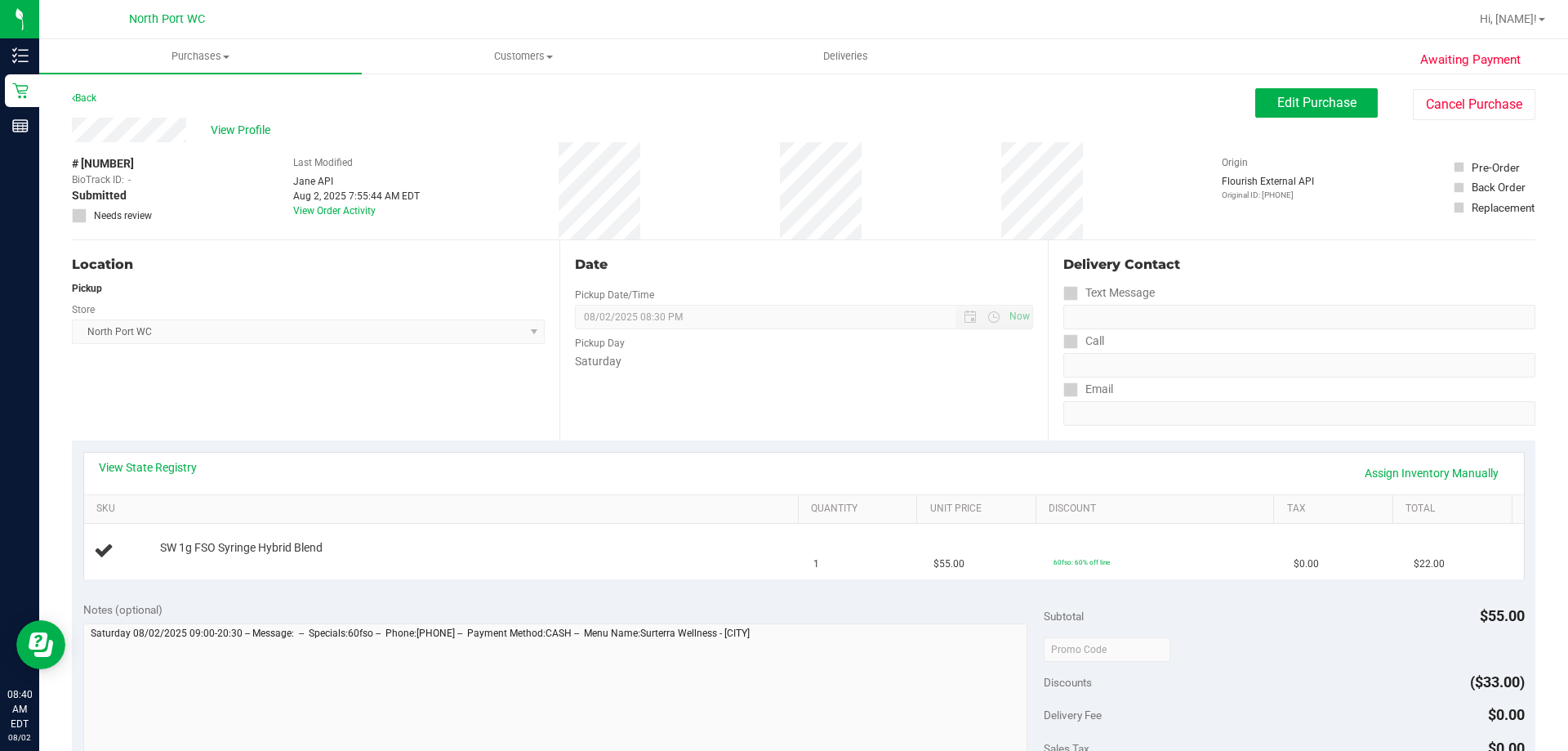 click on "Location
Pickup
Store
North Port WC Select Store Bonita Springs WC Boynton Beach WC Bradenton WC Brandon WC Brooksville WC Call Center Clermont WC Crestview WC Deerfield Beach WC Delray Beach WC Deltona WC Ft Walton Beach WC Ft. Lauderdale WC Ft. Myers WC Gainesville WC Jax Atlantic WC JAX DC REP Jax WC Key West WC Lakeland WC Largo WC Lehigh Acres DC REP Merritt Island WC Miami 72nd WC Miami Beach WC Miami Dadeland WC Miramar DC REP New Port Richey WC North Palm Beach WC North Port WC Ocala WC Orange Park WC Orlando Colonial WC Orlando DC REP Orlando WC Oviedo WC Palm Bay WC Palm Coast WC Panama City WC Pensacola WC Port Orange WC Port St. Lucie WC Sebring WC South Tampa WC St. Pete WC Summerfield WC Tallahassee DC REP Tallahassee WC Tampa DC Testing Tampa Warehouse Tampa WC TX Austin DC TX Plano Retail WPB DC" at bounding box center [315, 340] 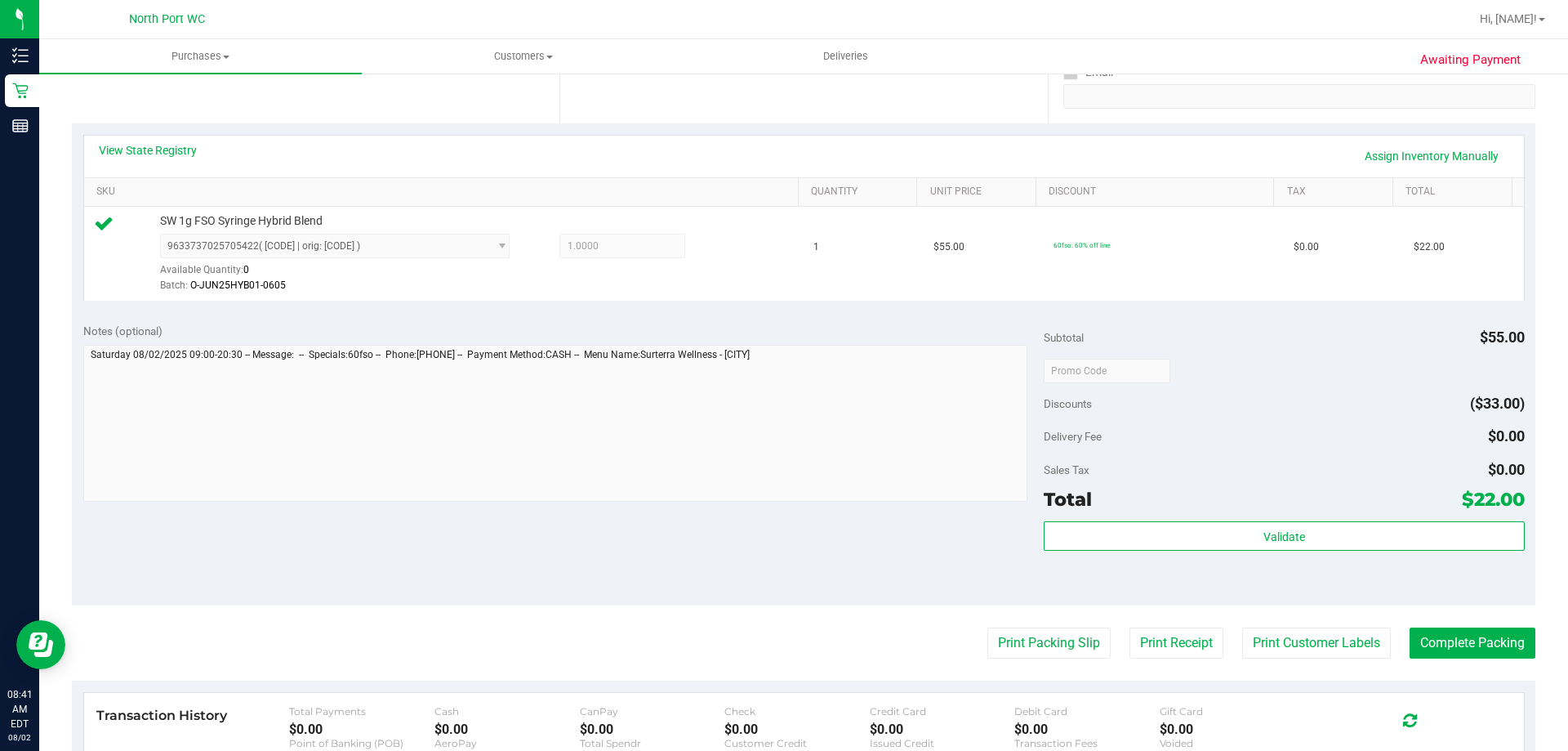 scroll, scrollTop: 409, scrollLeft: 0, axis: vertical 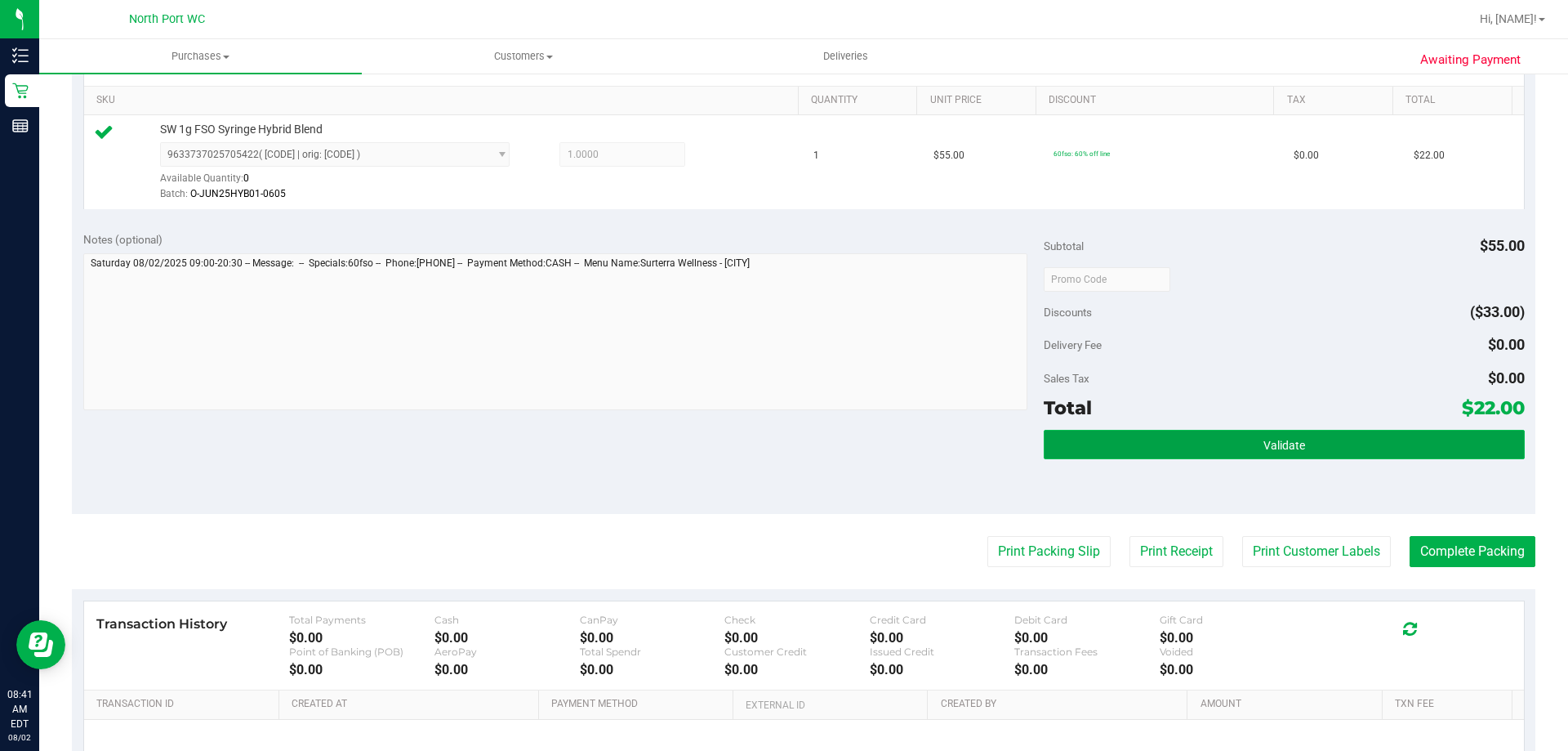 click on "Validate" at bounding box center [1284, 445] 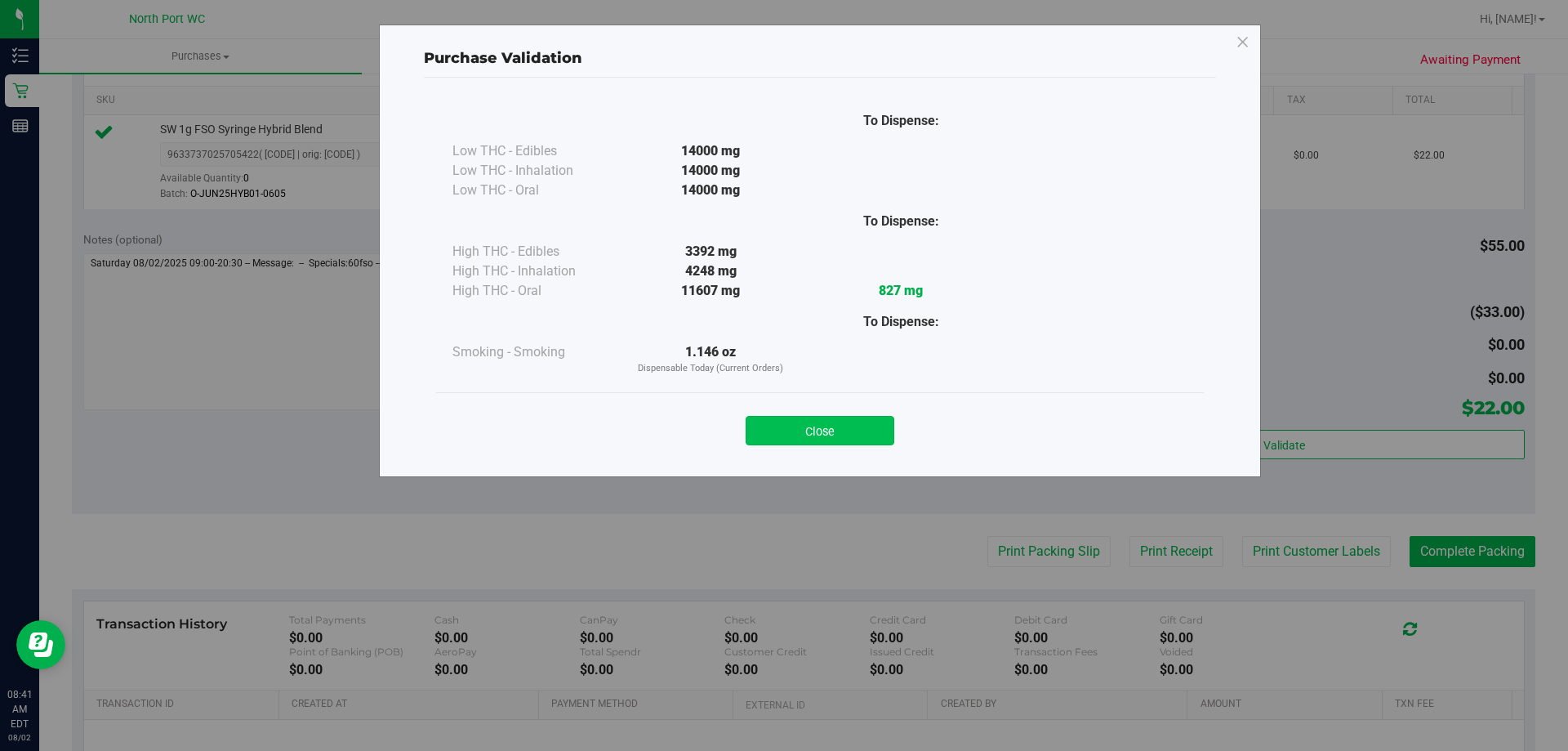 click on "Close" at bounding box center (820, 431) 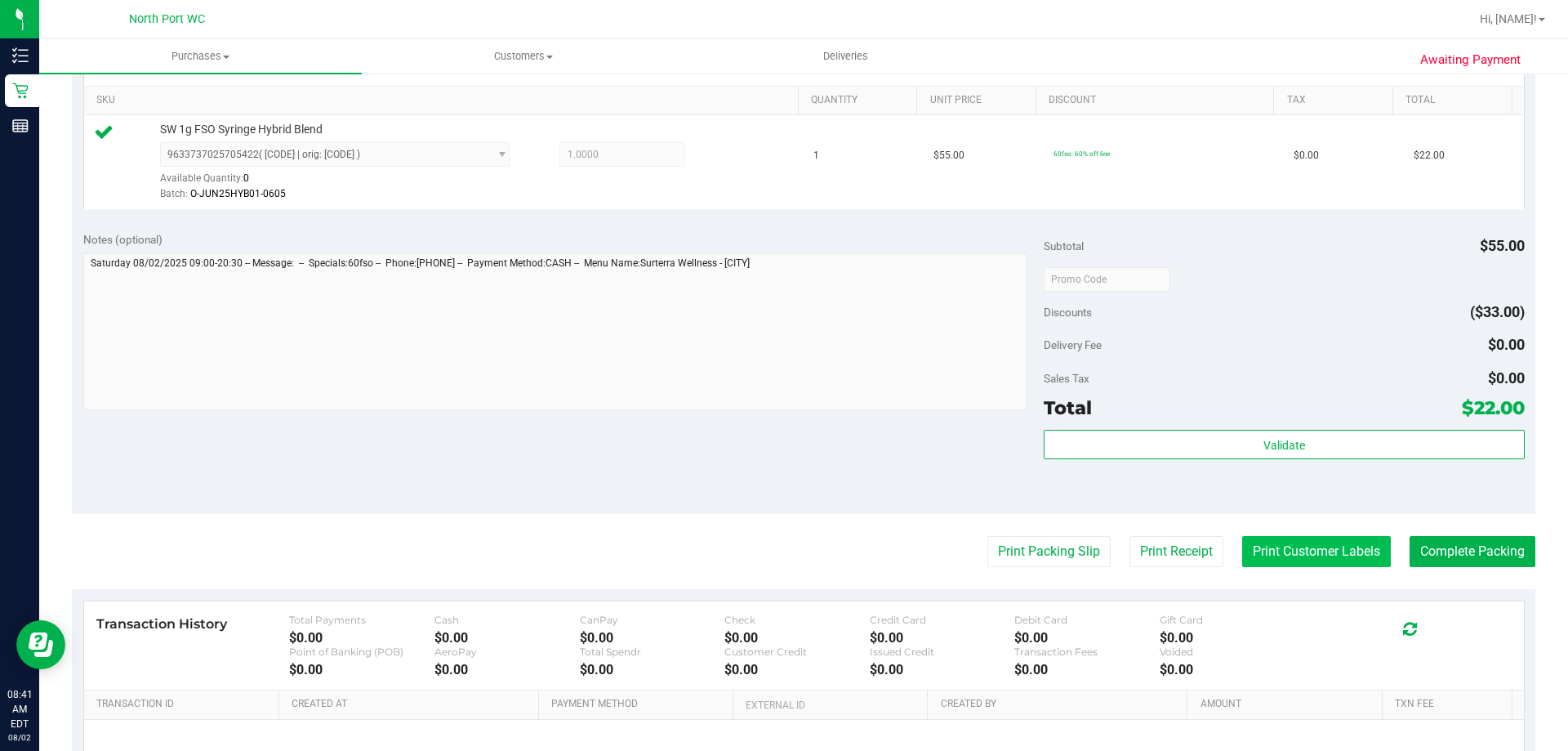 click on "Print Customer Labels" at bounding box center [1316, 552] 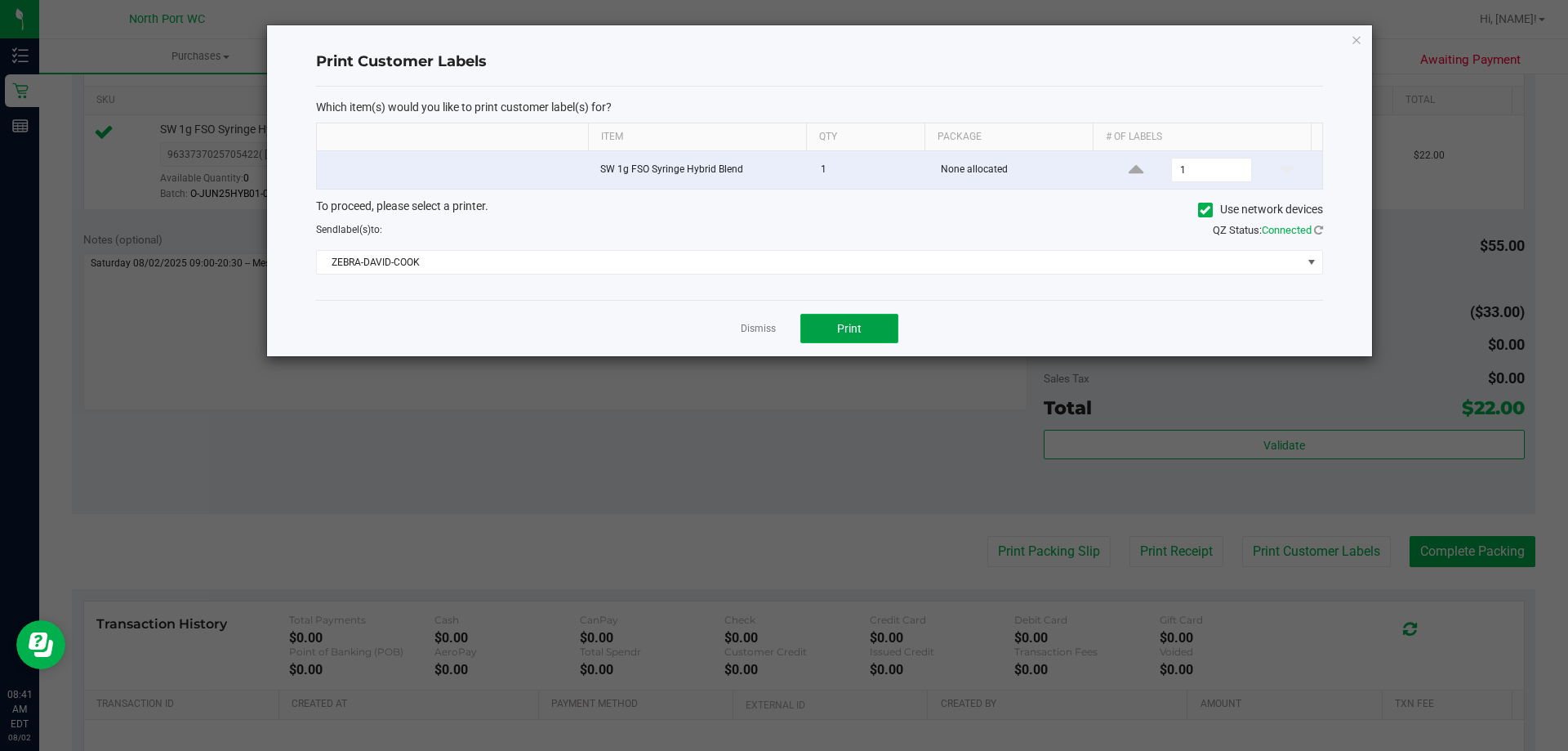 click on "Print" 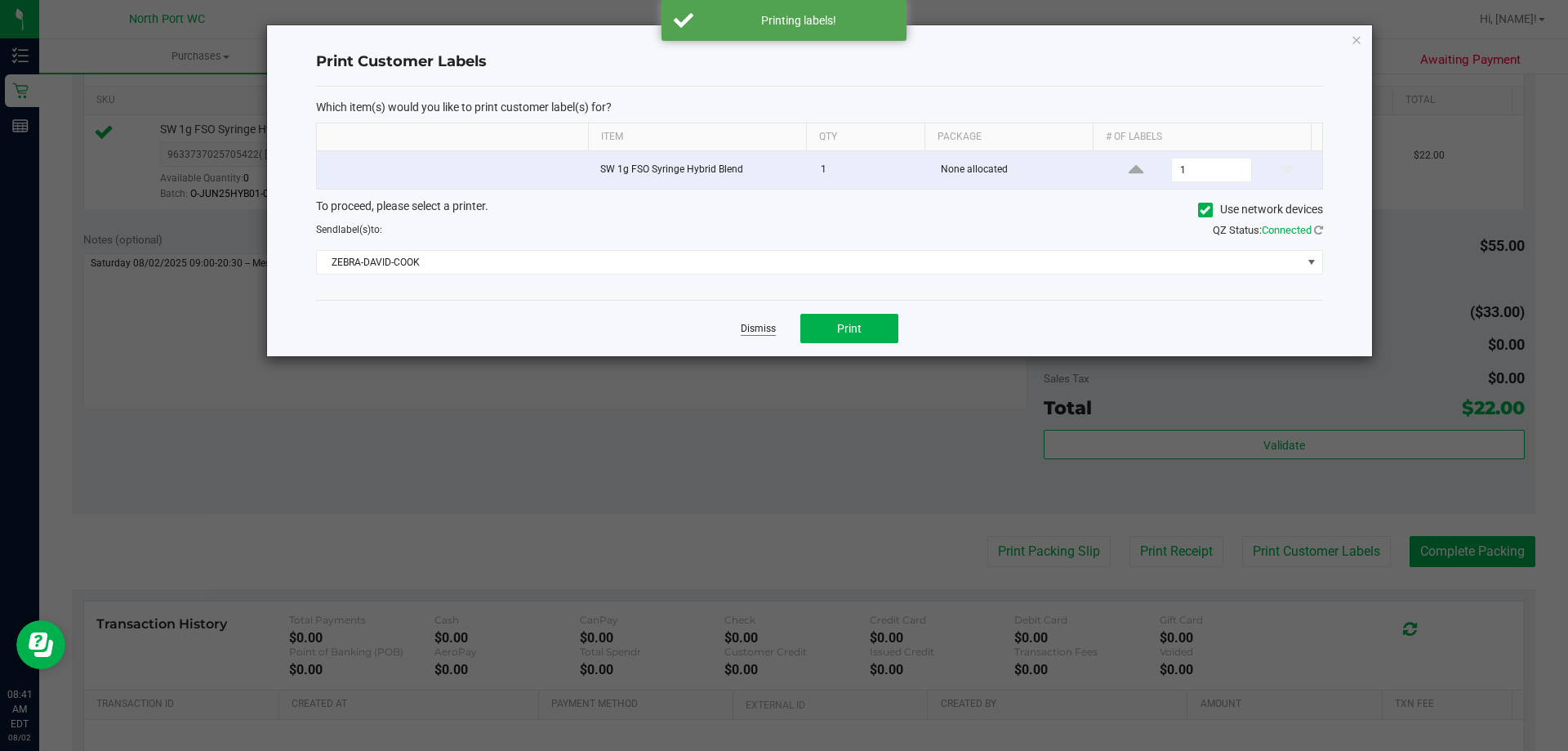 click on "Dismiss" 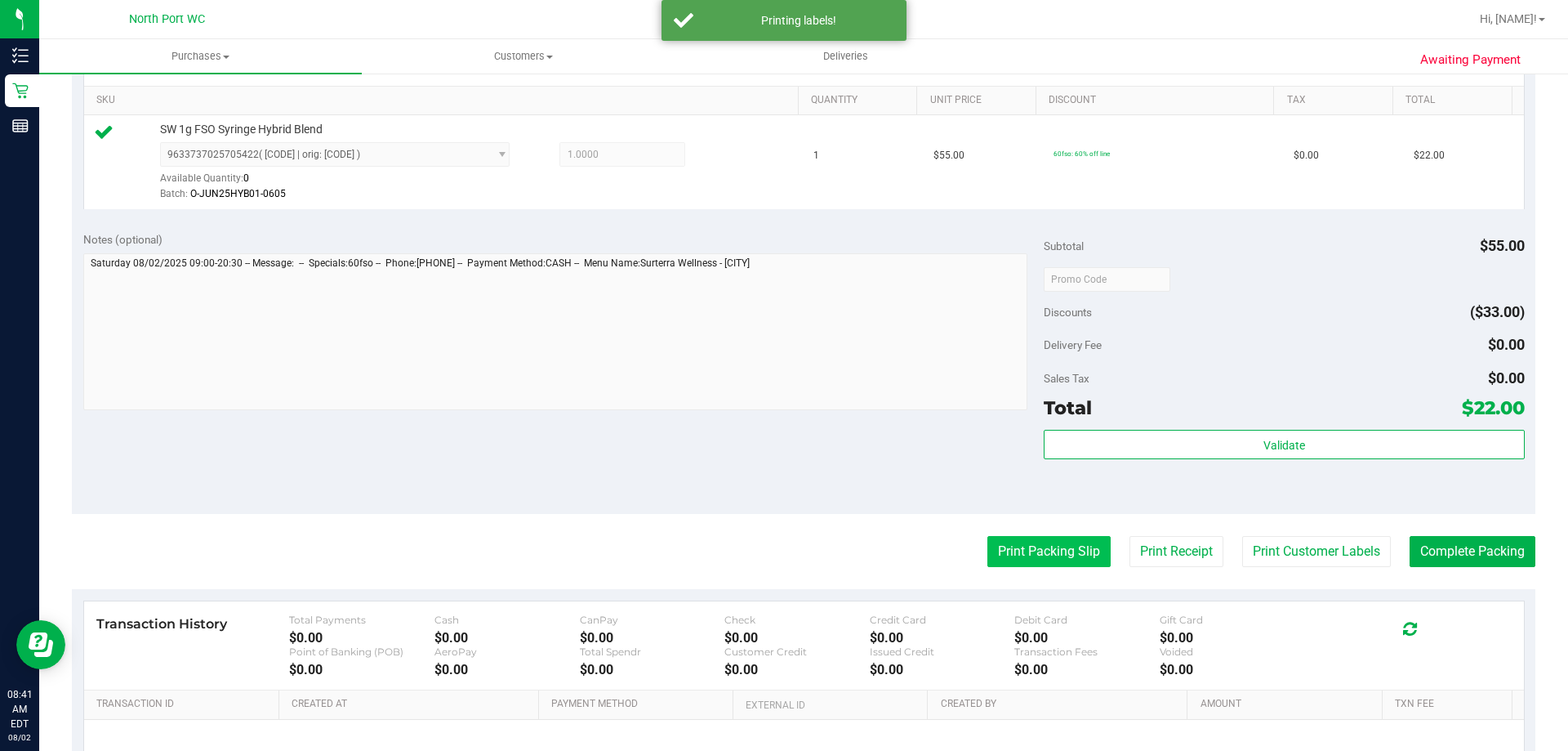 click on "Print Packing Slip" at bounding box center (1049, 552) 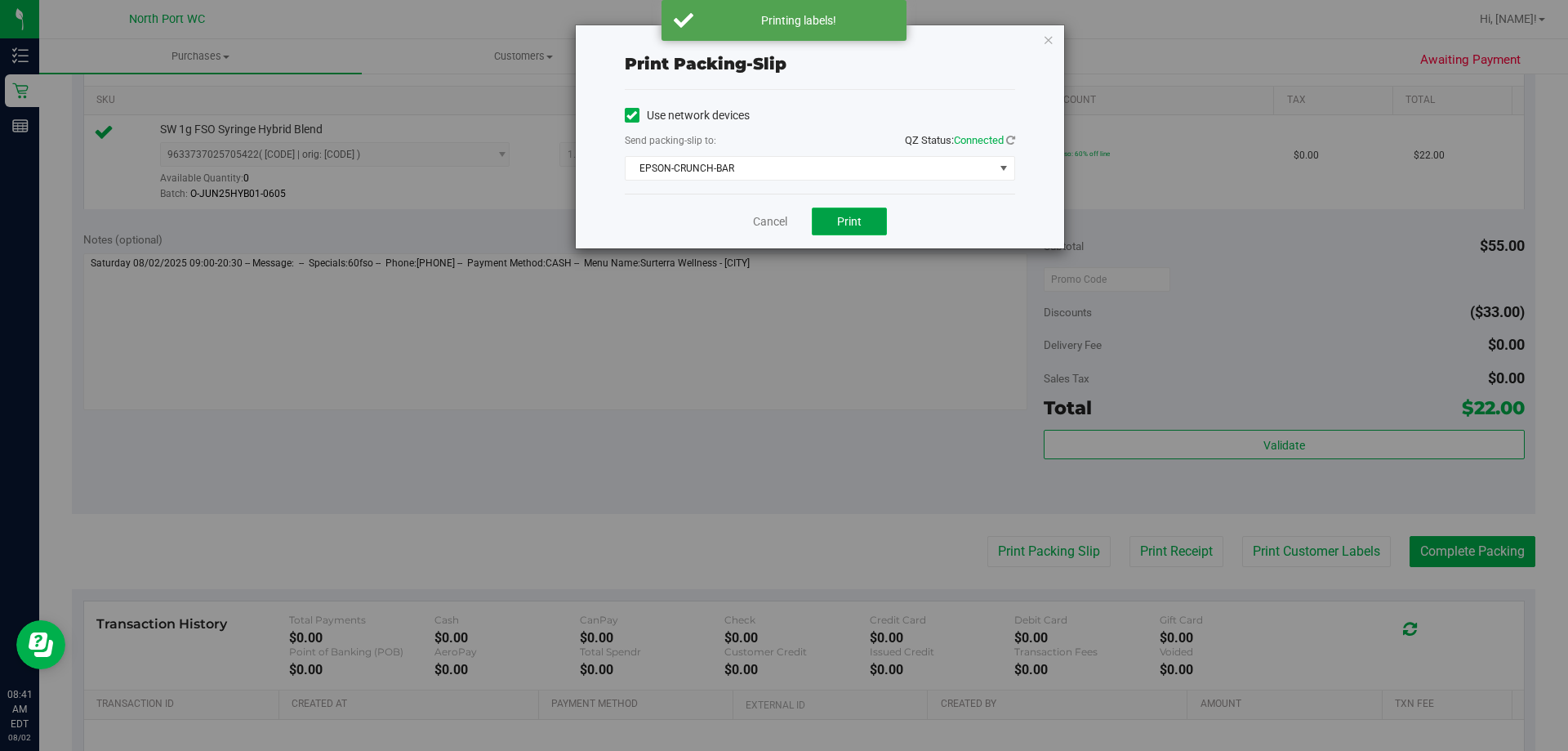 click on "Print" at bounding box center (849, 221) 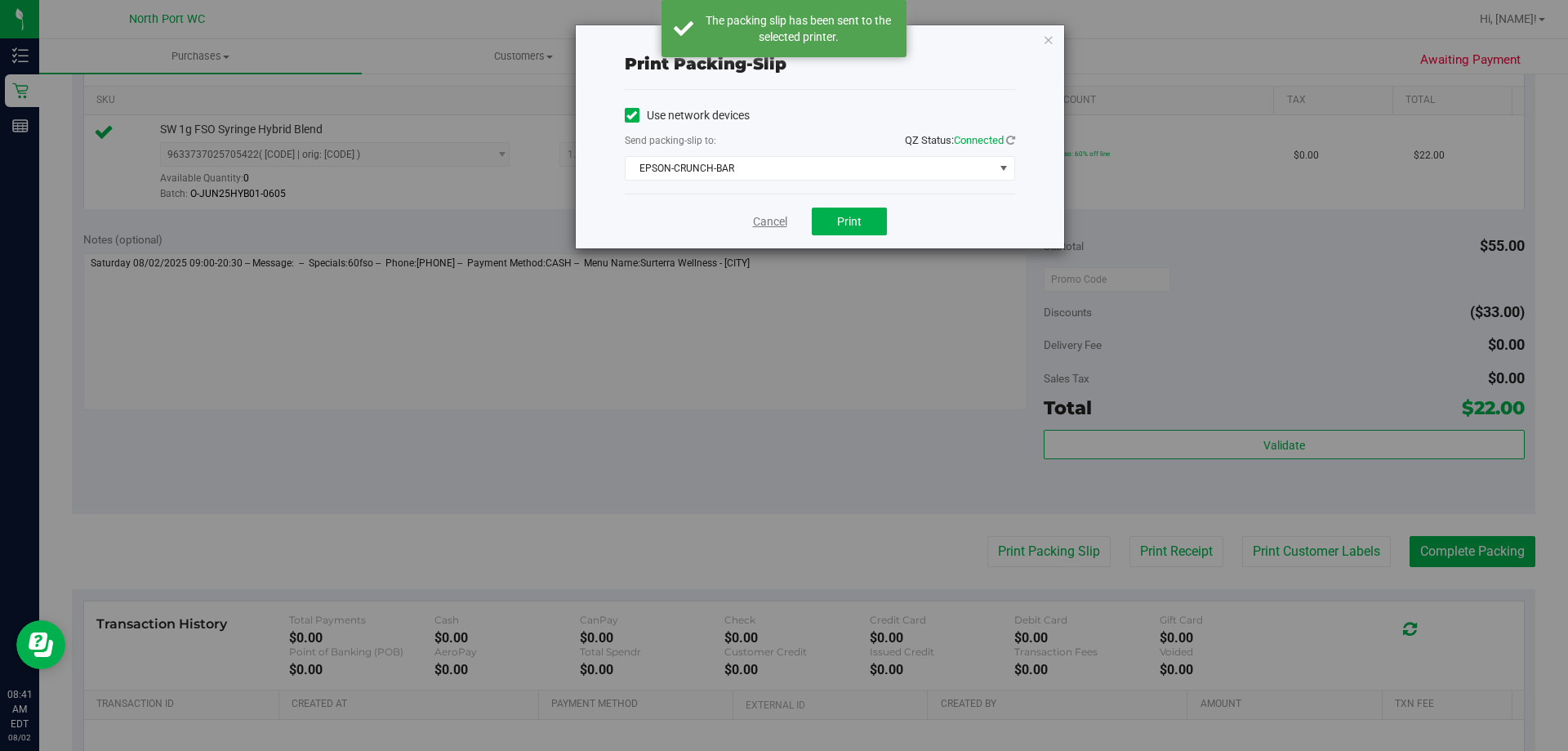 click on "Cancel" at bounding box center [770, 221] 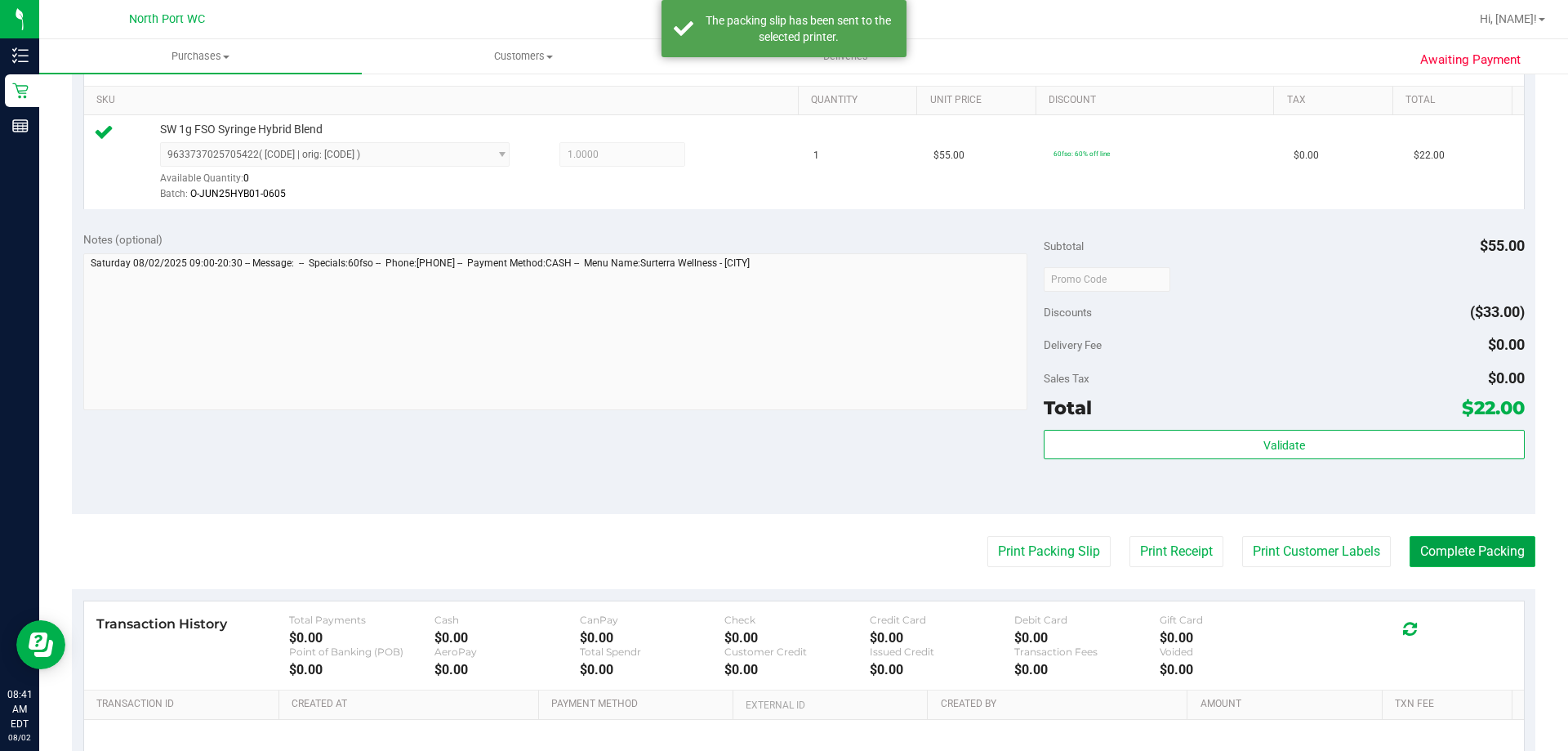 click on "Complete Packing" at bounding box center [1472, 552] 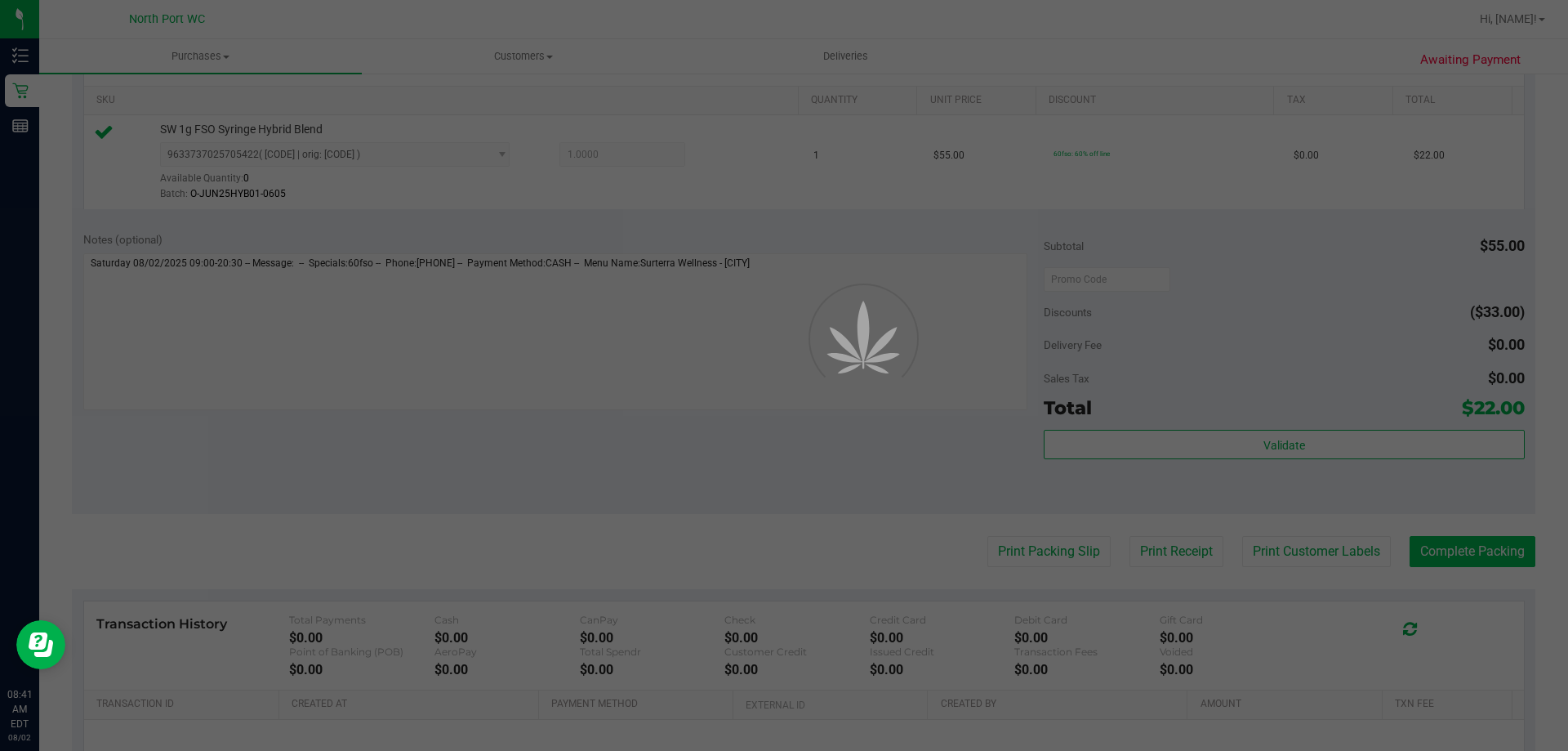 scroll, scrollTop: 0, scrollLeft: 0, axis: both 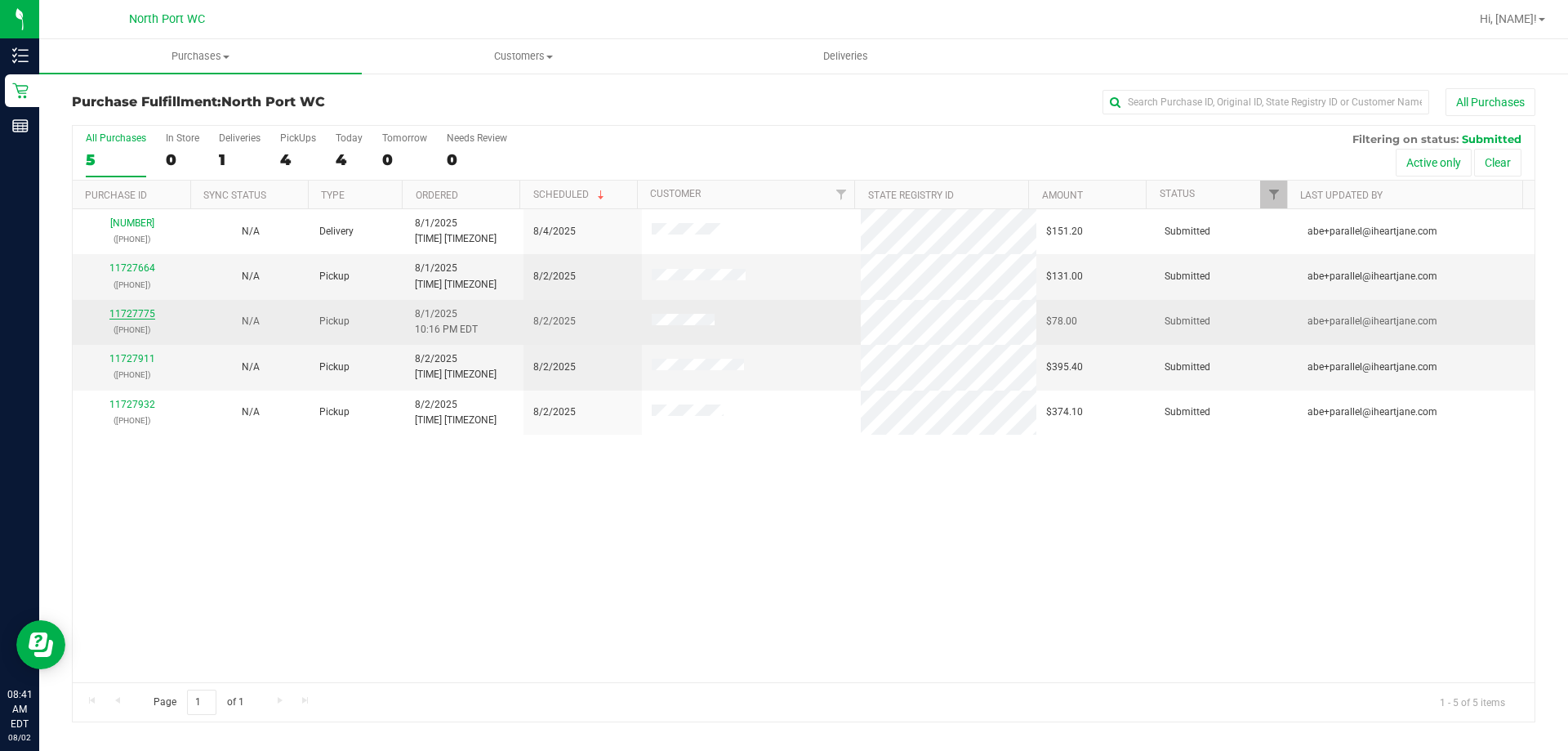 click on "11727775" at bounding box center [132, 314] 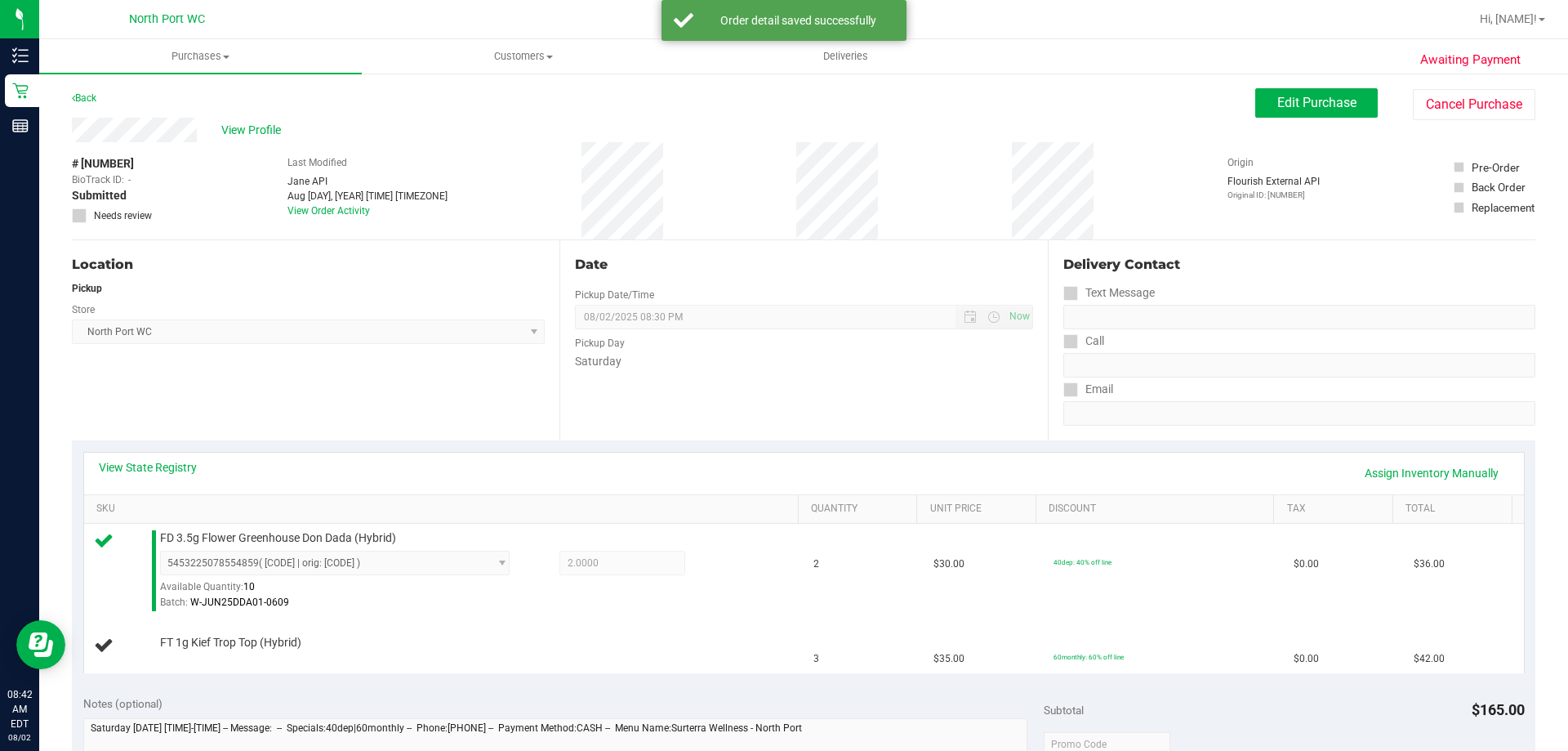 scroll, scrollTop: 82, scrollLeft: 0, axis: vertical 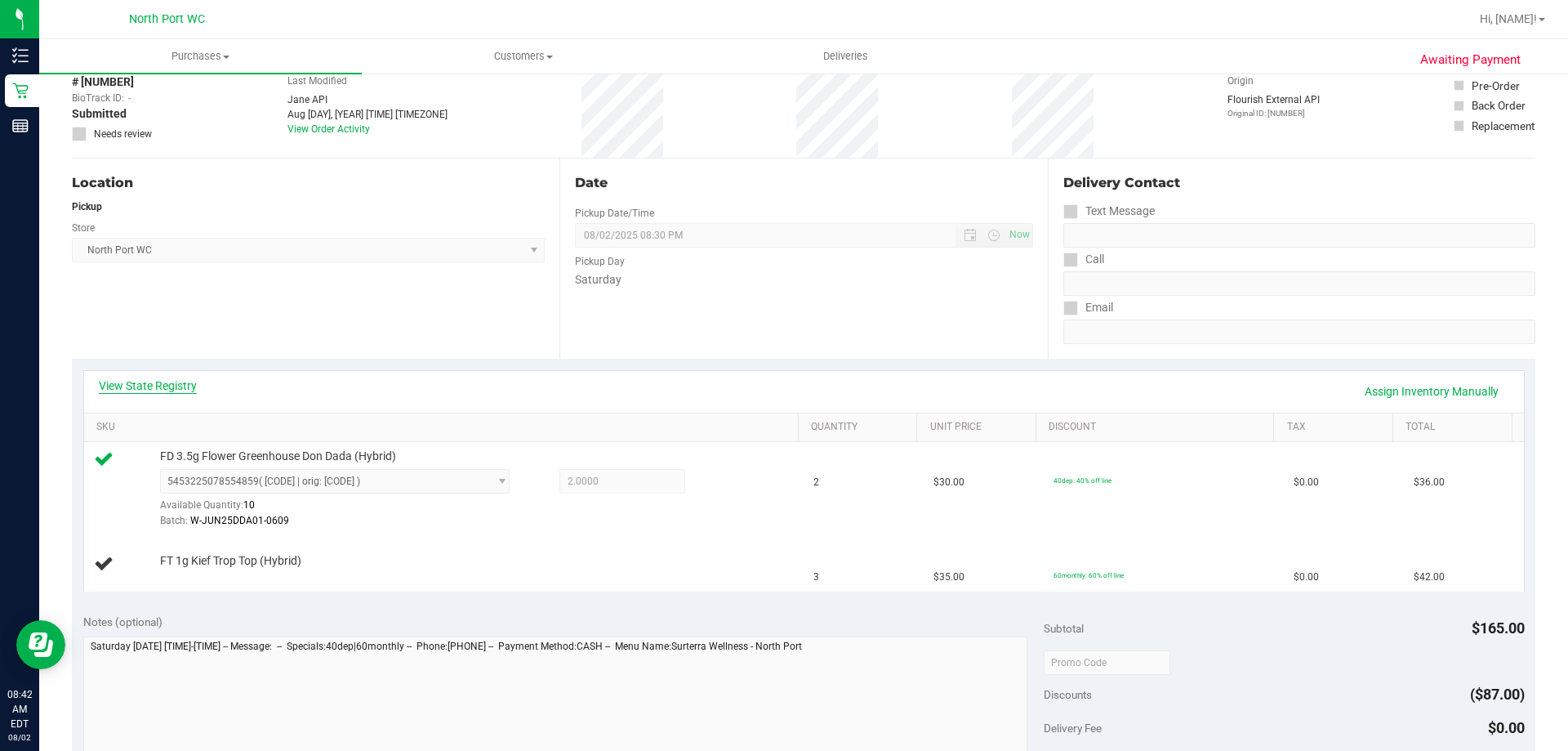 click on "View State Registry" at bounding box center (148, 386) 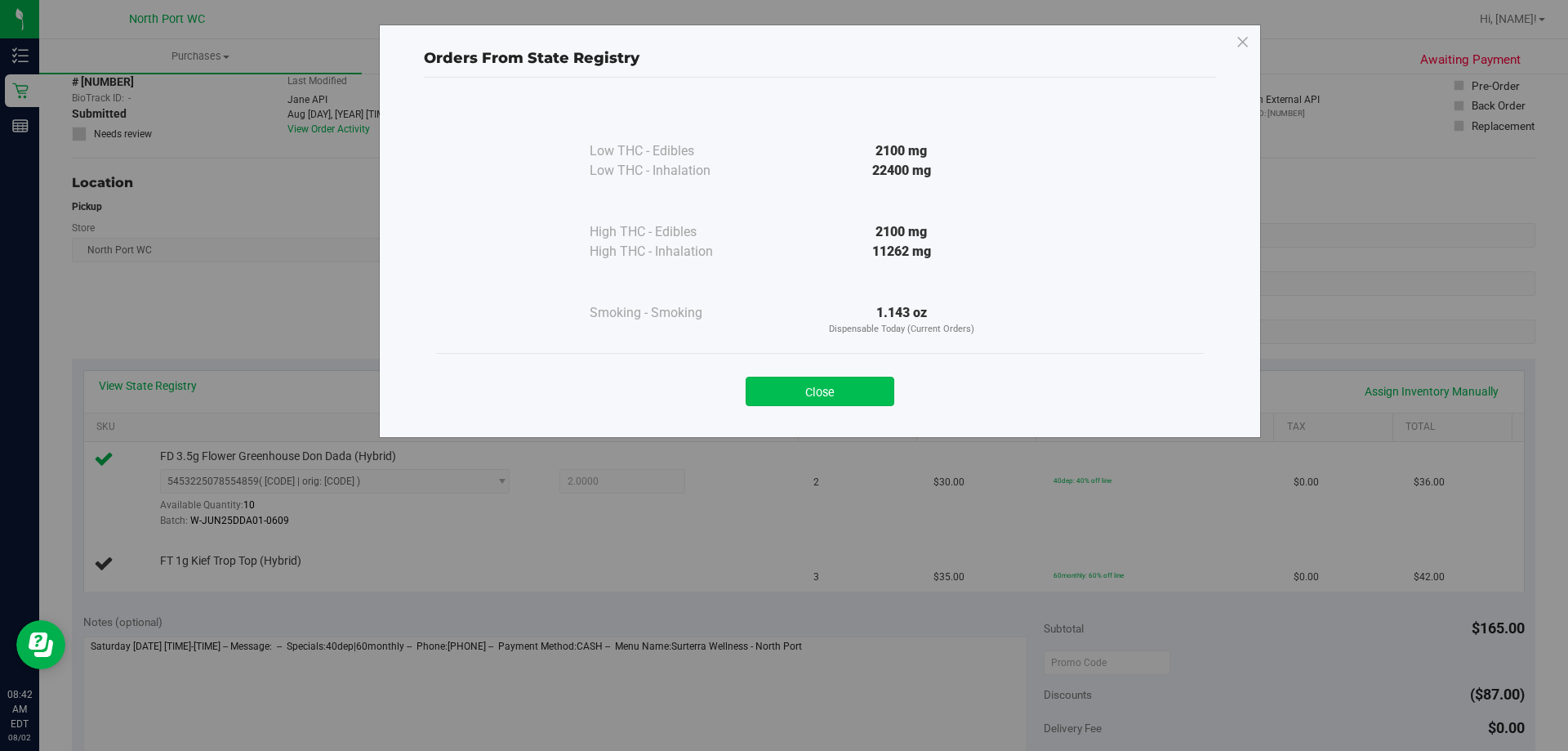 click on "Close" at bounding box center [820, 391] 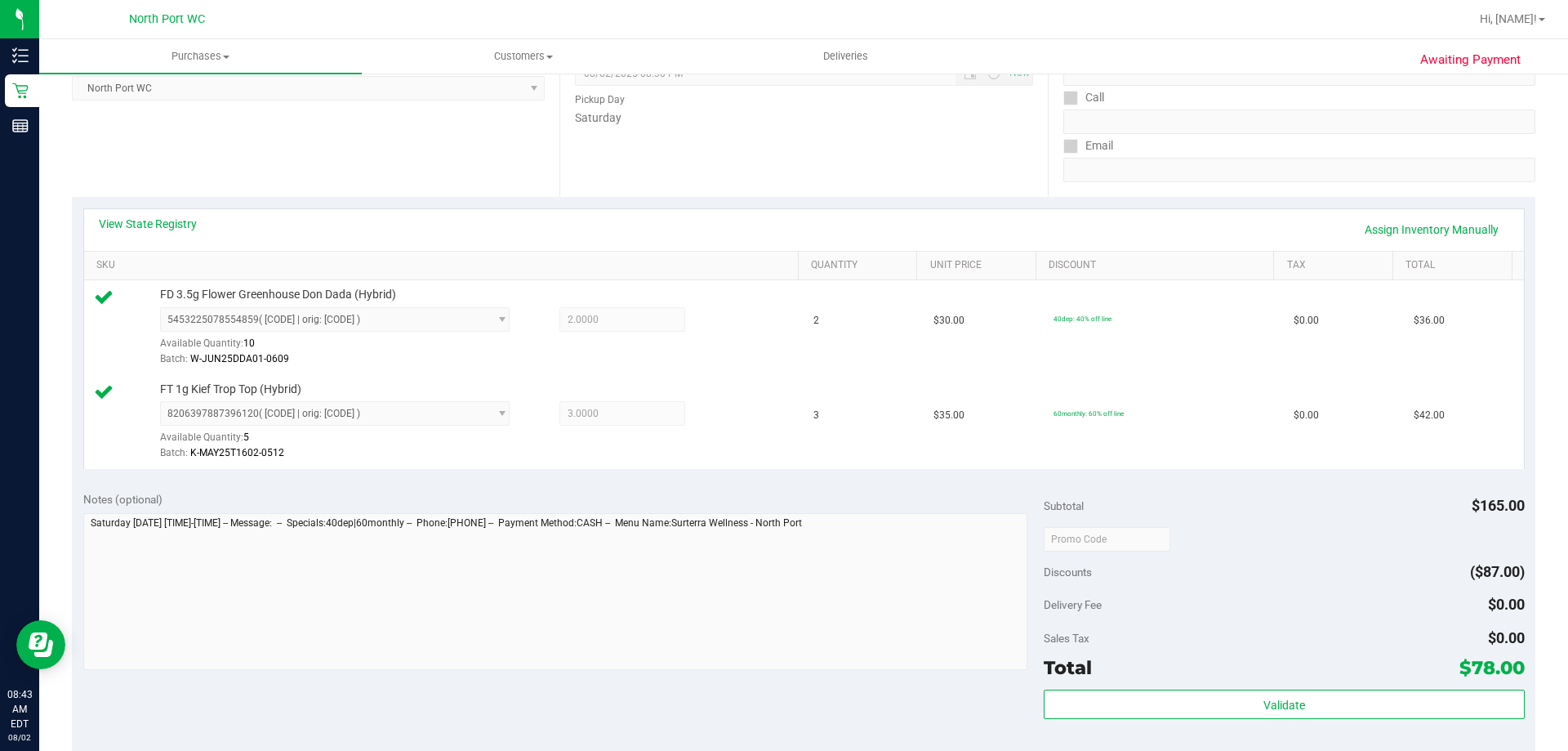 scroll, scrollTop: 245, scrollLeft: 0, axis: vertical 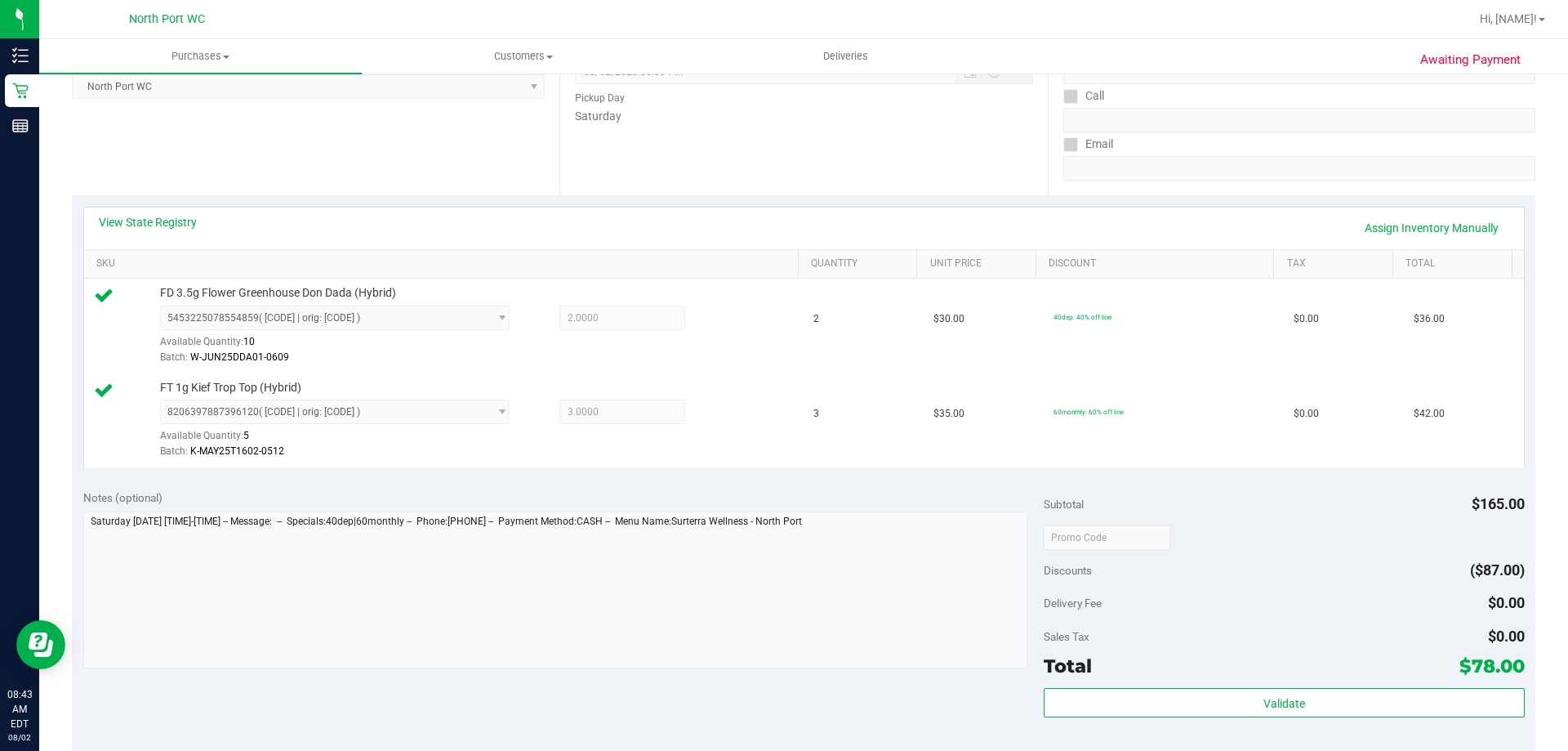 click on "Validate" at bounding box center [1284, 704] 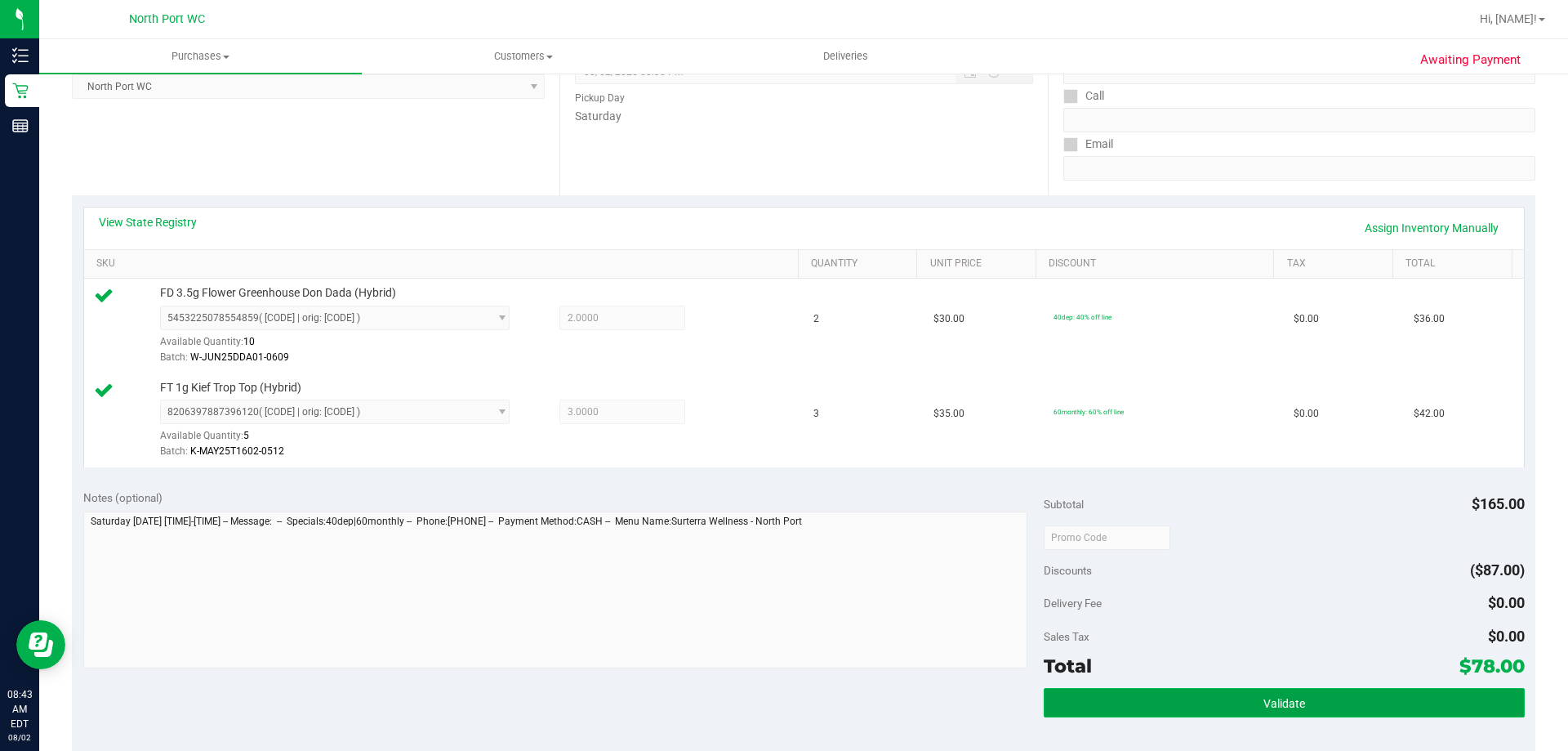 click on "Validate" at bounding box center (1284, 703) 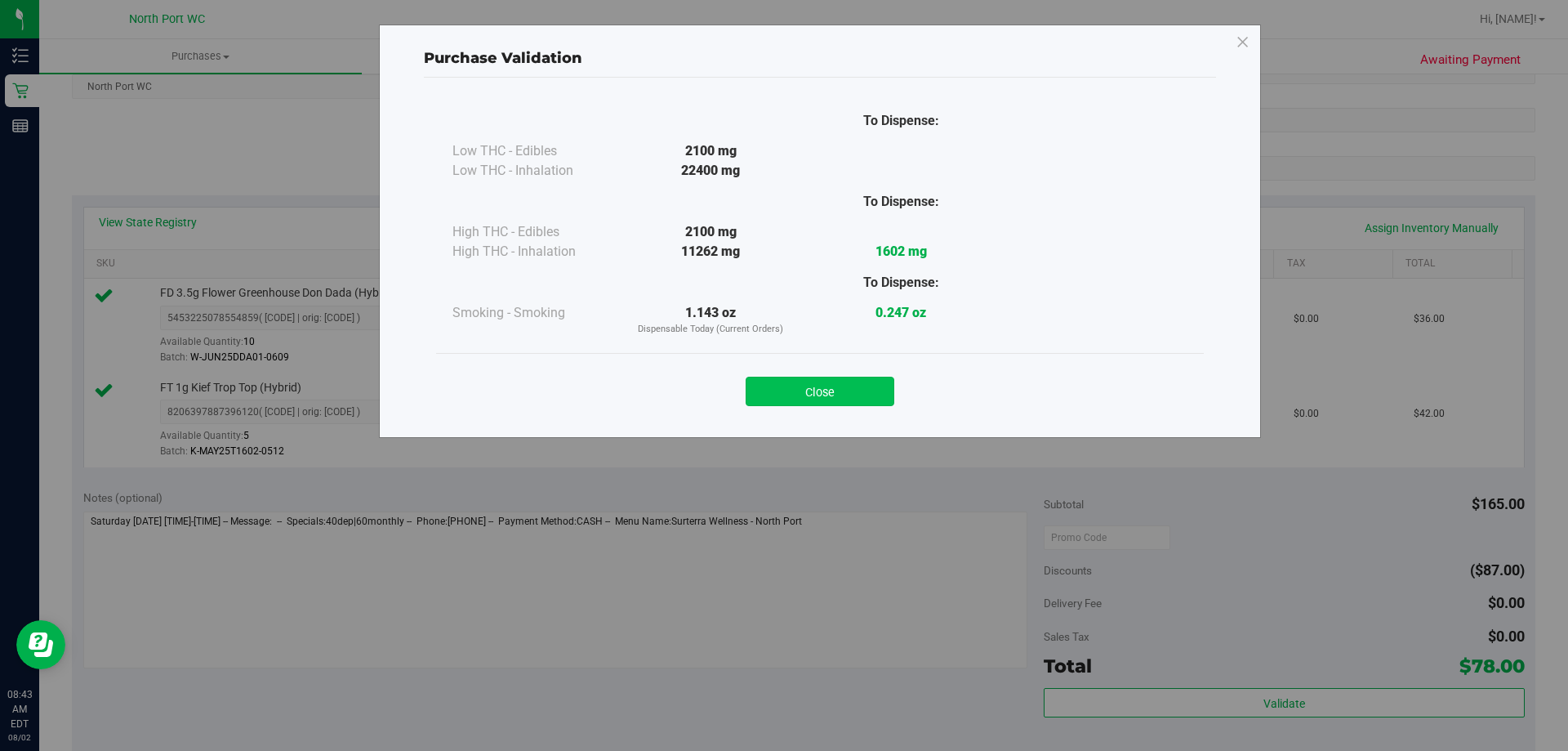 click on "Close" at bounding box center [820, 391] 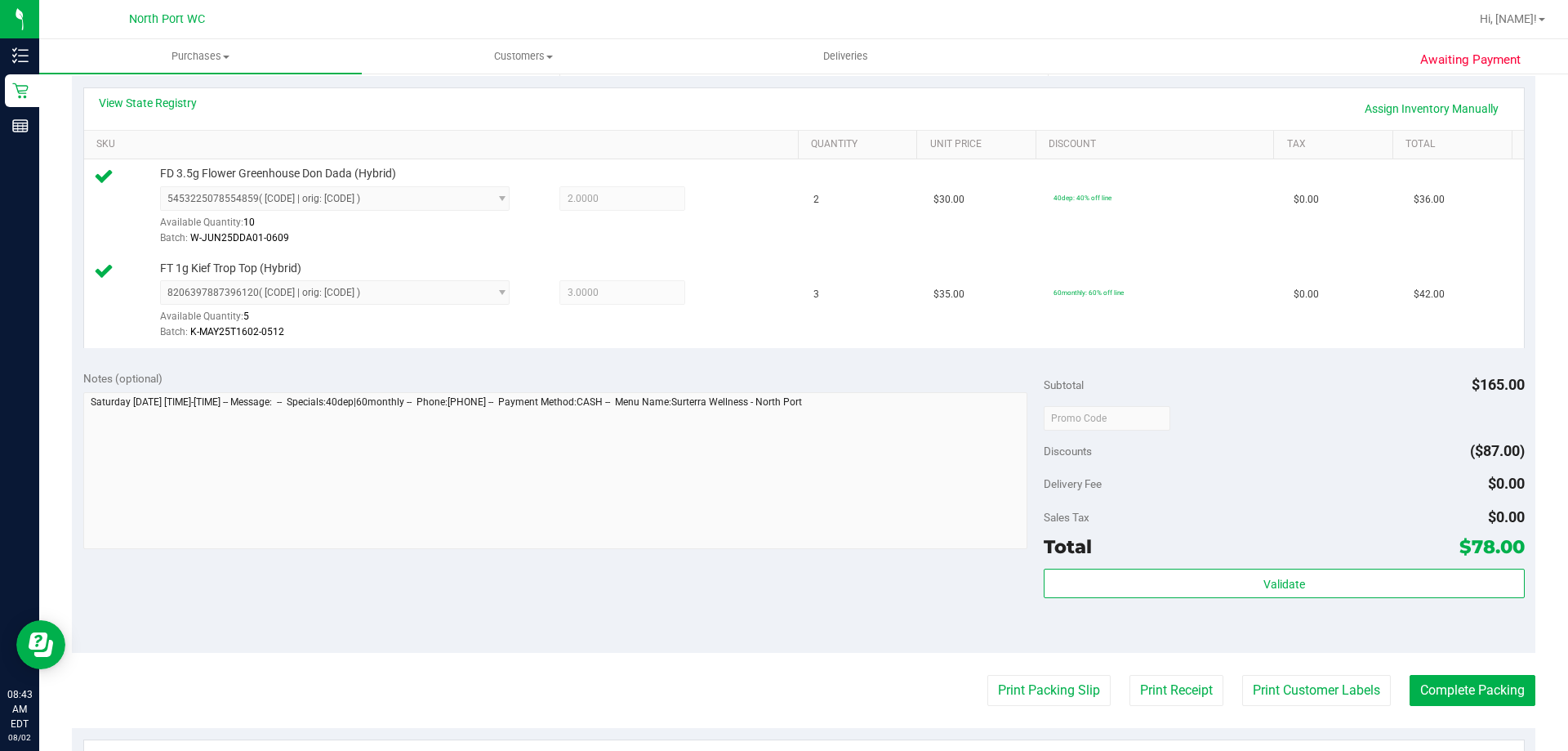 scroll, scrollTop: 654, scrollLeft: 0, axis: vertical 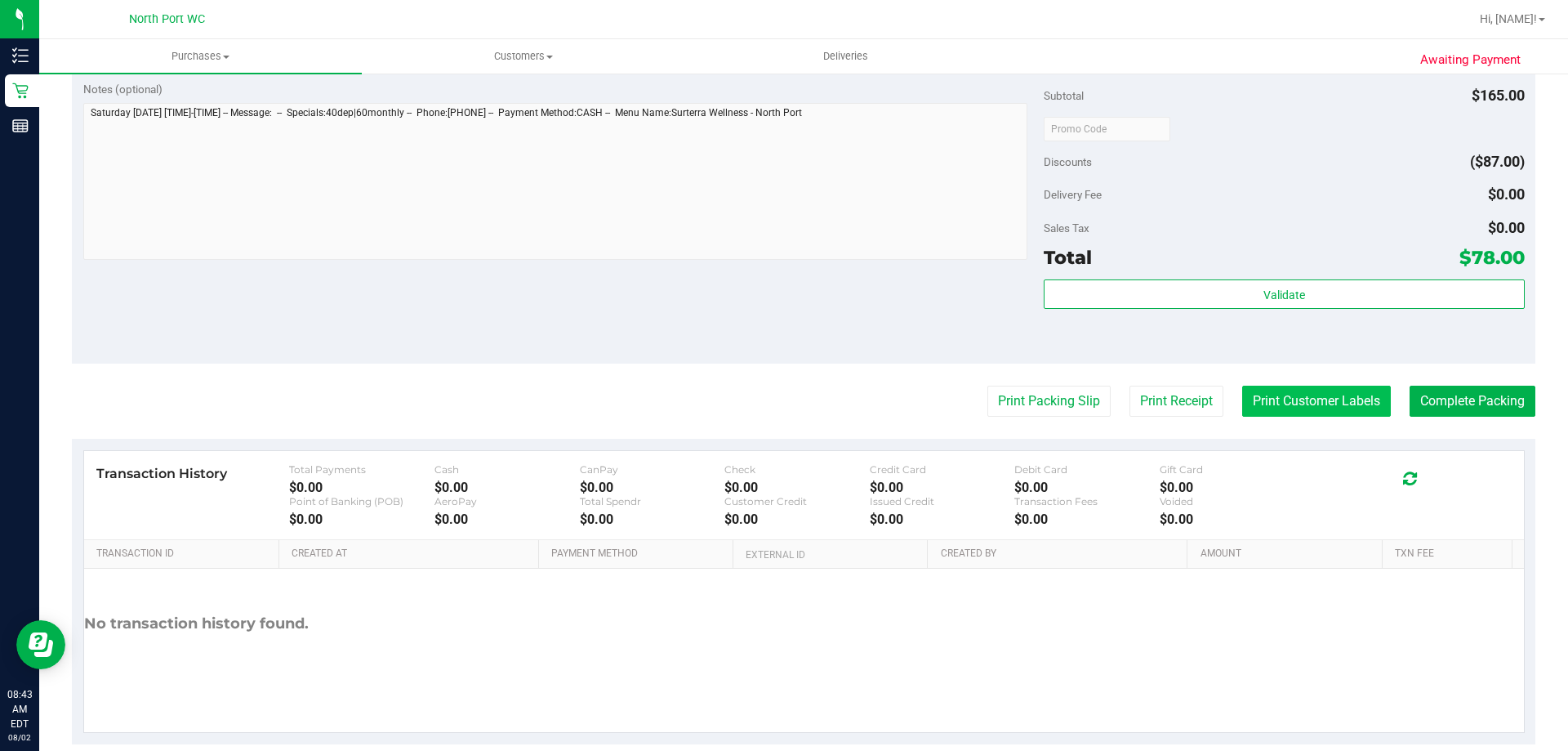 click on "Print Customer Labels" at bounding box center (1316, 401) 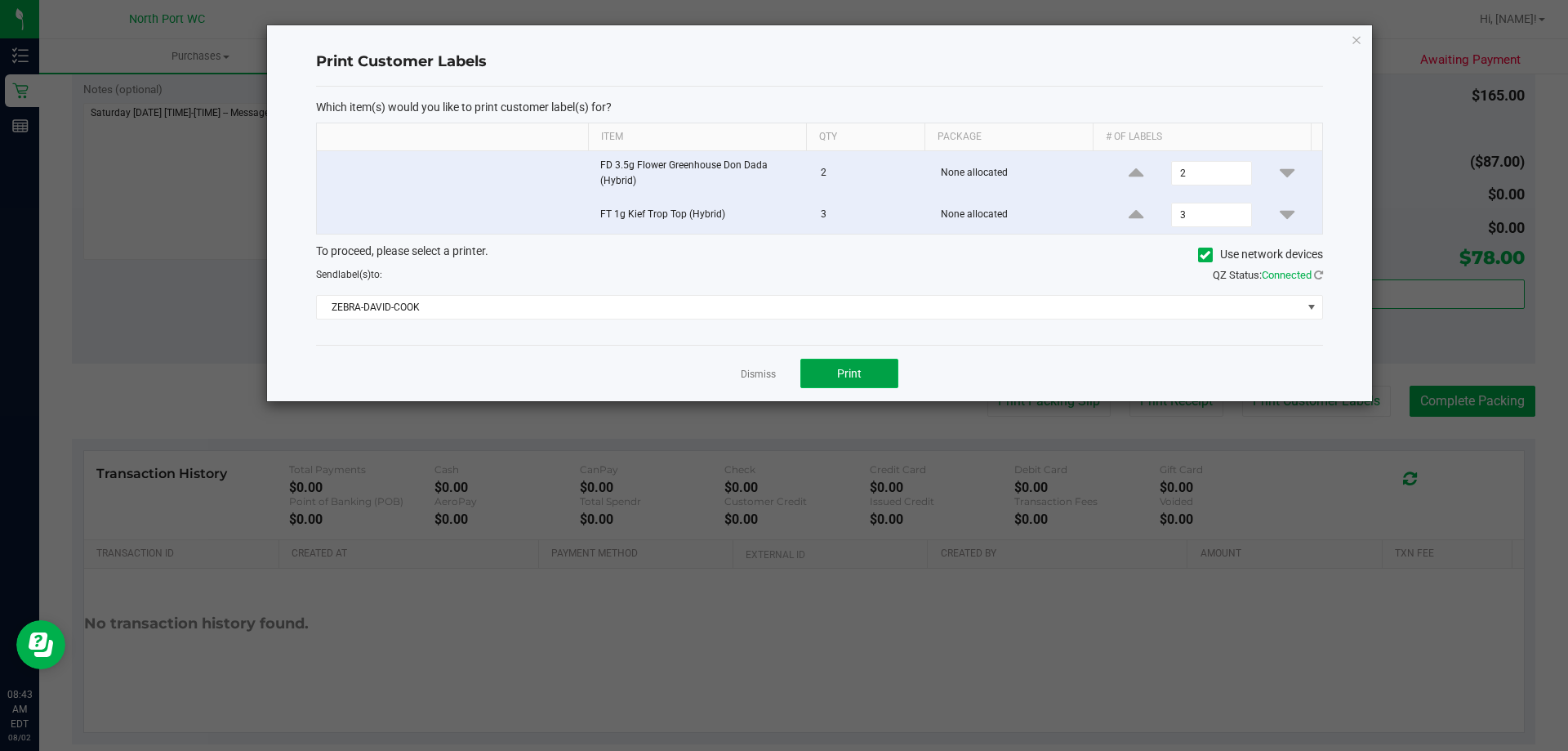 click on "Print" 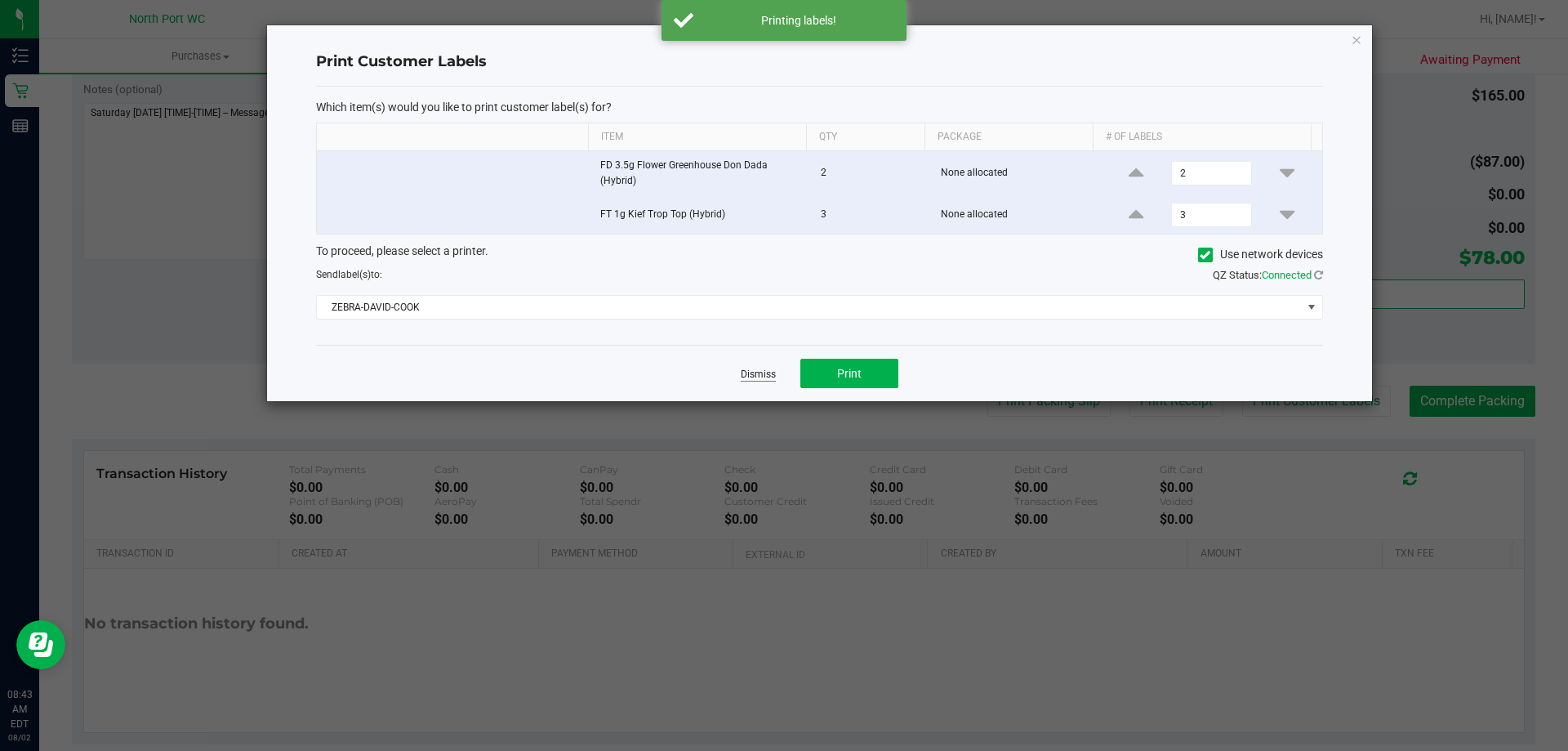 click on "Dismiss" 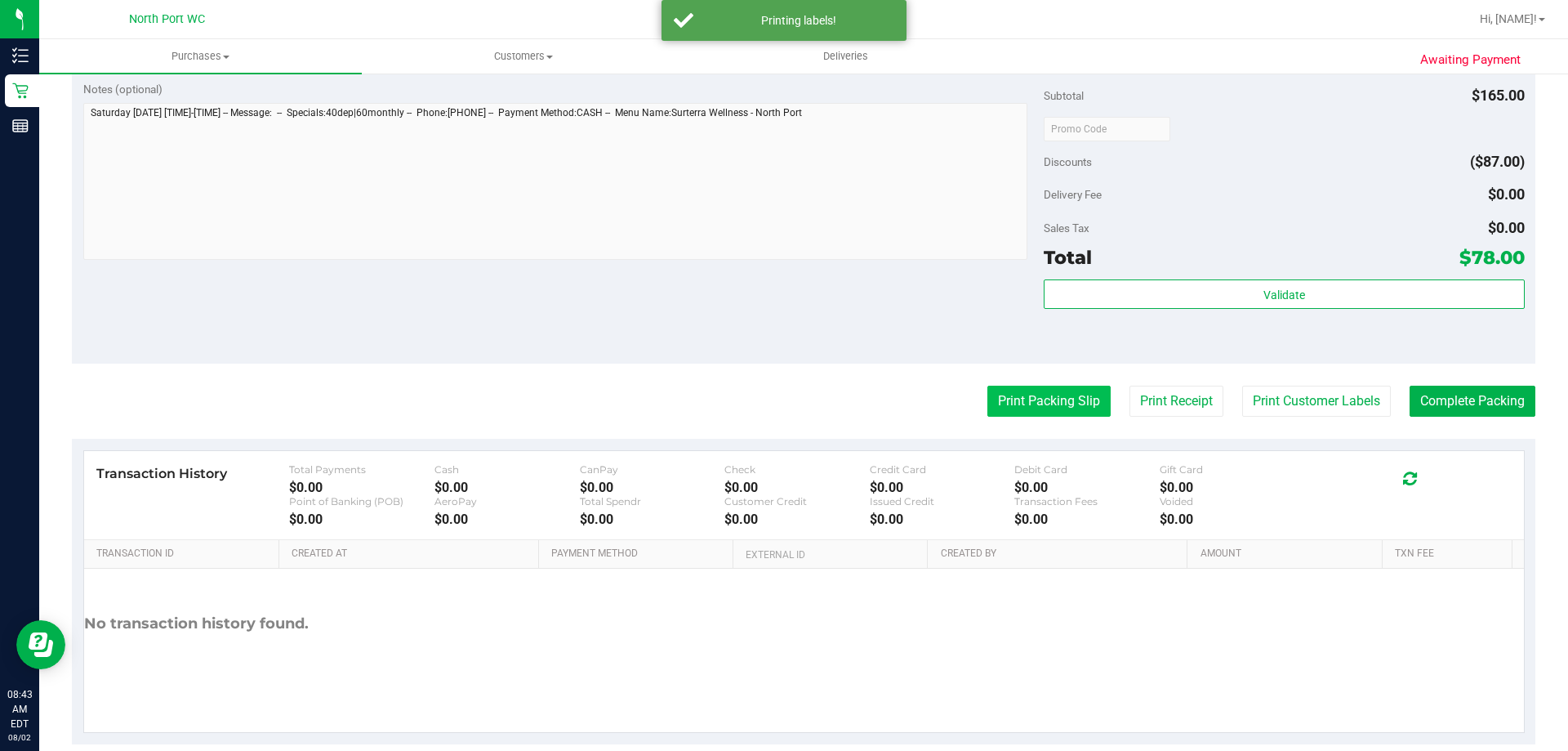 click on "Print Packing Slip" at bounding box center [1049, 401] 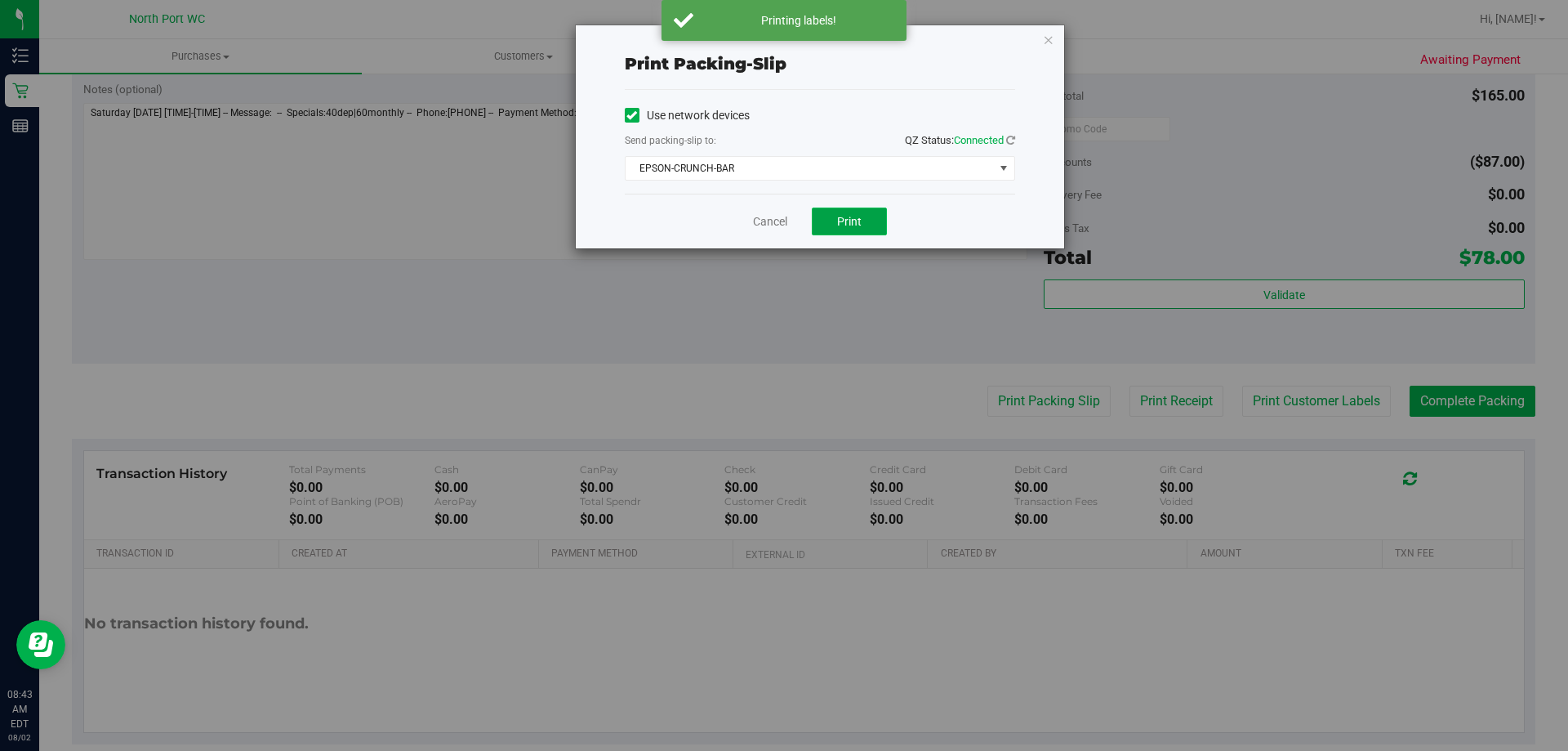 click on "Print" at bounding box center [849, 221] 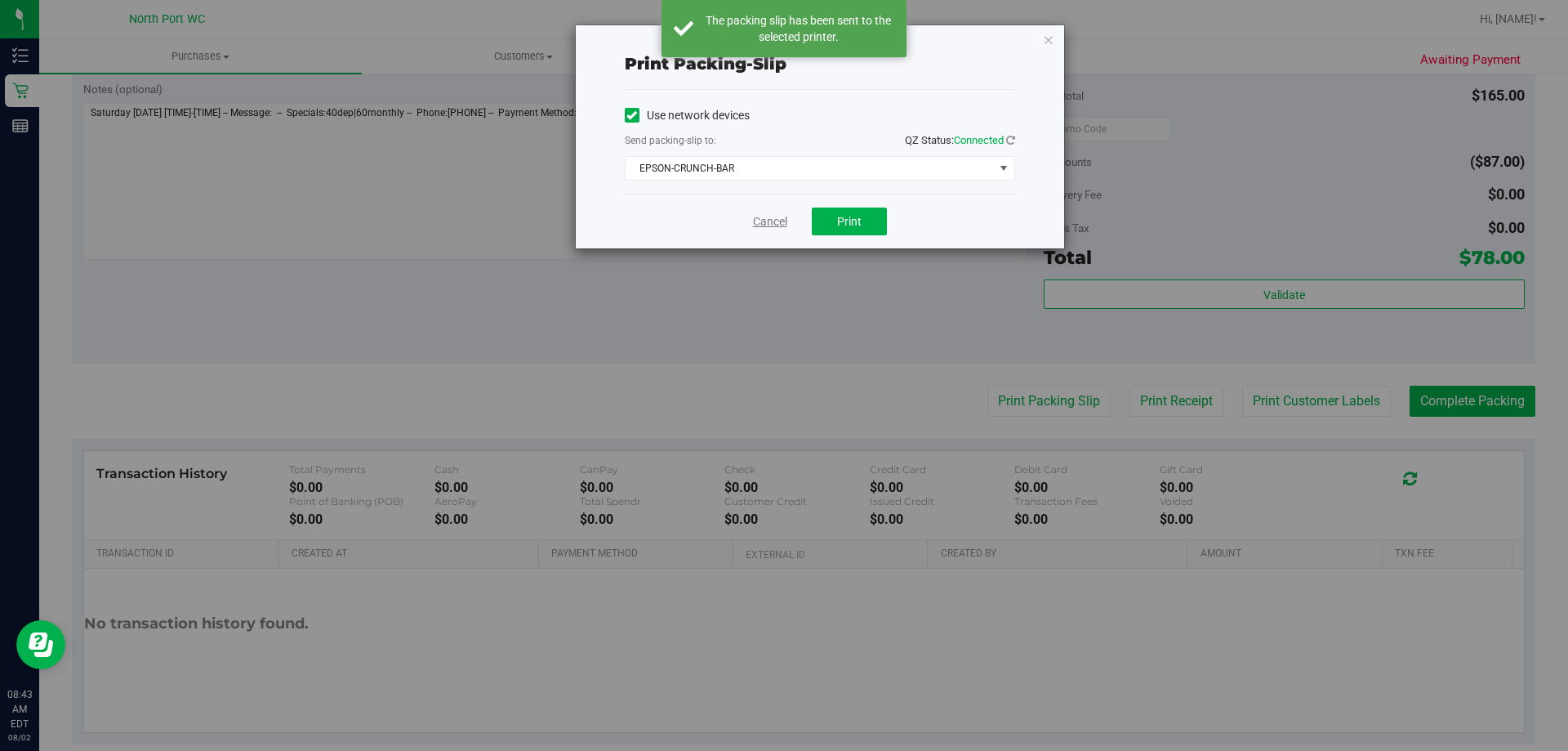 click on "Cancel" at bounding box center (770, 221) 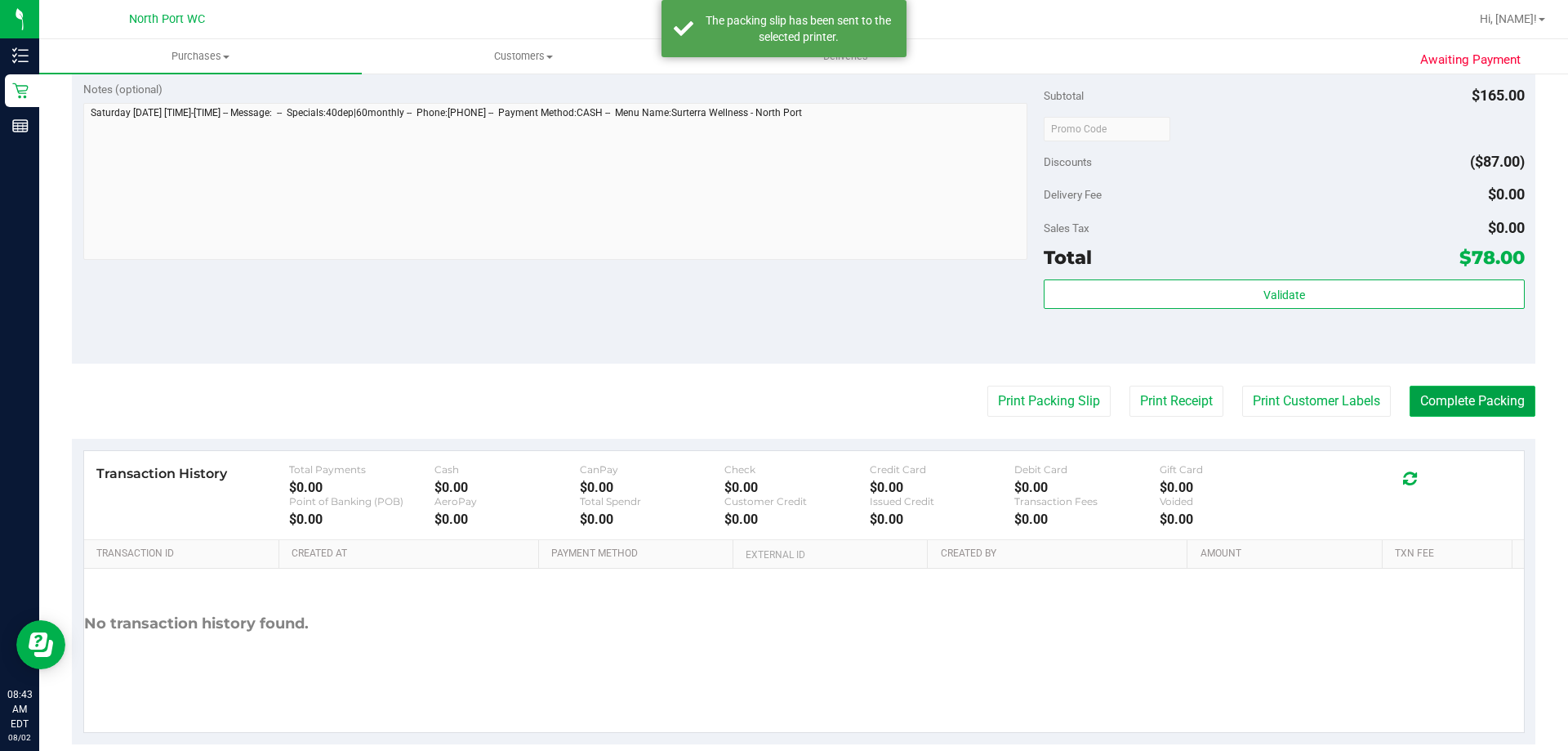 click on "Complete Packing" at bounding box center (1472, 401) 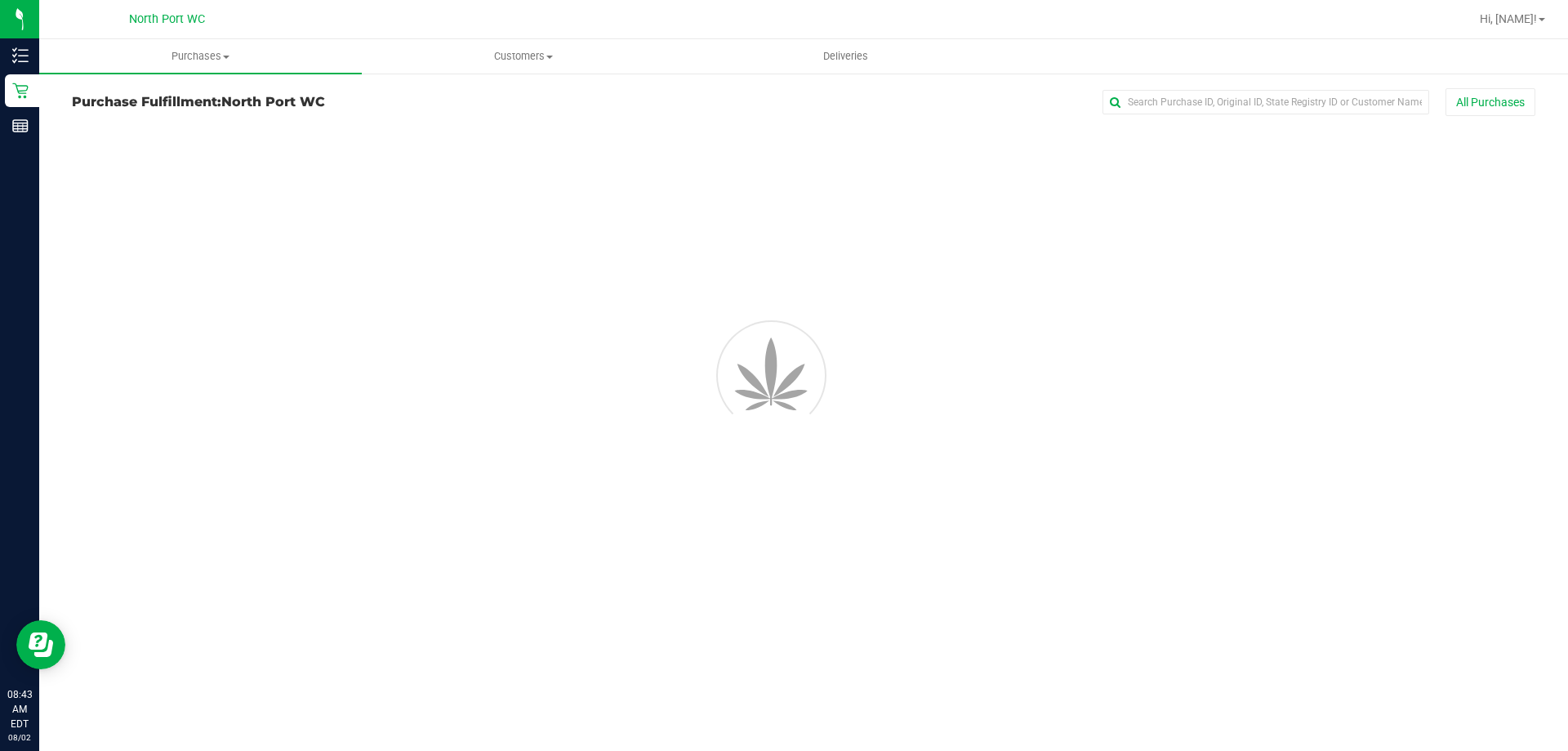 scroll, scrollTop: 0, scrollLeft: 0, axis: both 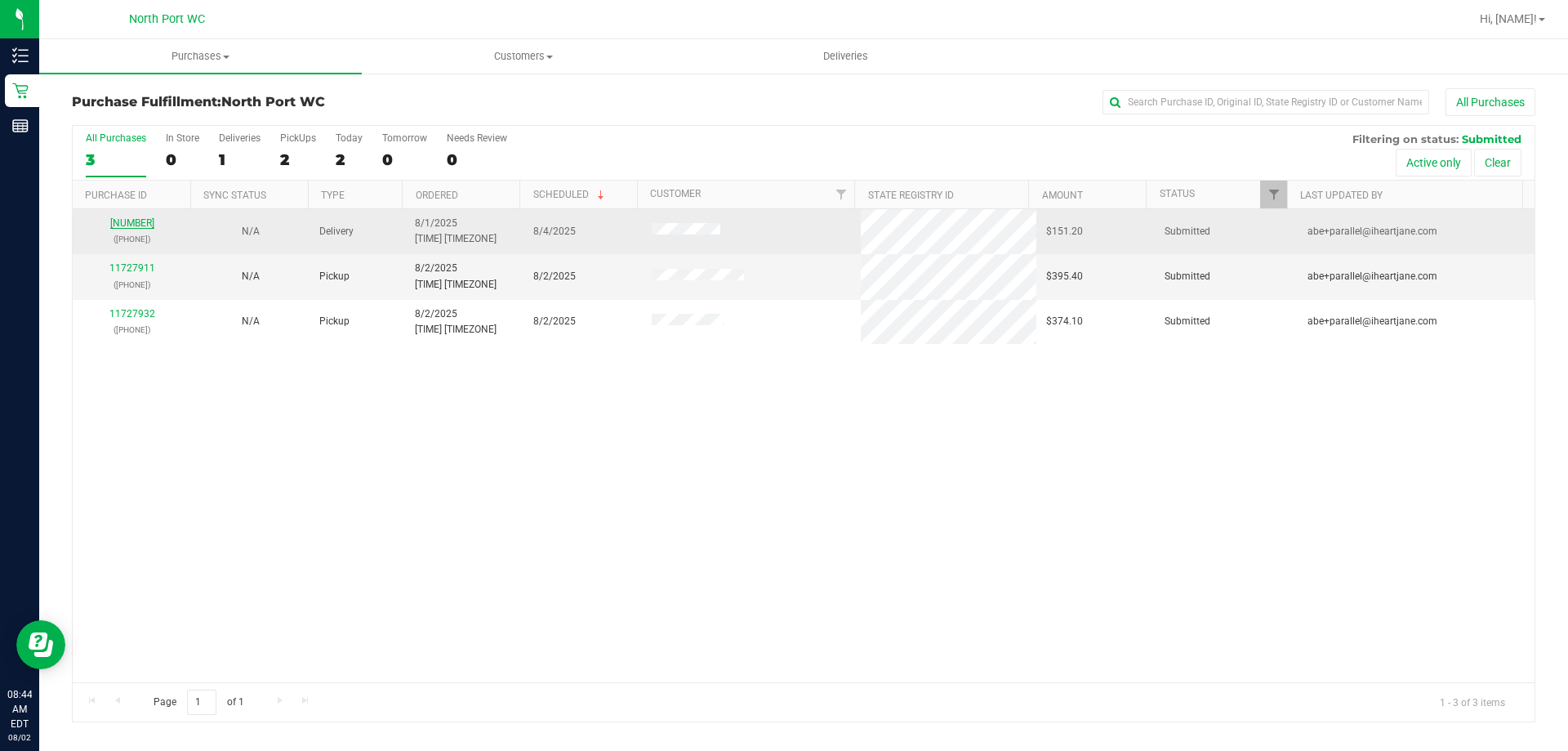 click on "[NUMBER]" at bounding box center (132, 223) 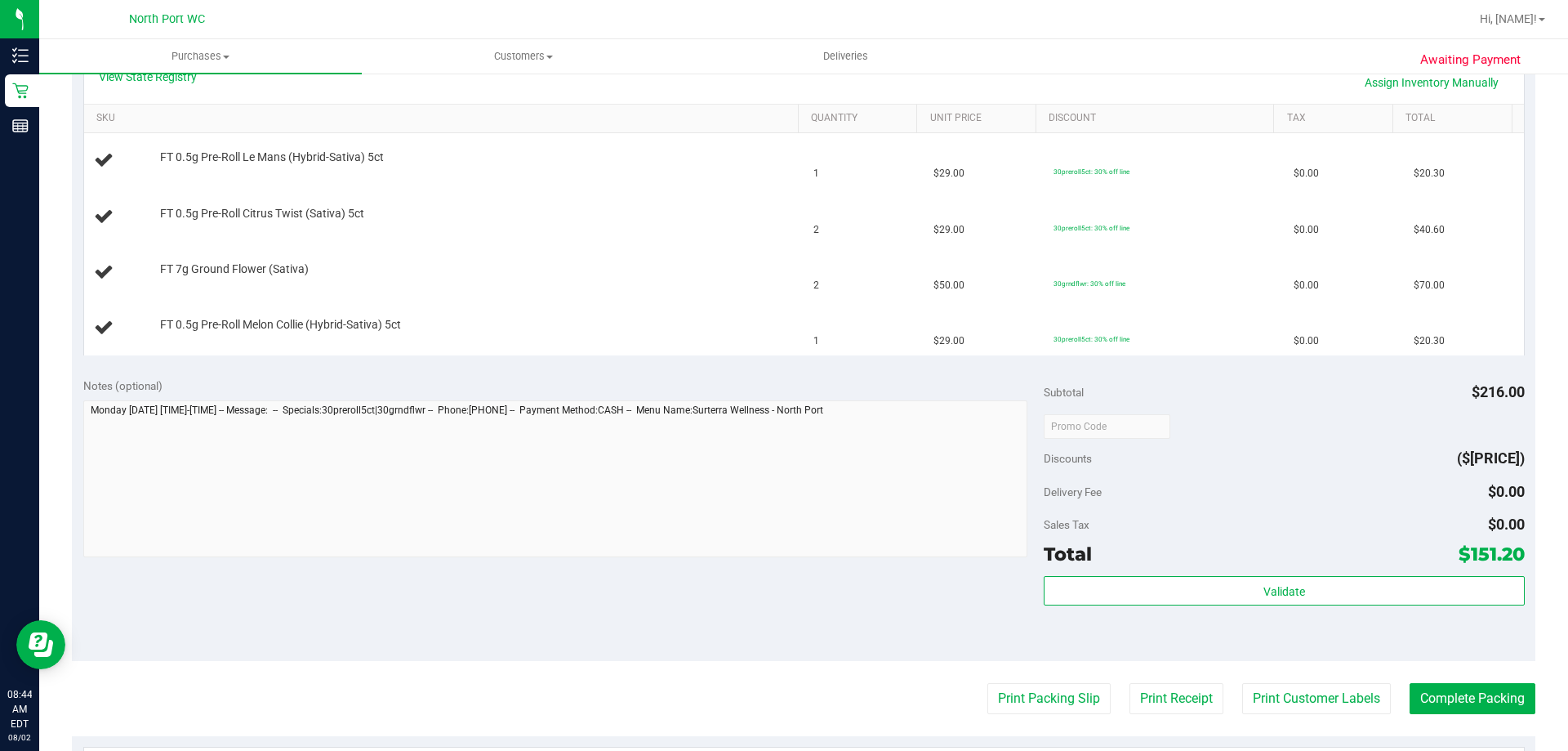 scroll, scrollTop: 490, scrollLeft: 0, axis: vertical 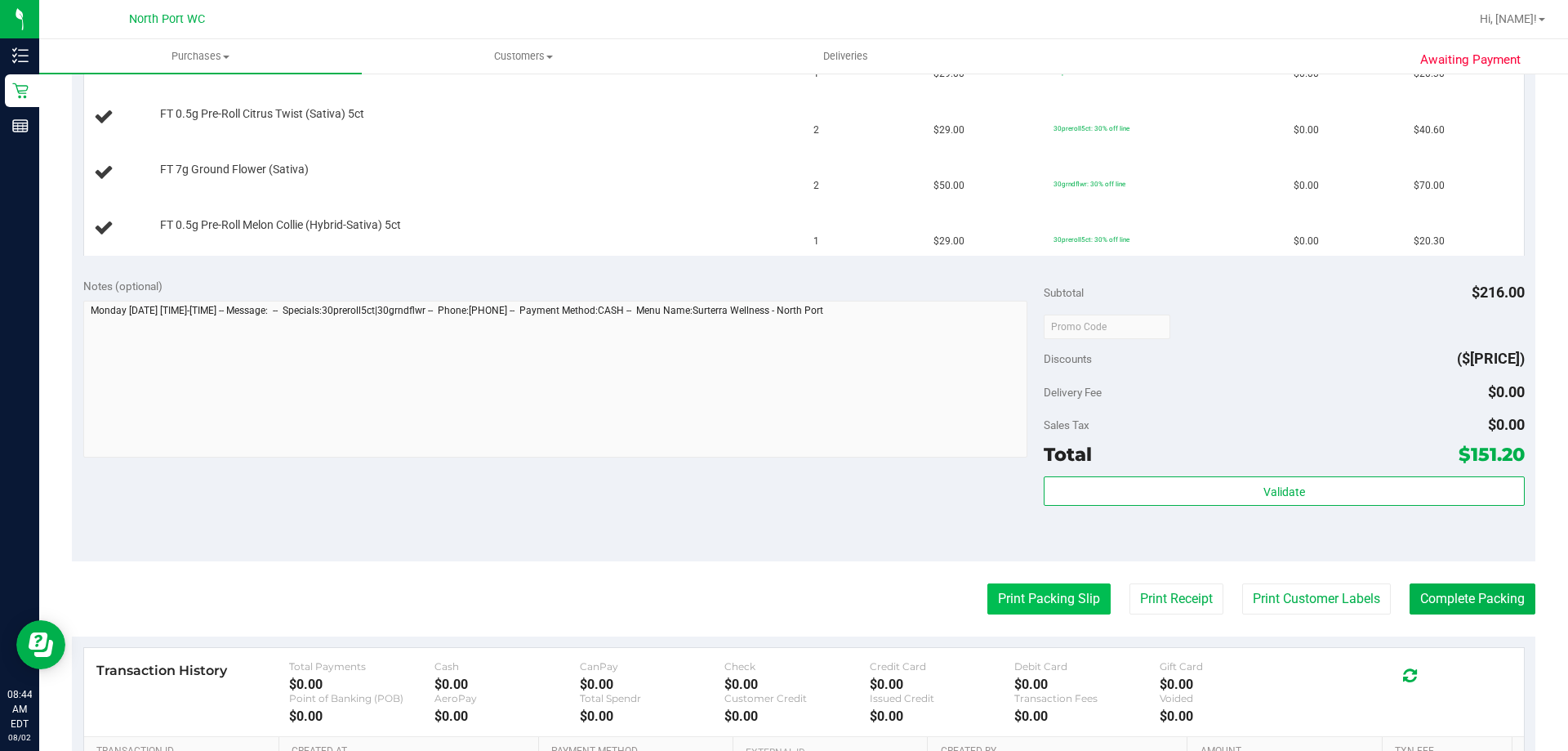 click on "Print Packing Slip" at bounding box center [1049, 599] 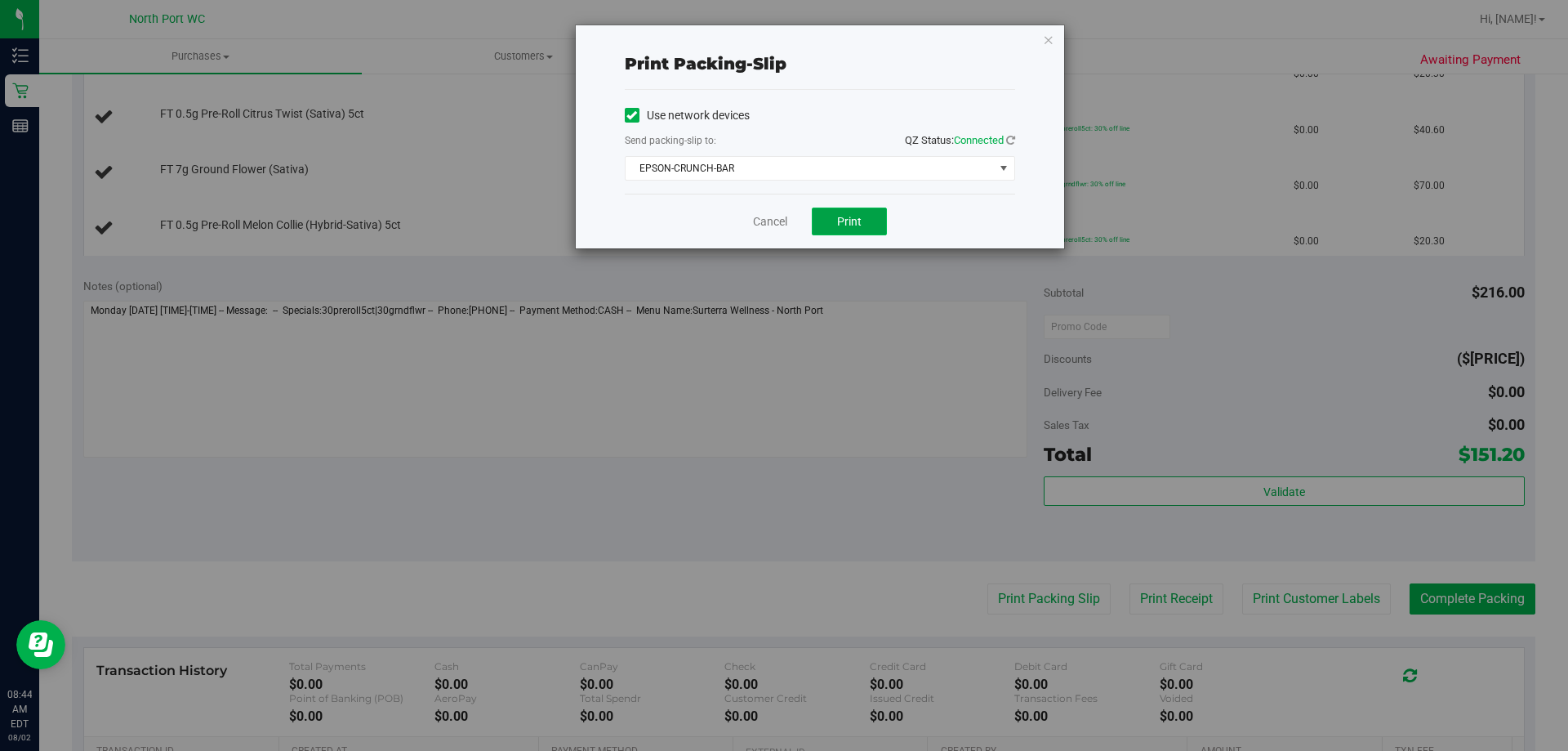 click on "Print" at bounding box center (849, 221) 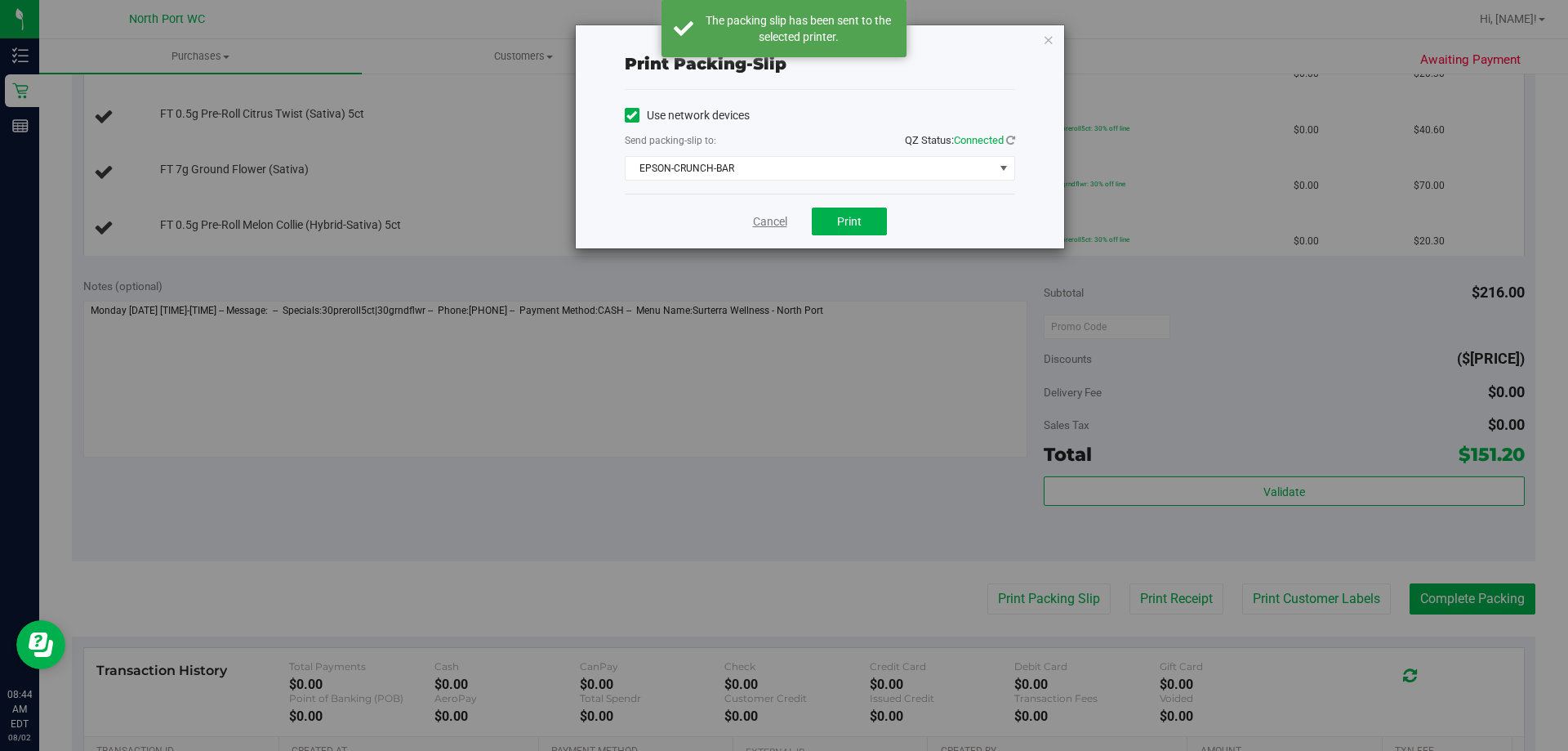 click on "Cancel" at bounding box center [770, 221] 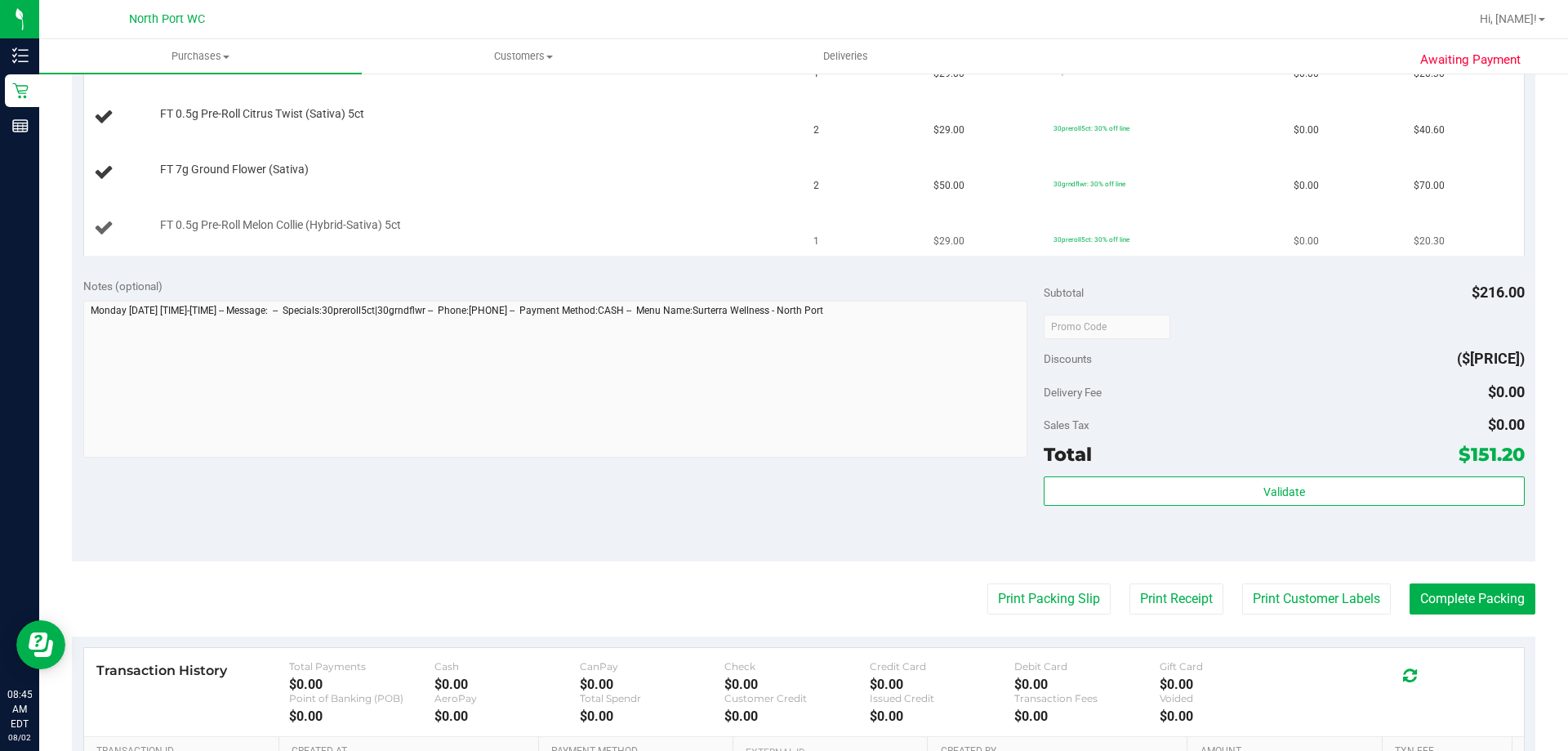 type 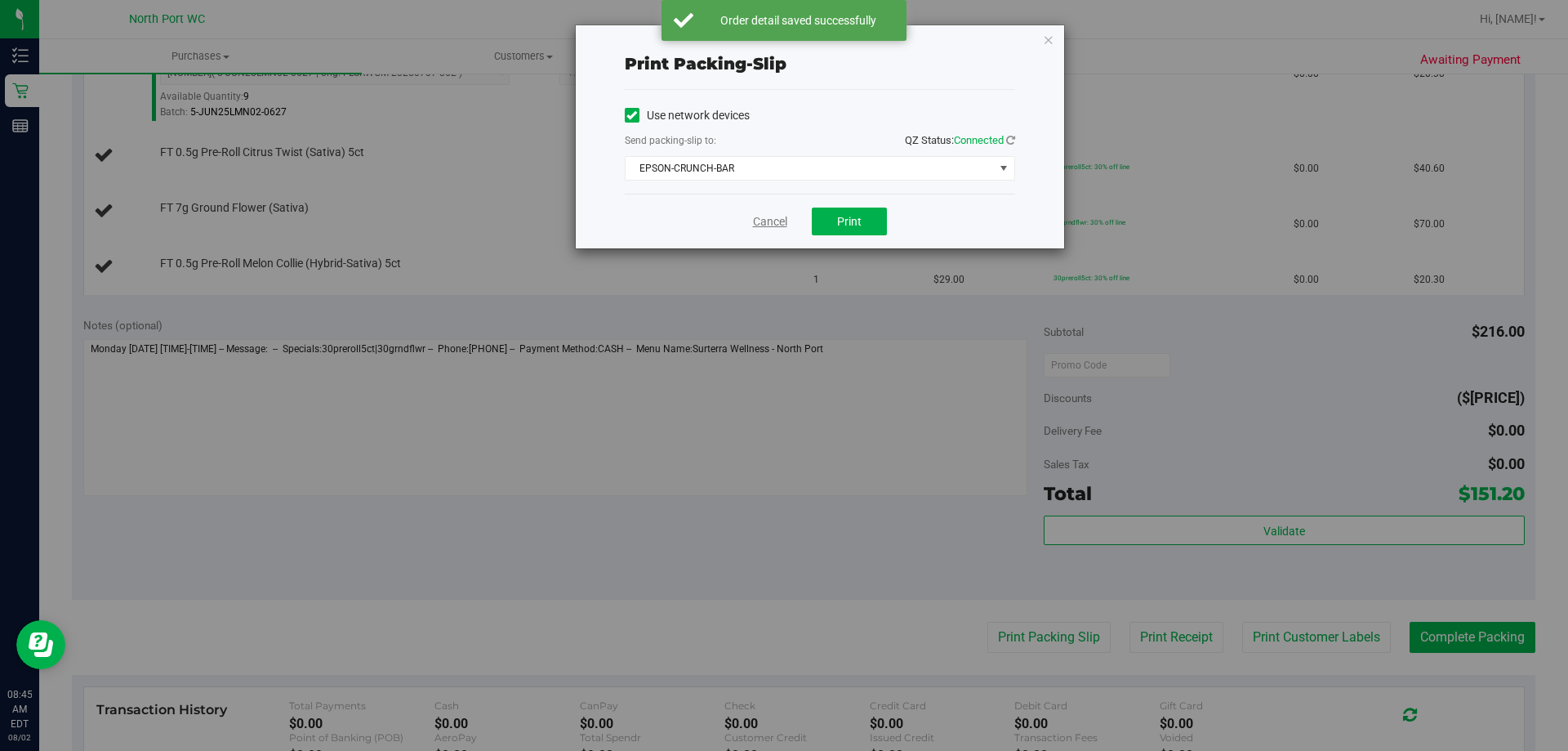 click on "Cancel" at bounding box center [770, 221] 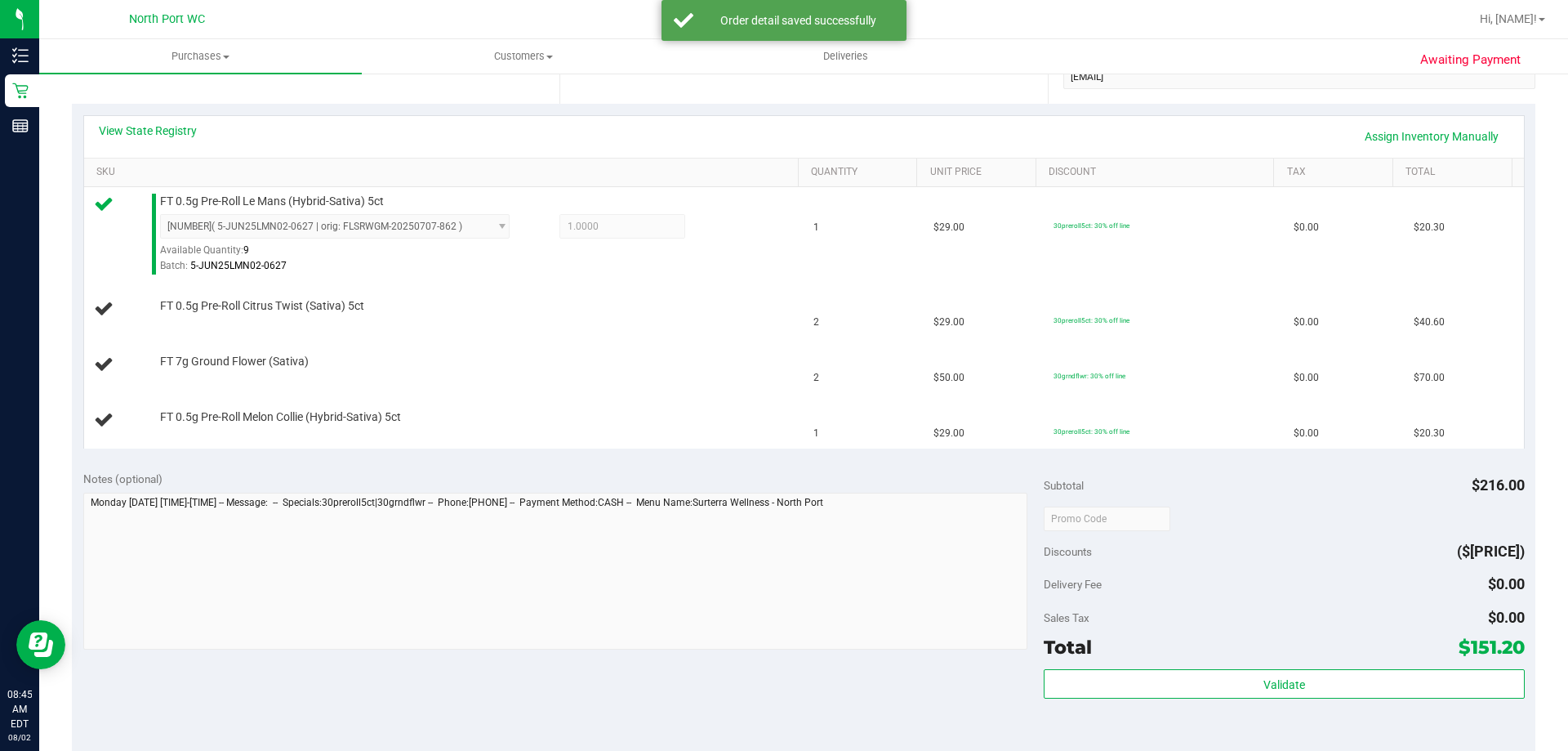 scroll, scrollTop: 327, scrollLeft: 0, axis: vertical 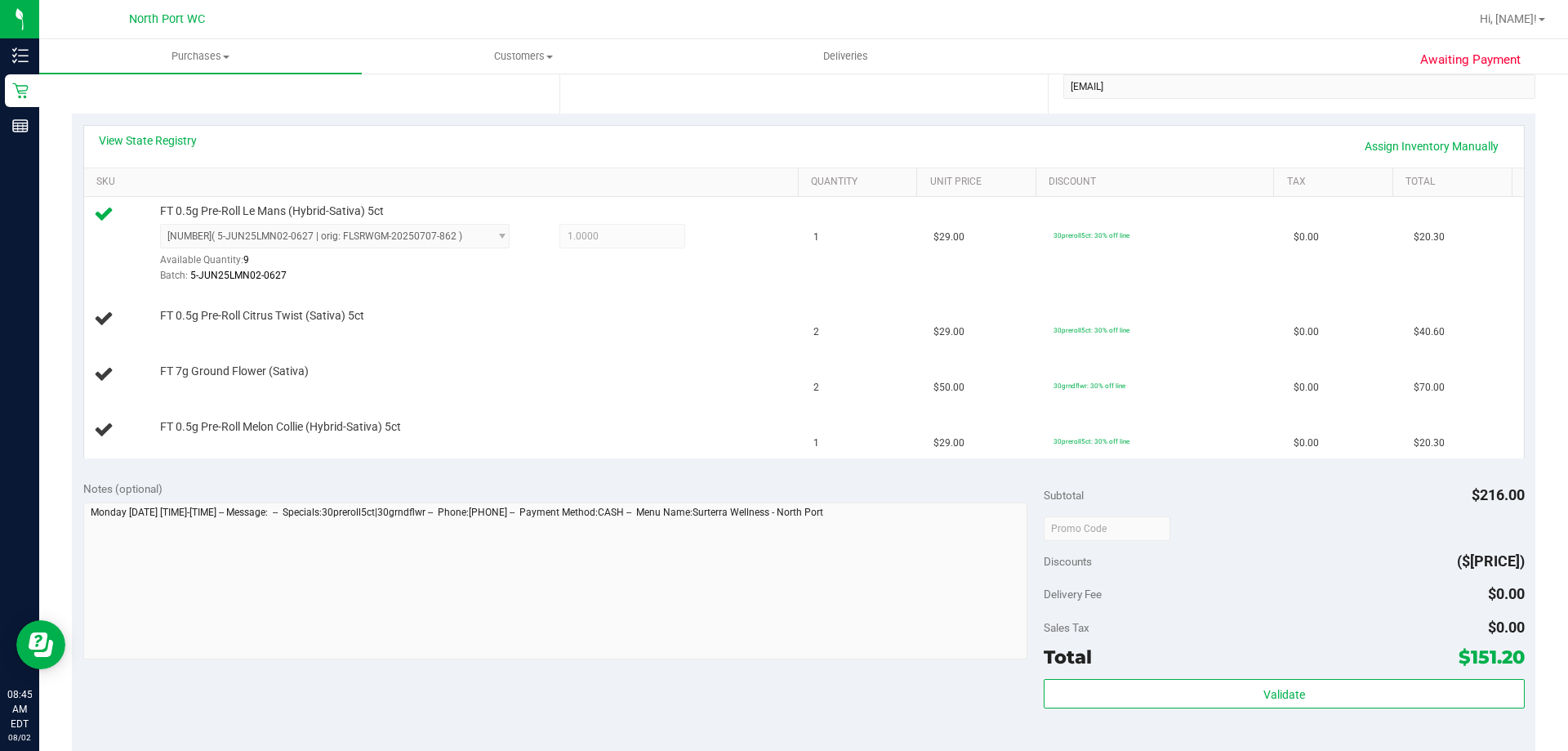 click on "Print Packing Slip" at bounding box center (1049, 801) 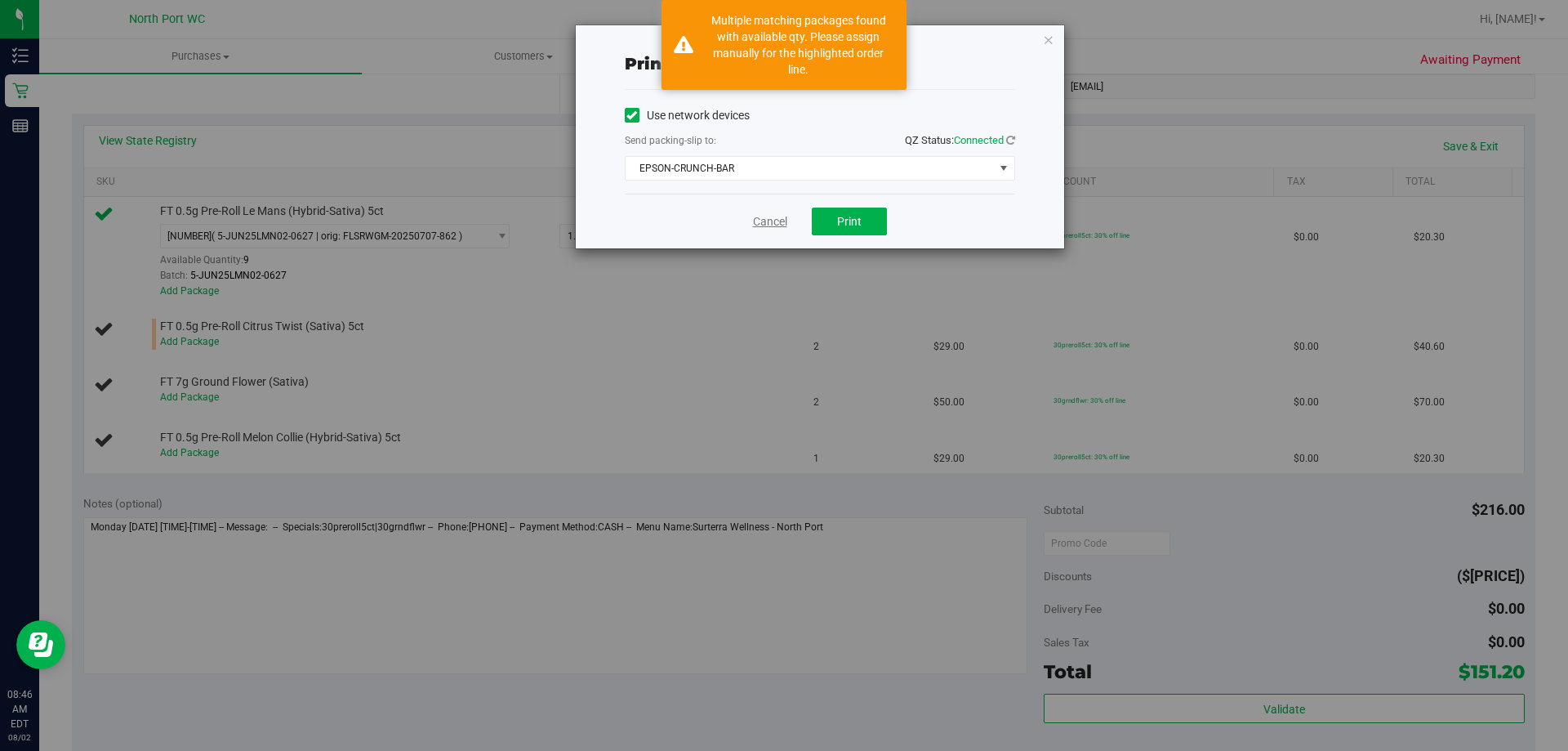 click on "Cancel" at bounding box center [770, 221] 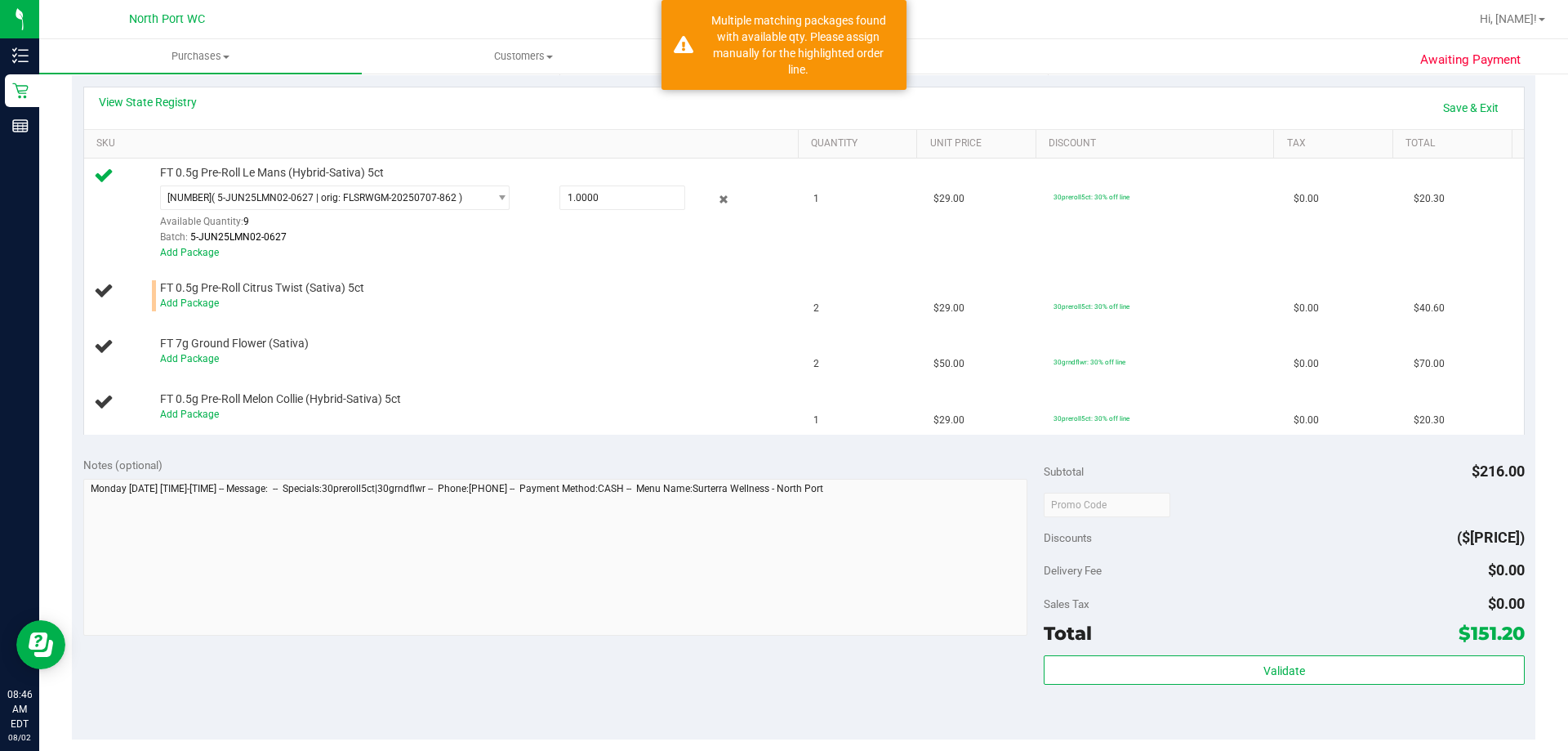 scroll, scrollTop: 176, scrollLeft: 0, axis: vertical 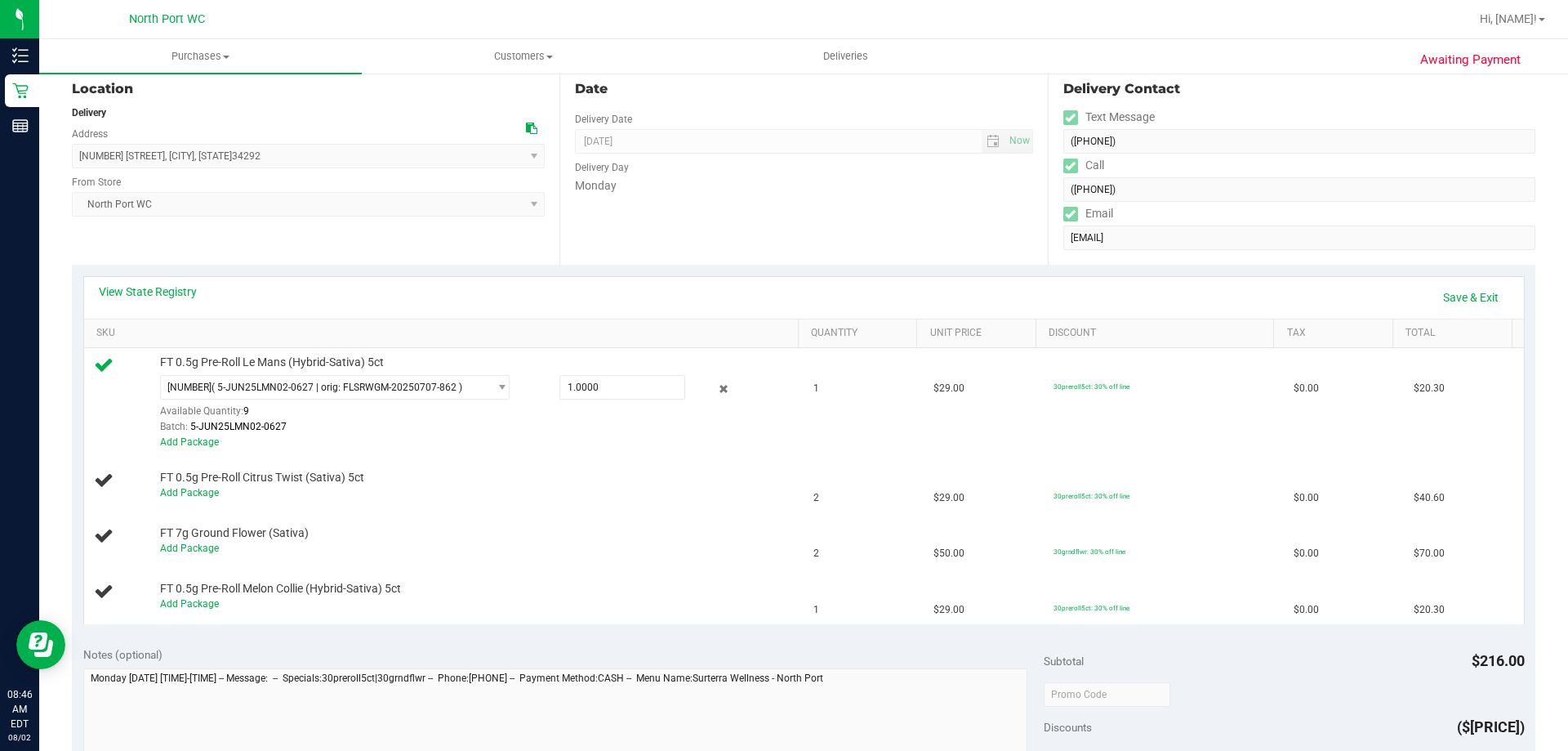 click on "Print Packing Slip" at bounding box center (1049, 967) 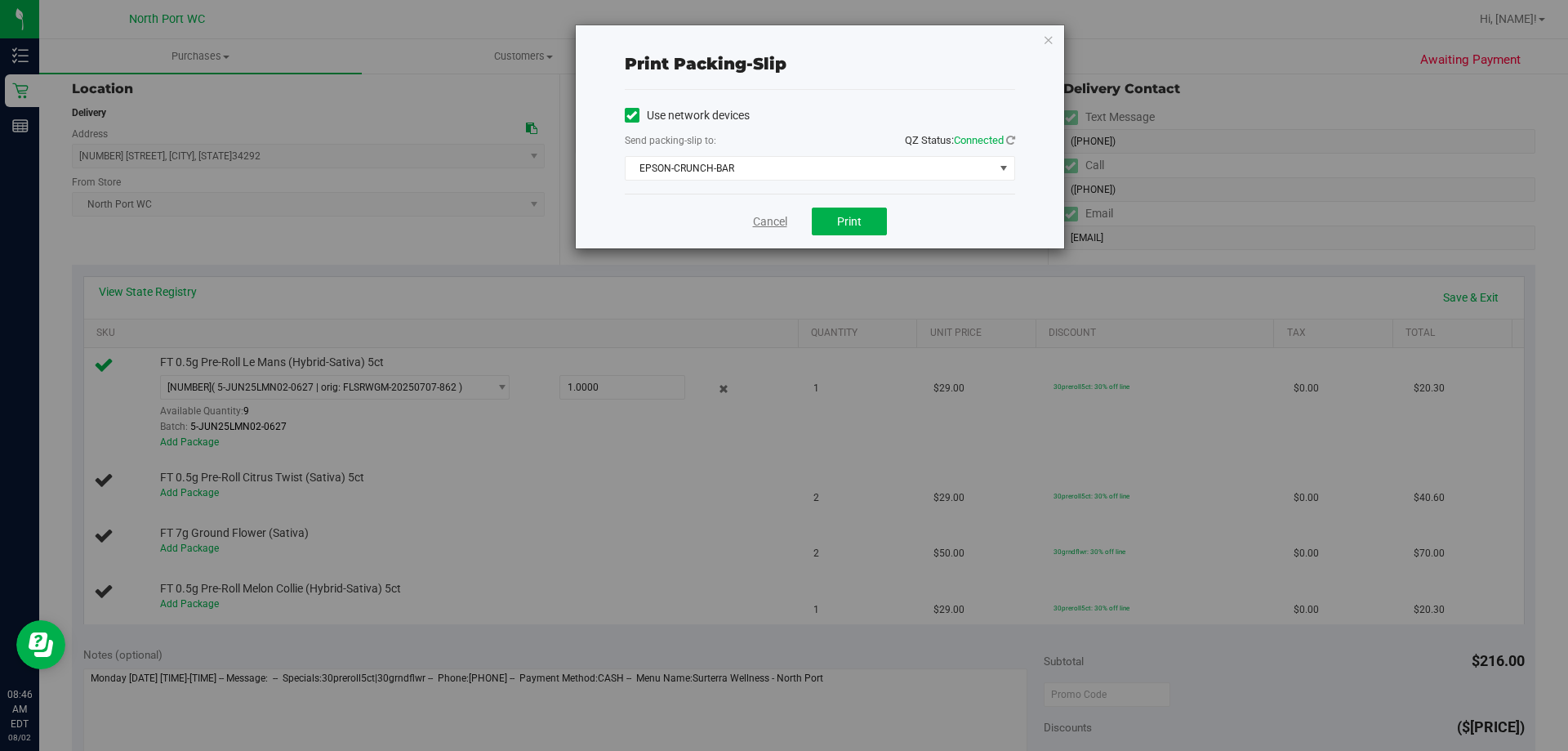 click on "Cancel" at bounding box center [770, 221] 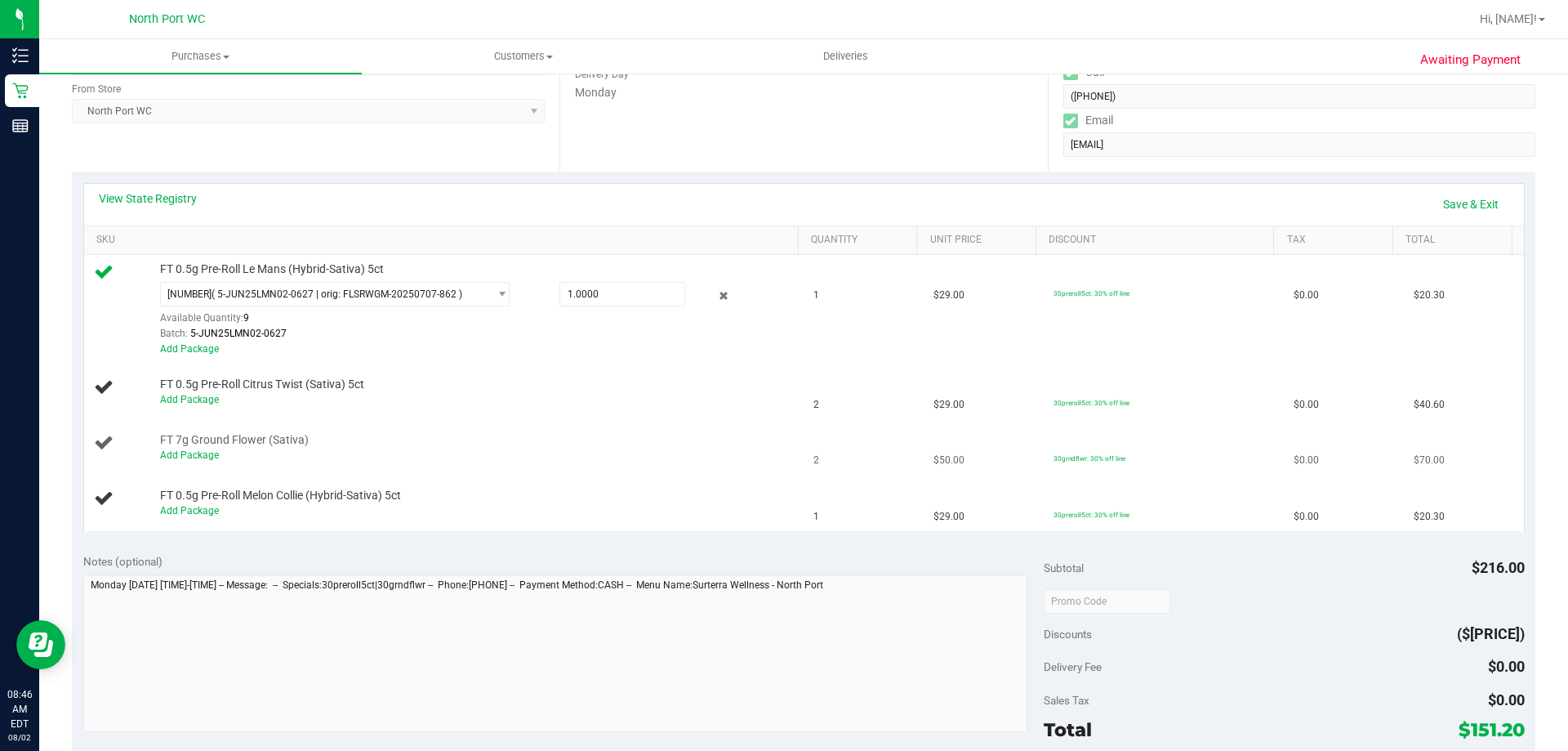 scroll, scrollTop: 257, scrollLeft: 0, axis: vertical 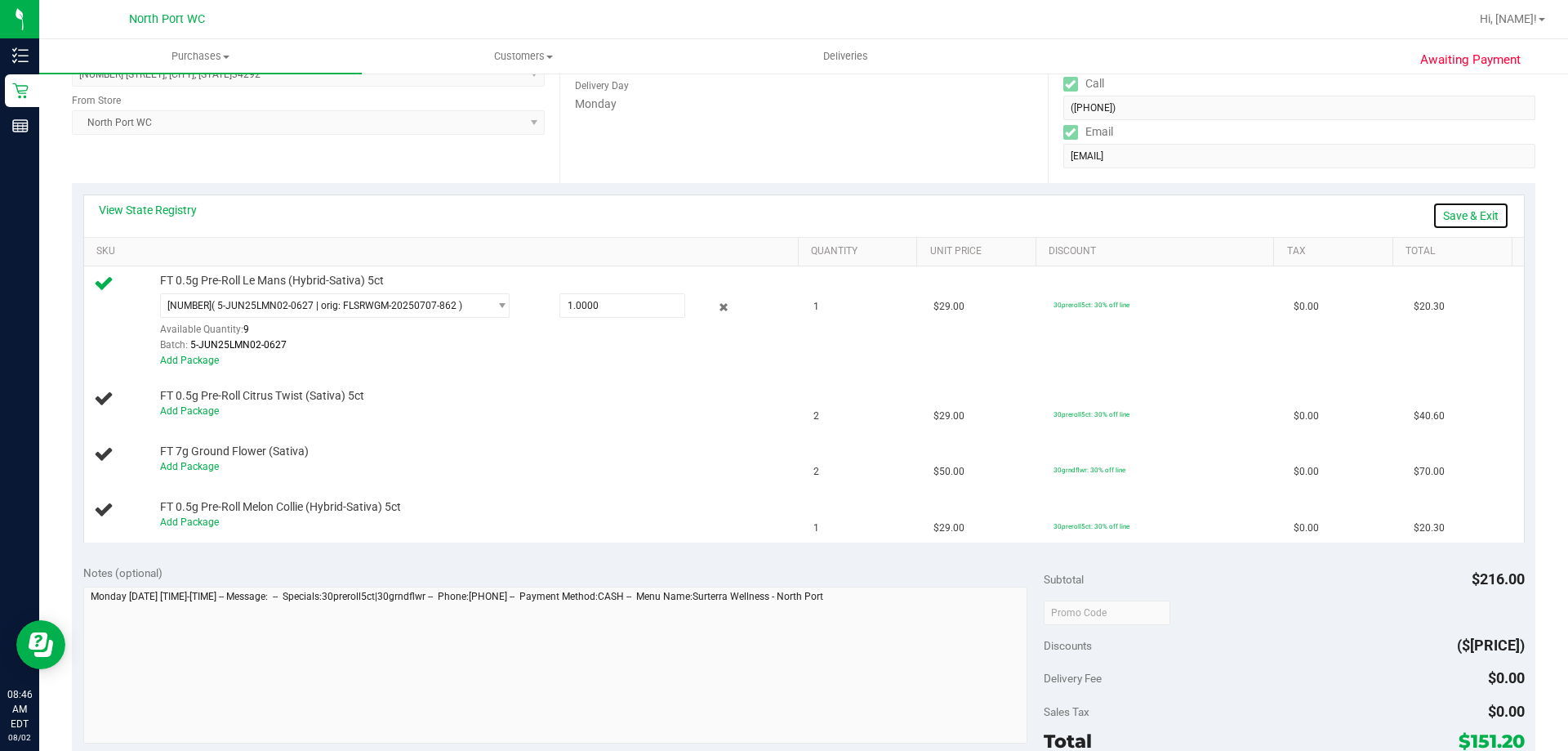 click on "Save & Exit" at bounding box center (1471, 216) 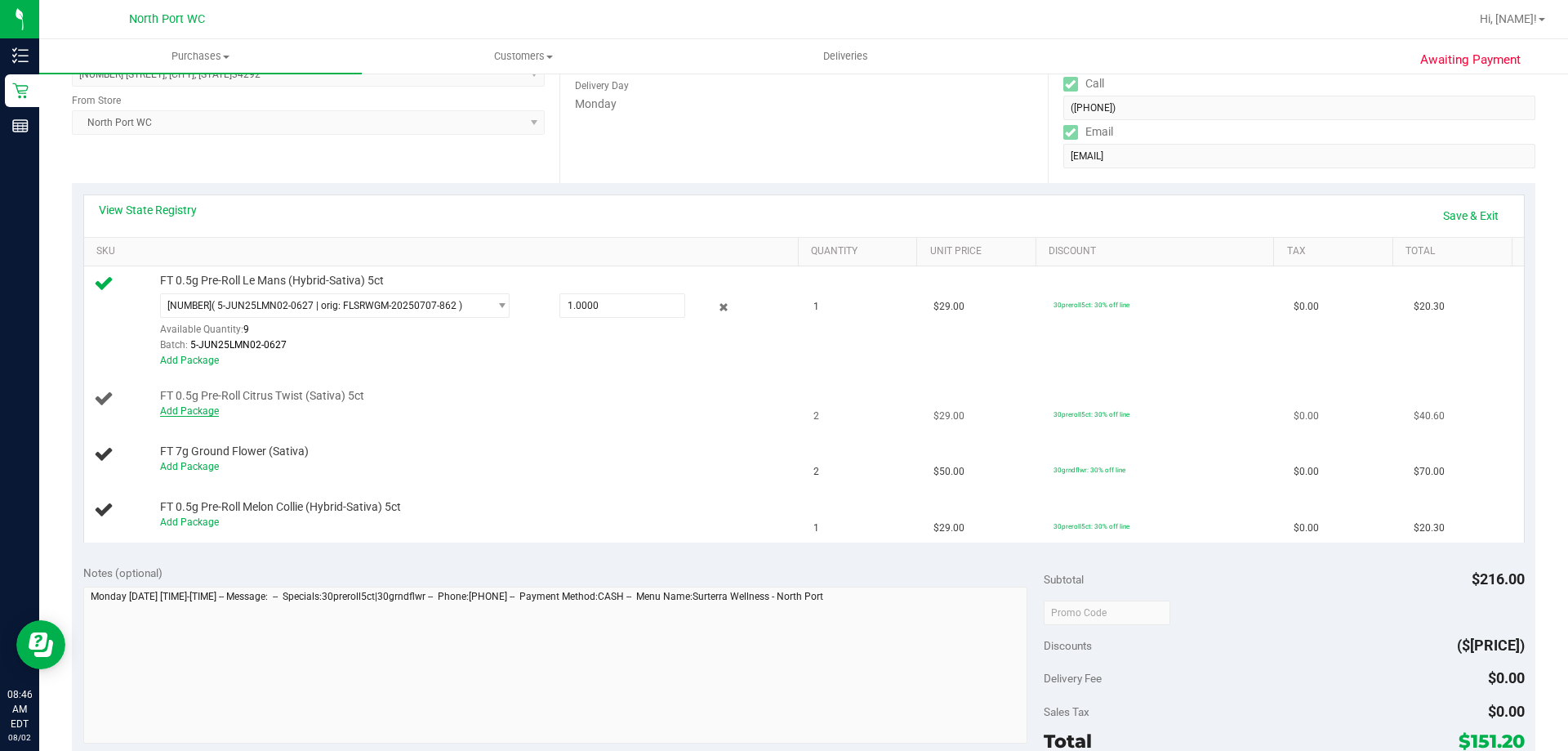click on "Add Package" at bounding box center (189, 411) 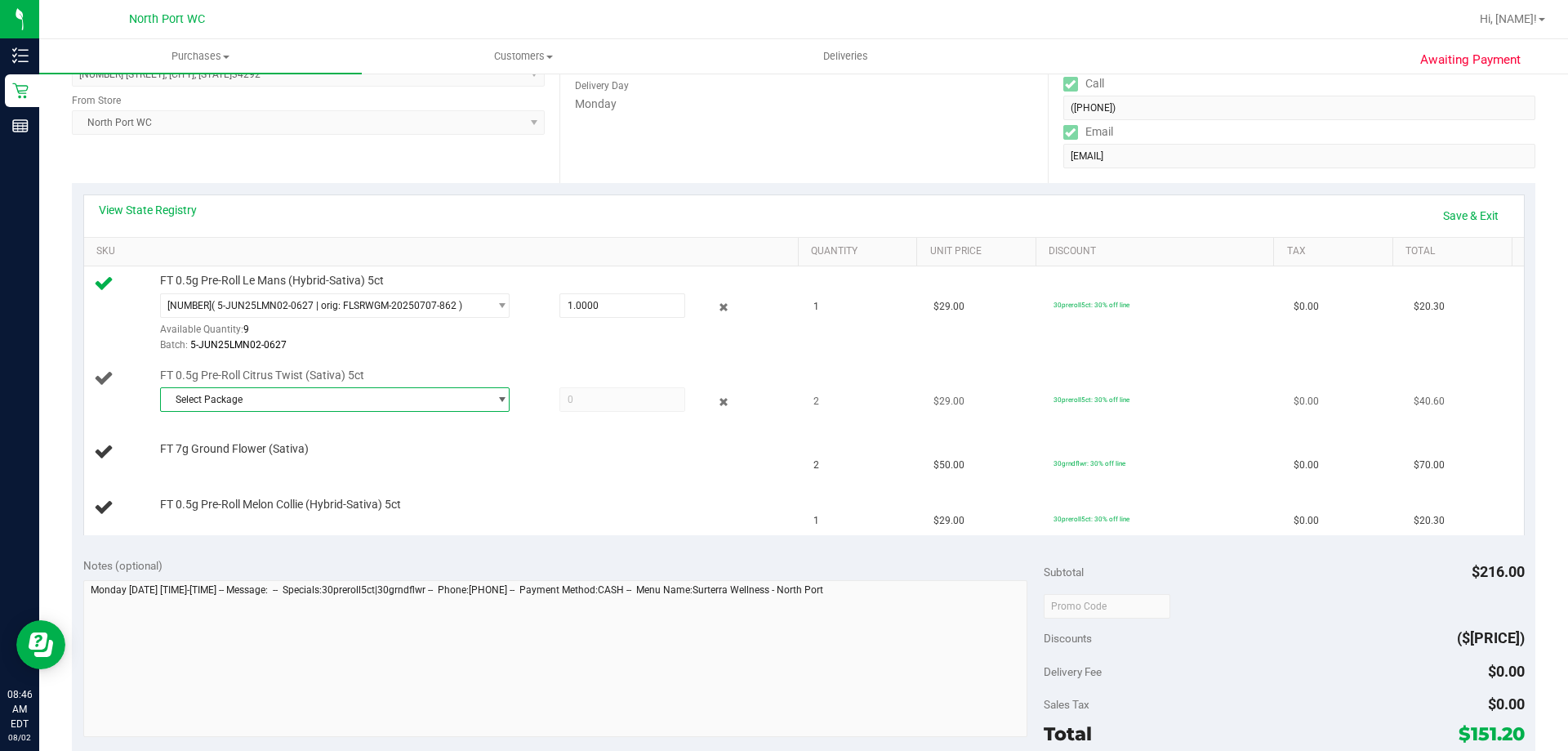 click at bounding box center (501, 400) 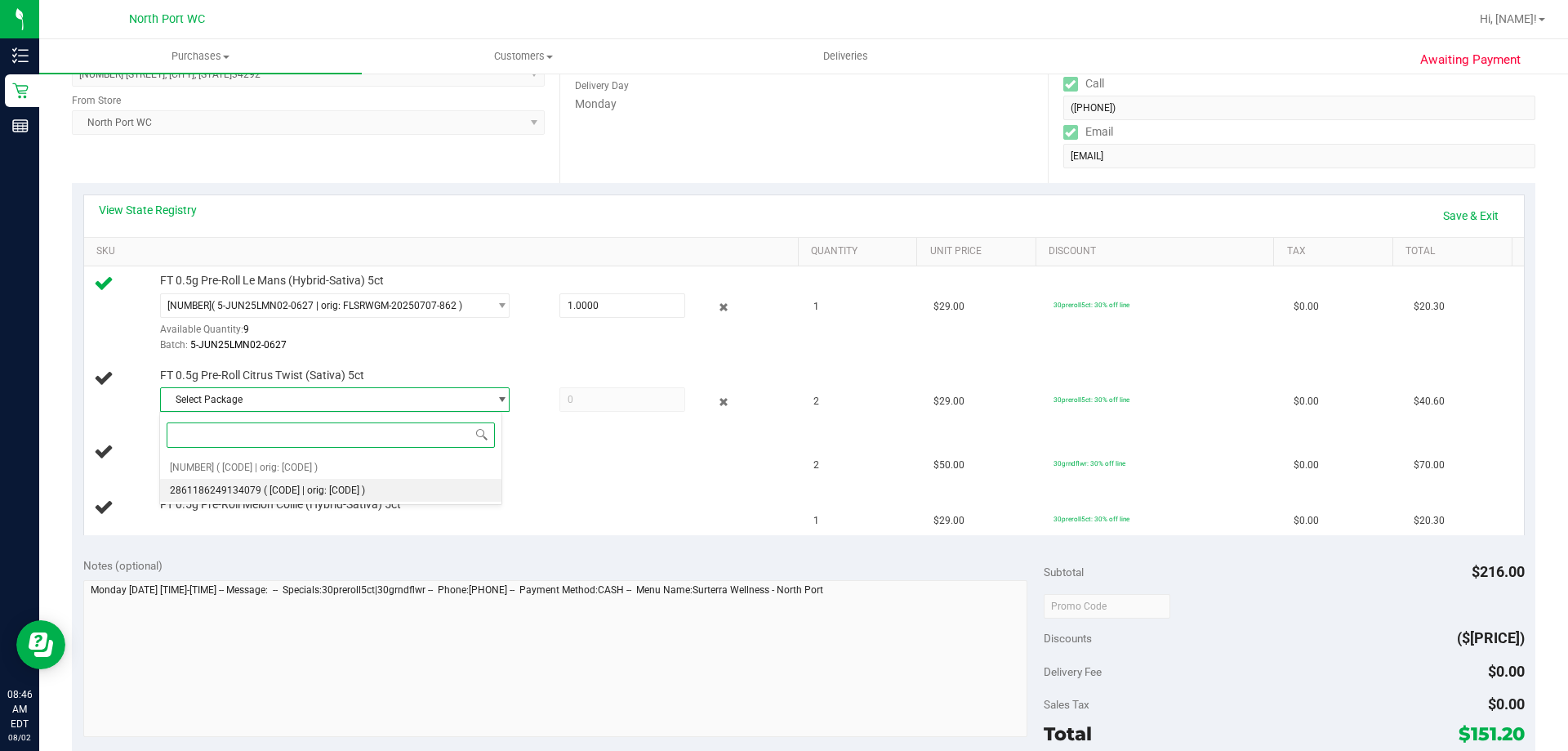 click on "[NUMBER]
(
[CODE] | orig: [CODE]
)
[NUMBER] [NUMBER]" at bounding box center [331, 490] 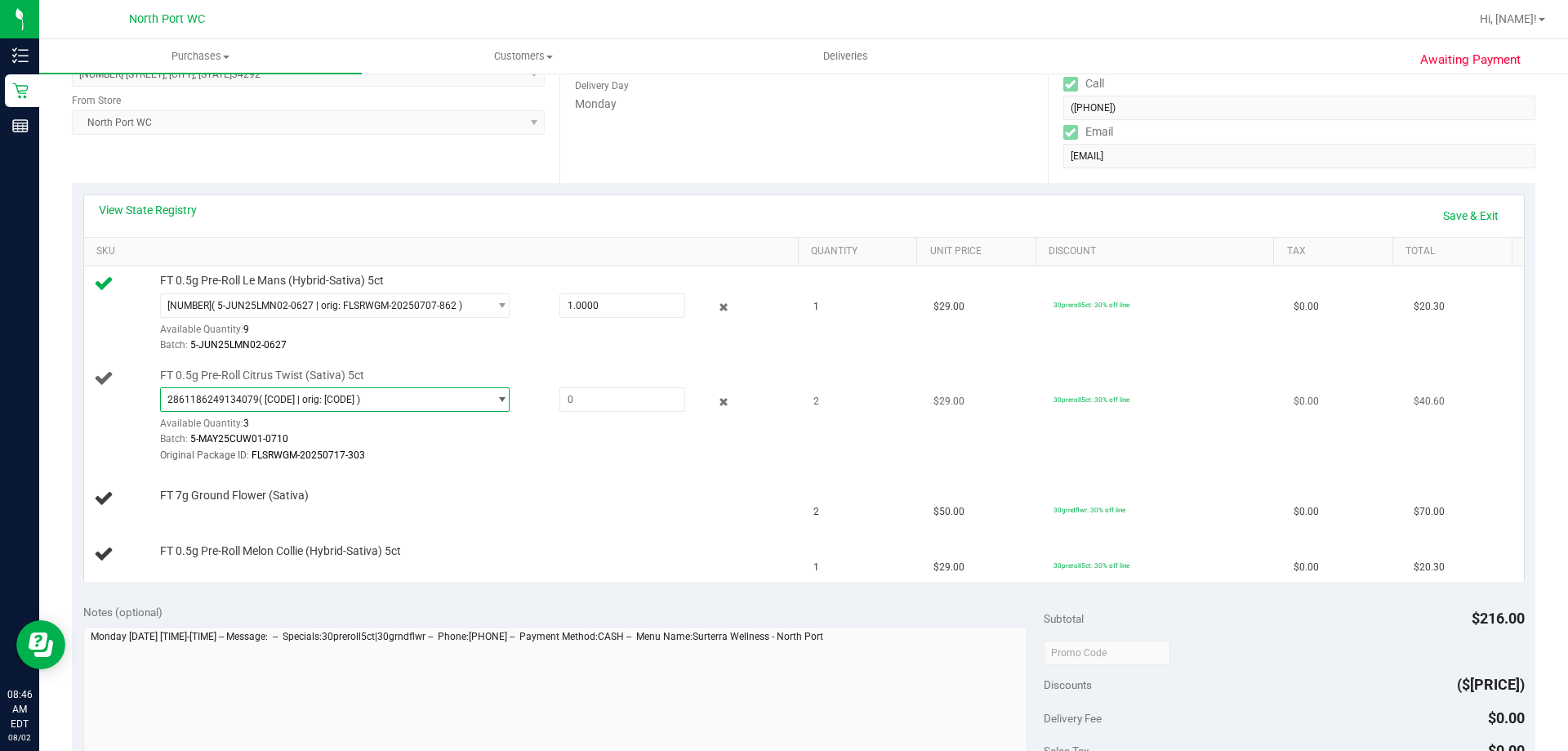 click on "[NUMBER]
(
[CODE] | orig: [CODE]
)
[NUMBER] [NUMBER]" at bounding box center (335, 400) 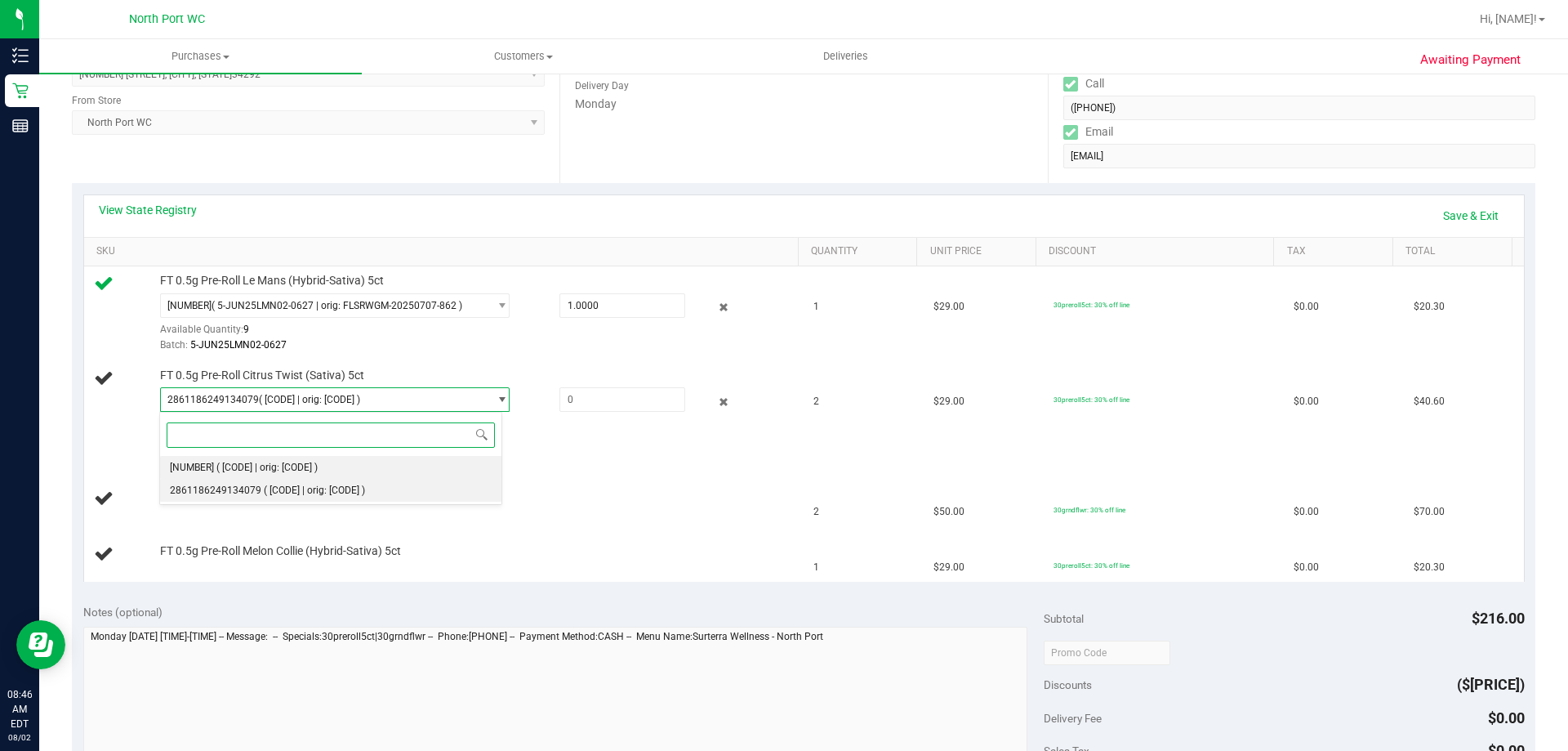 click on "(
[CODE] | orig: [CODE]
)" at bounding box center [267, 467] 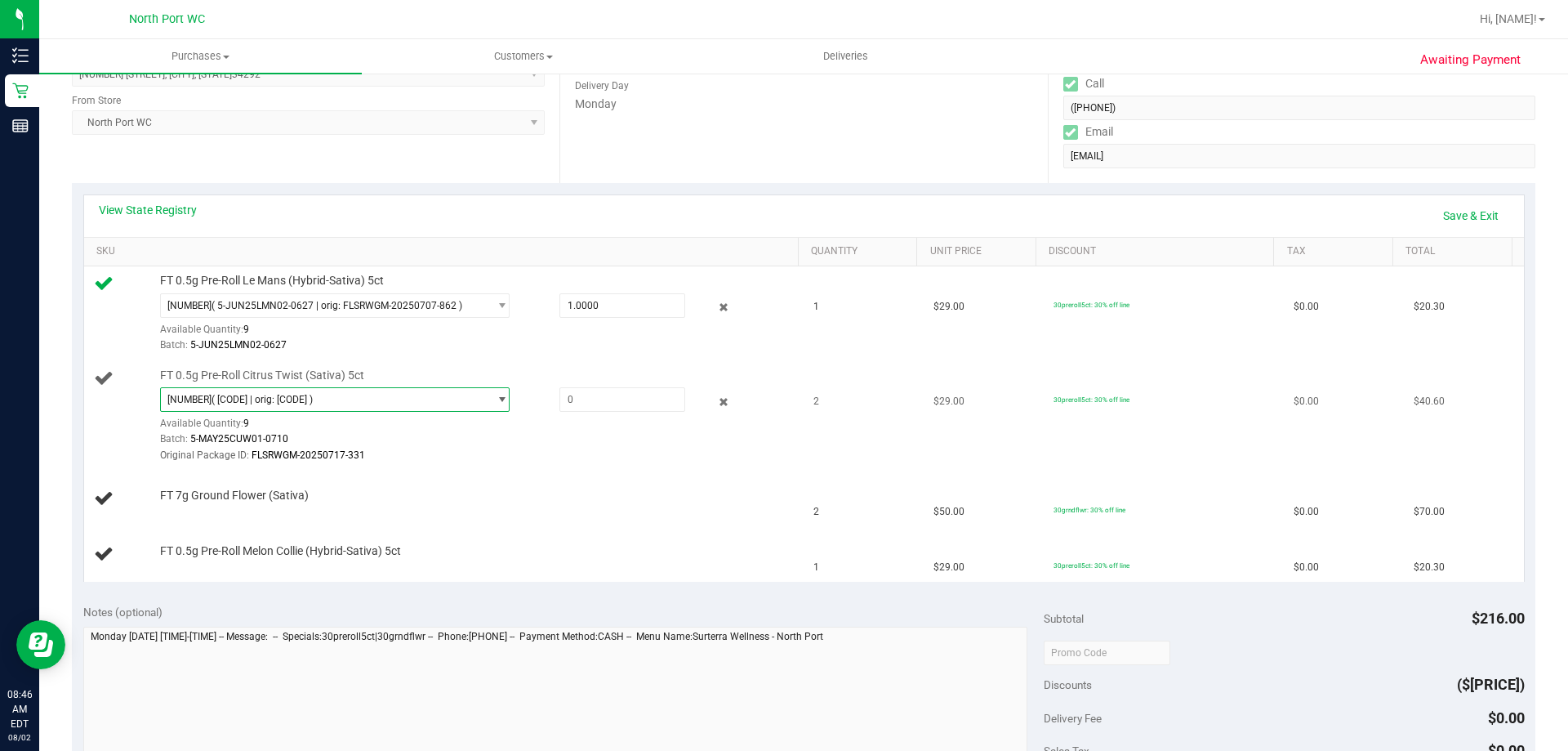 click at bounding box center [501, 400] 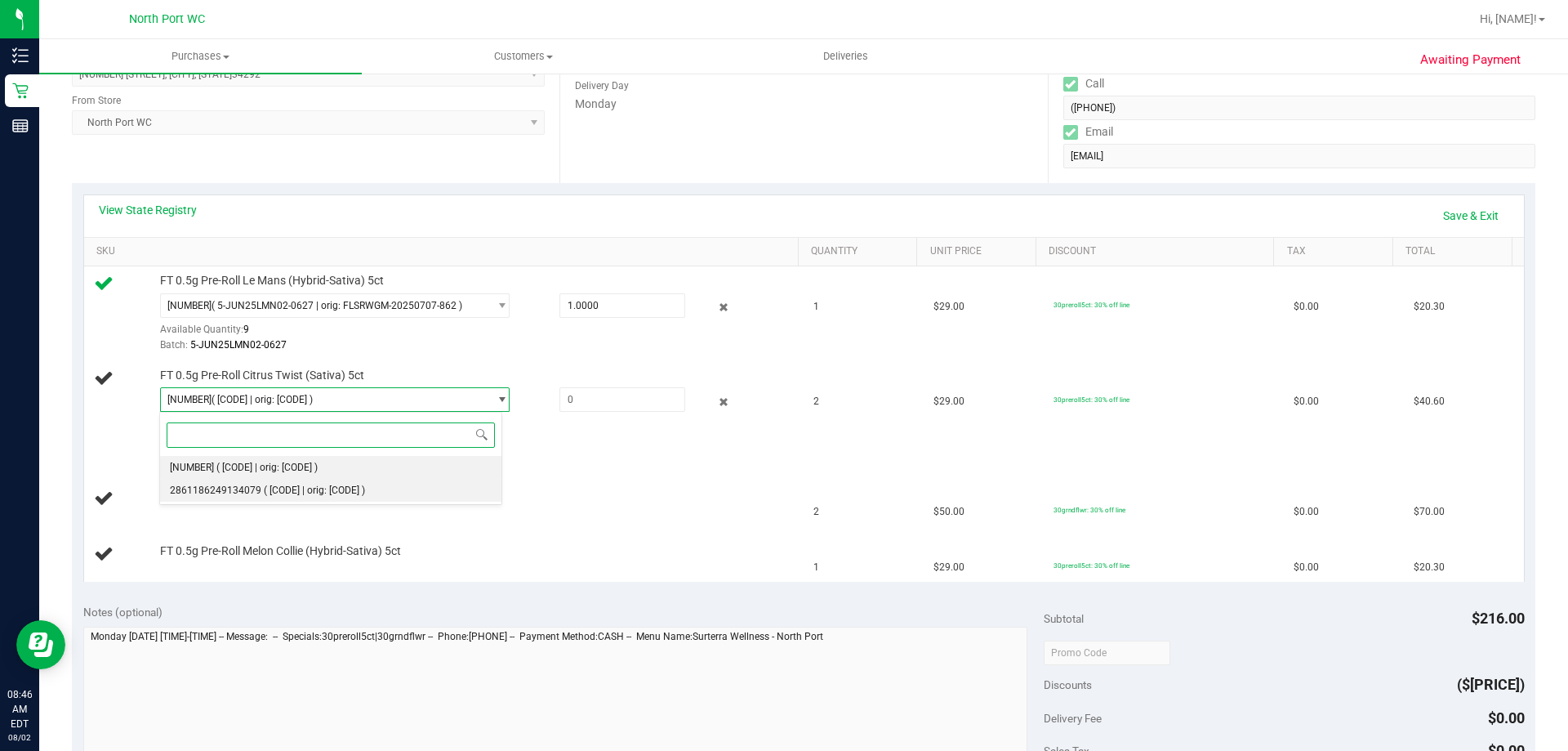 click on "(
[CODE] | orig: [CODE]
)" at bounding box center (314, 490) 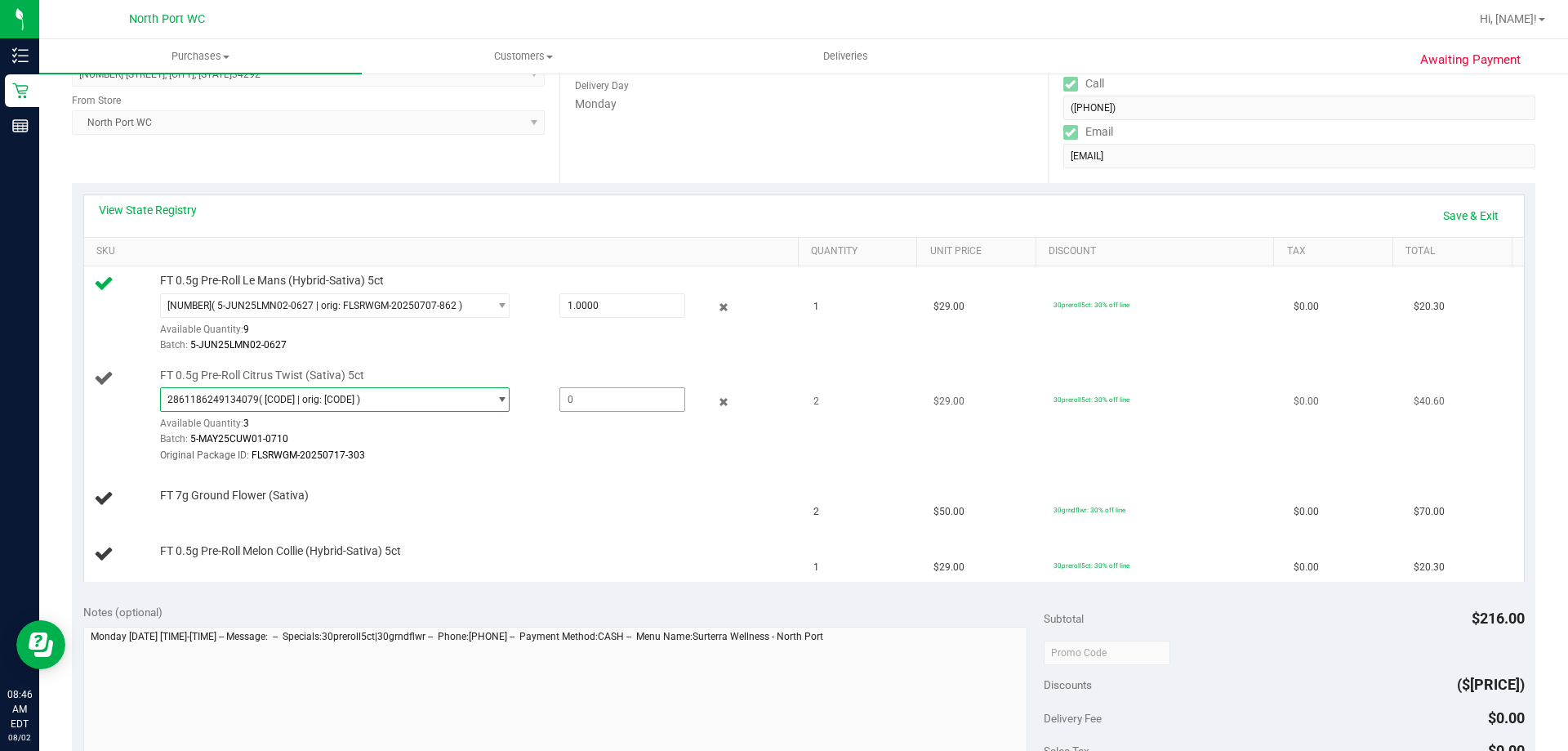 click at bounding box center (622, 400) 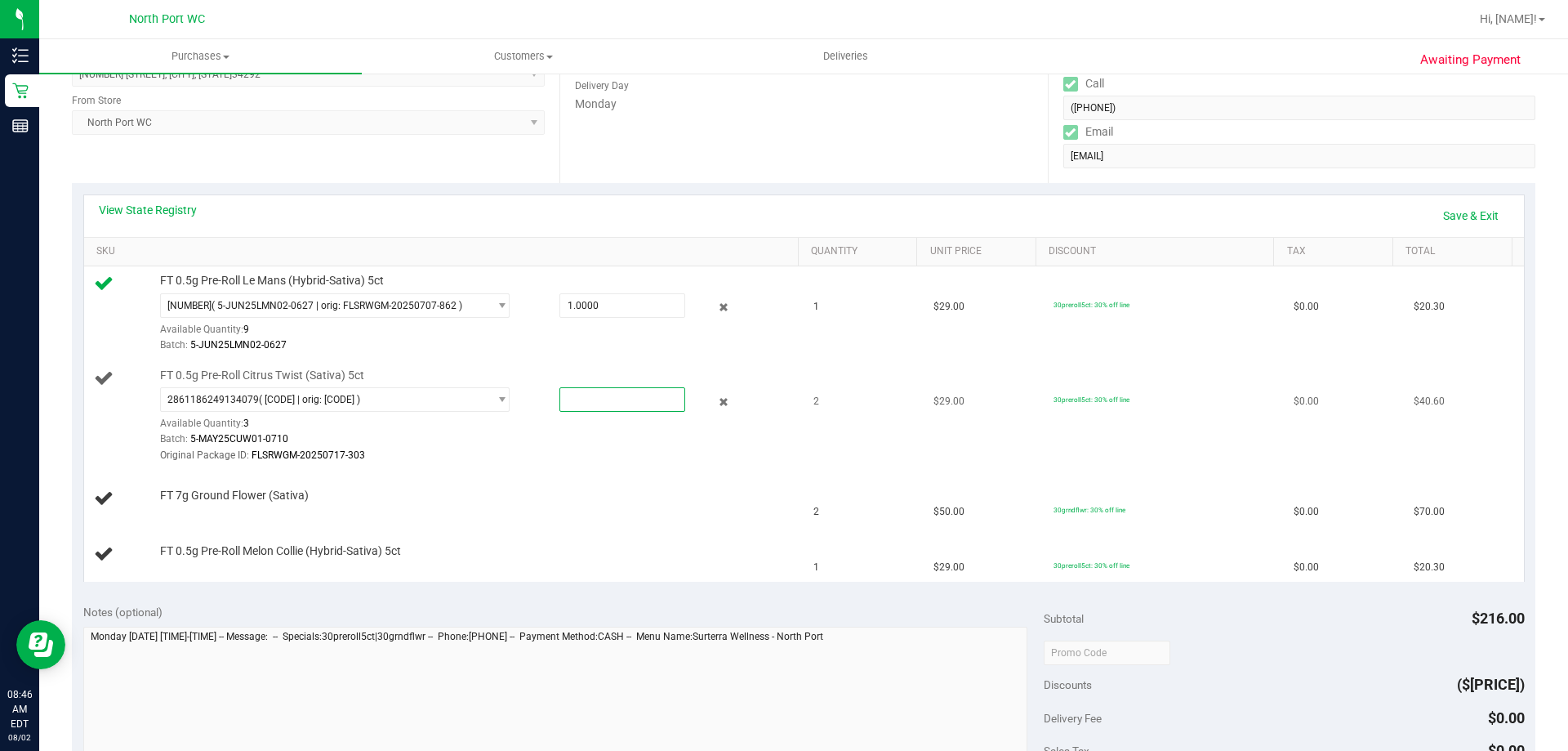 type on "2" 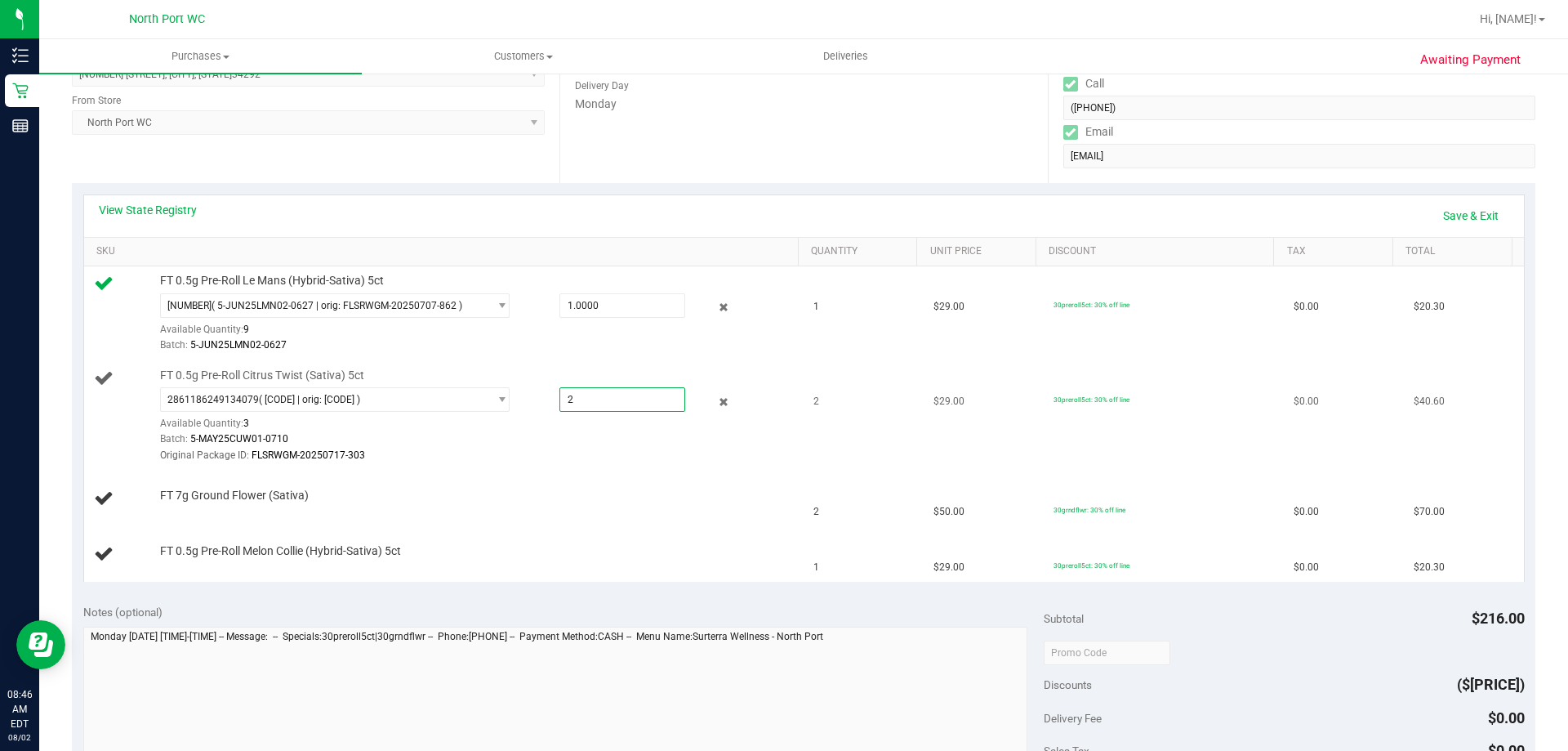 type on "2.0000" 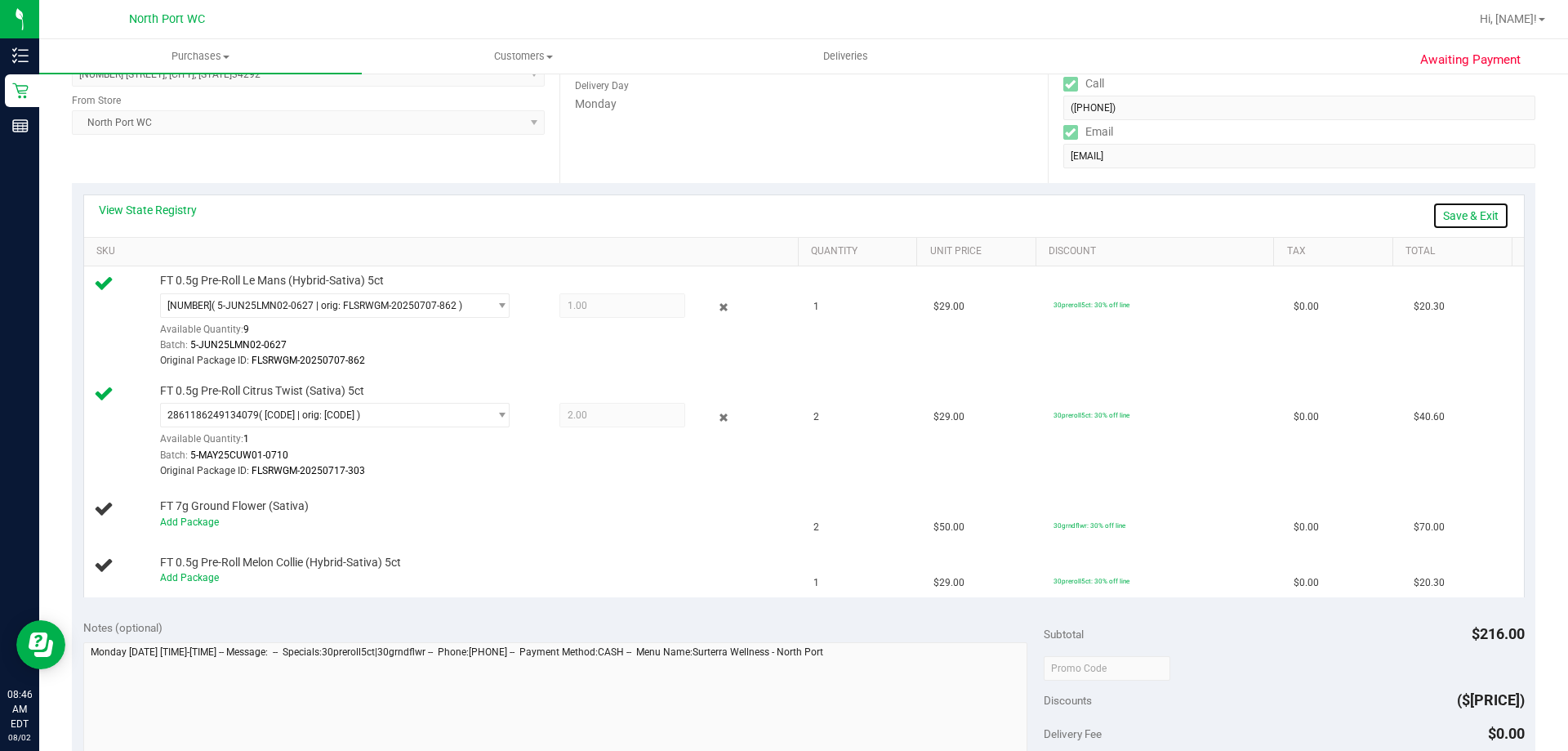 click on "Save & Exit" at bounding box center [1471, 216] 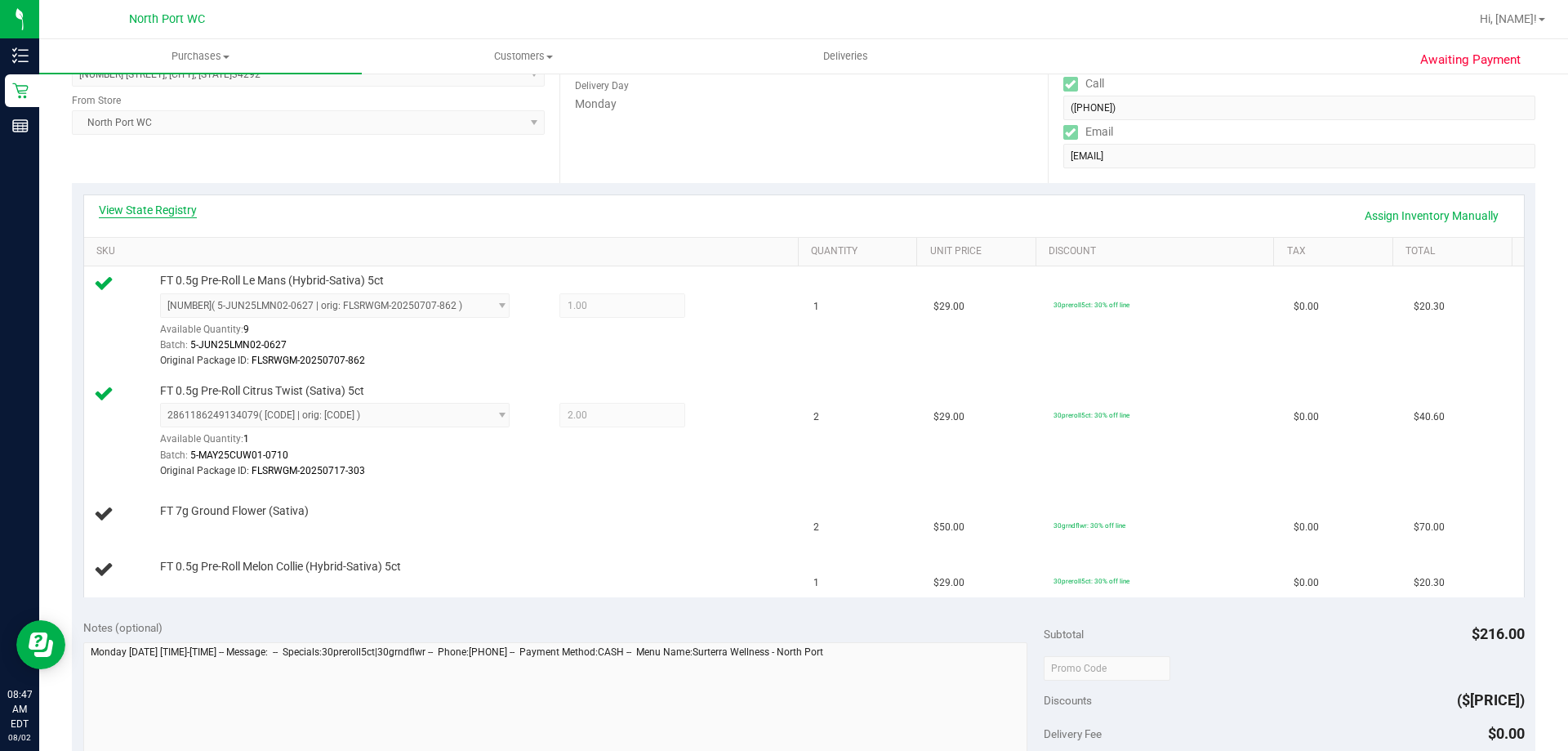 click on "View State Registry" at bounding box center [148, 210] 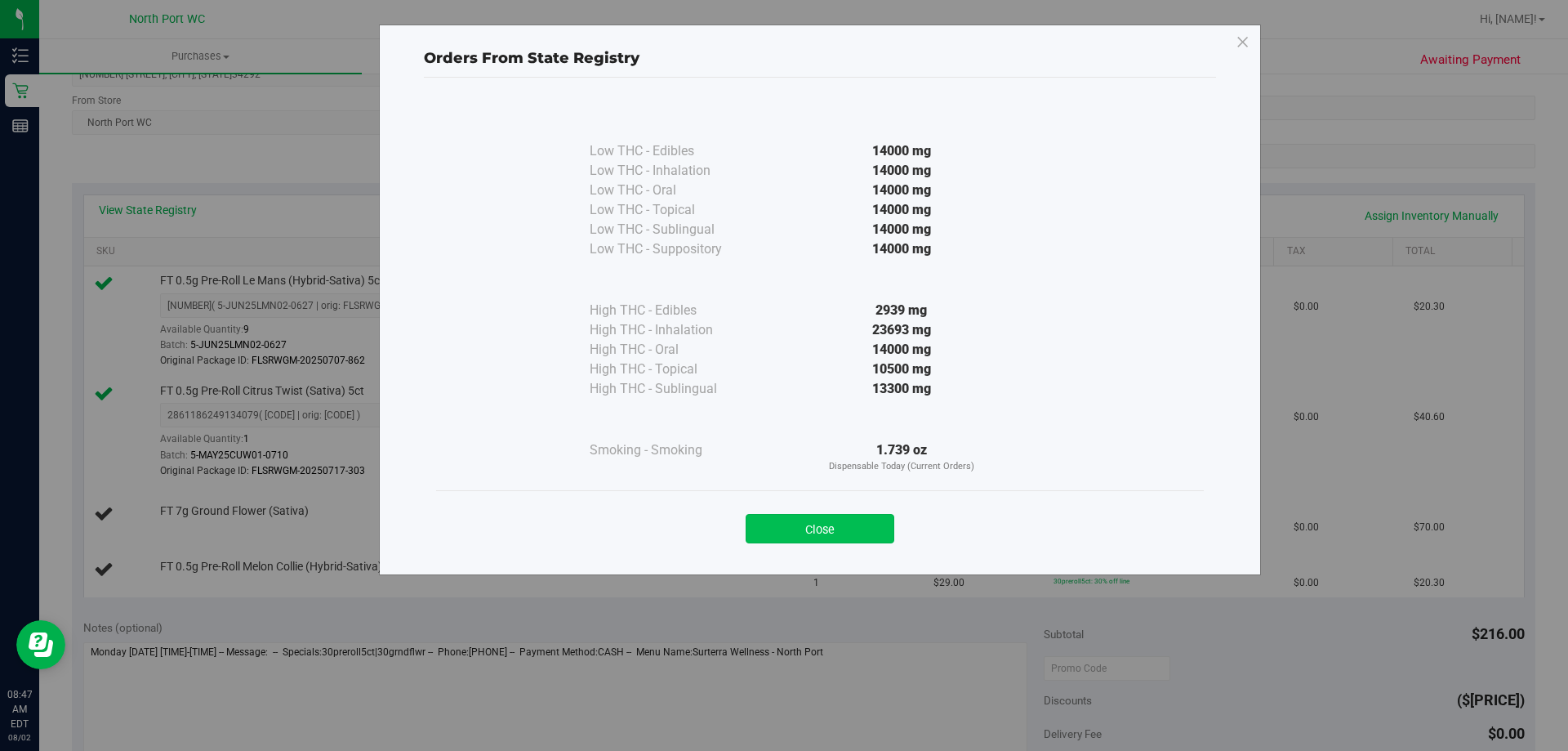 click on "Close" at bounding box center (820, 529) 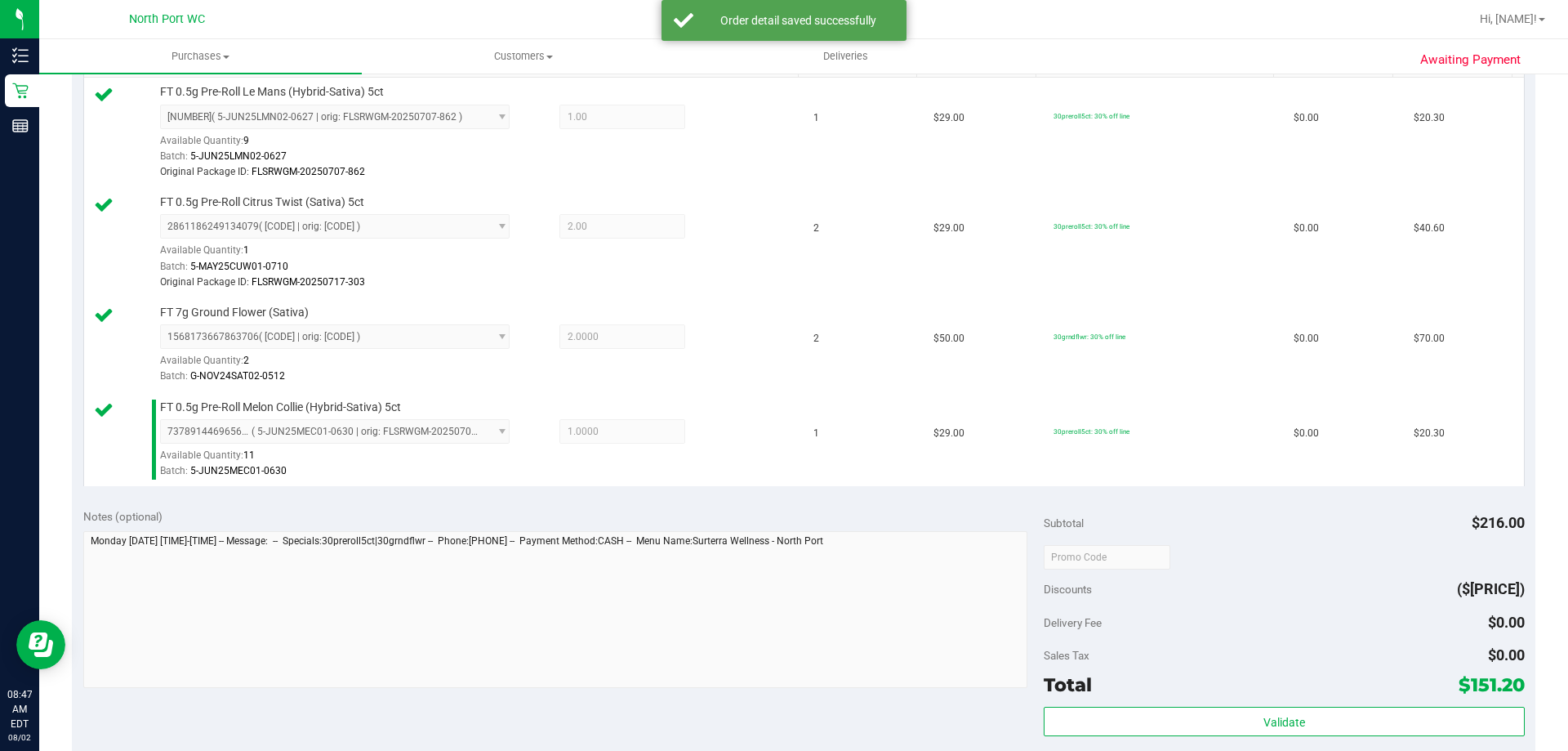 scroll, scrollTop: 584, scrollLeft: 0, axis: vertical 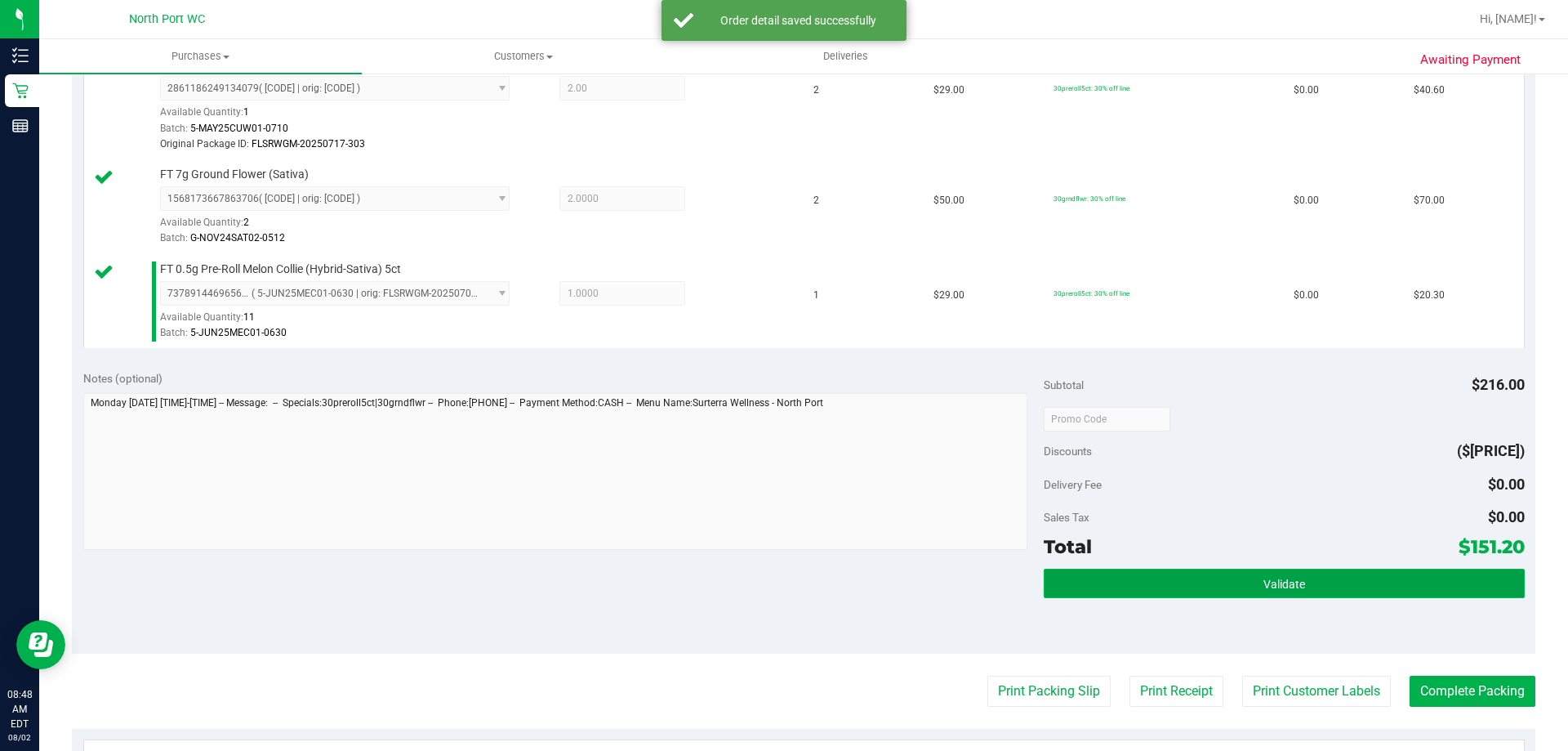 click on "Validate" at bounding box center (1284, 583) 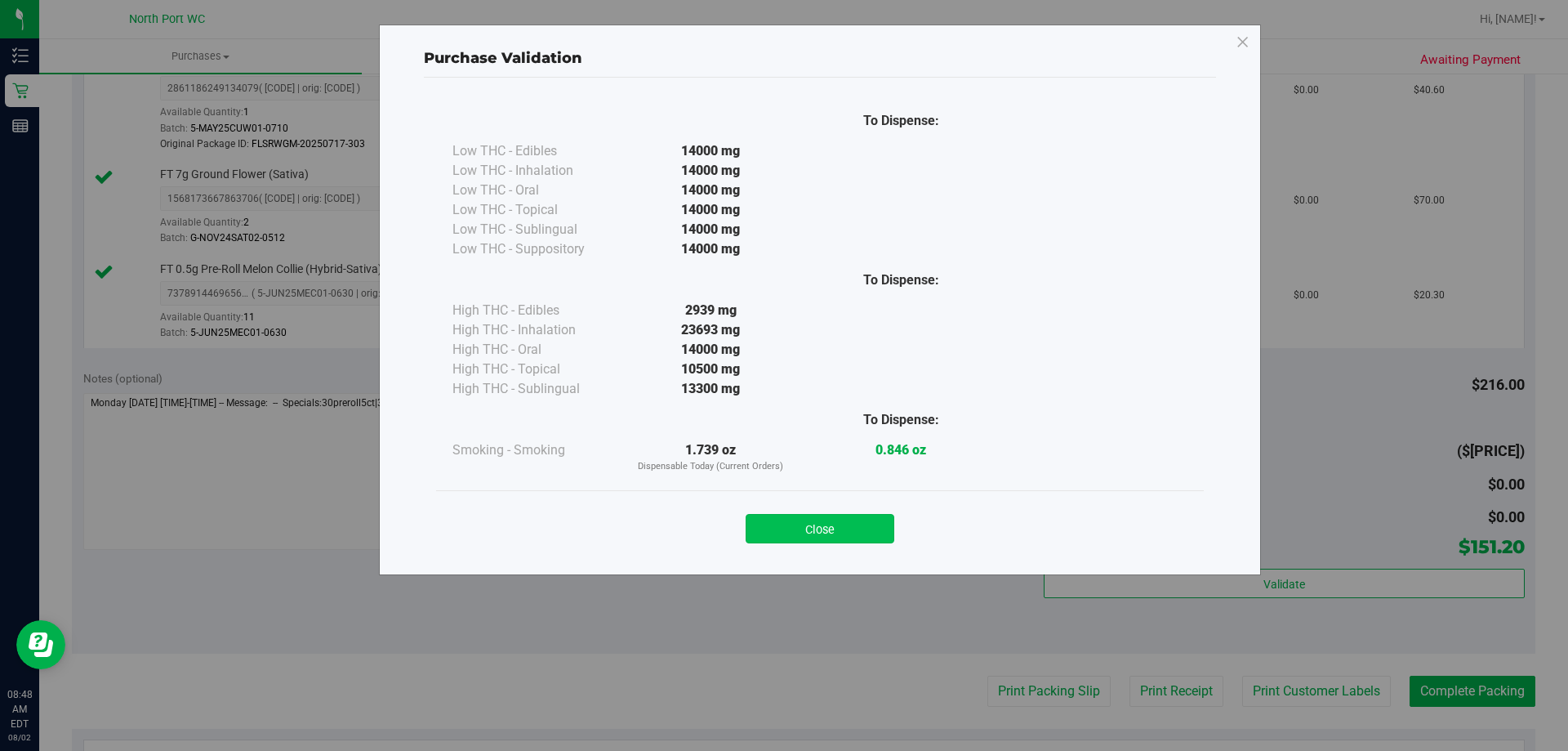 click on "Close" at bounding box center (820, 529) 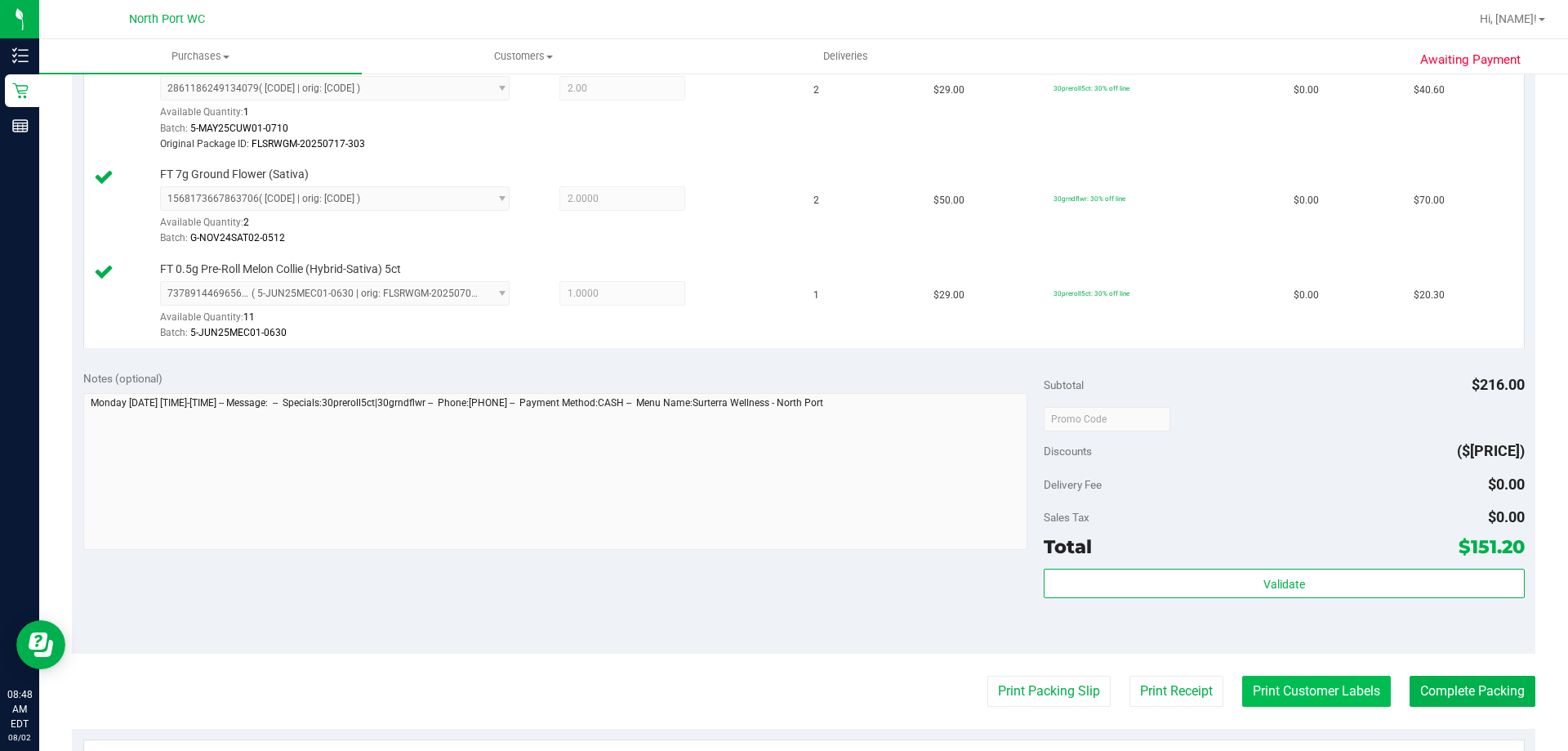 click on "Print Customer Labels" at bounding box center [1316, 691] 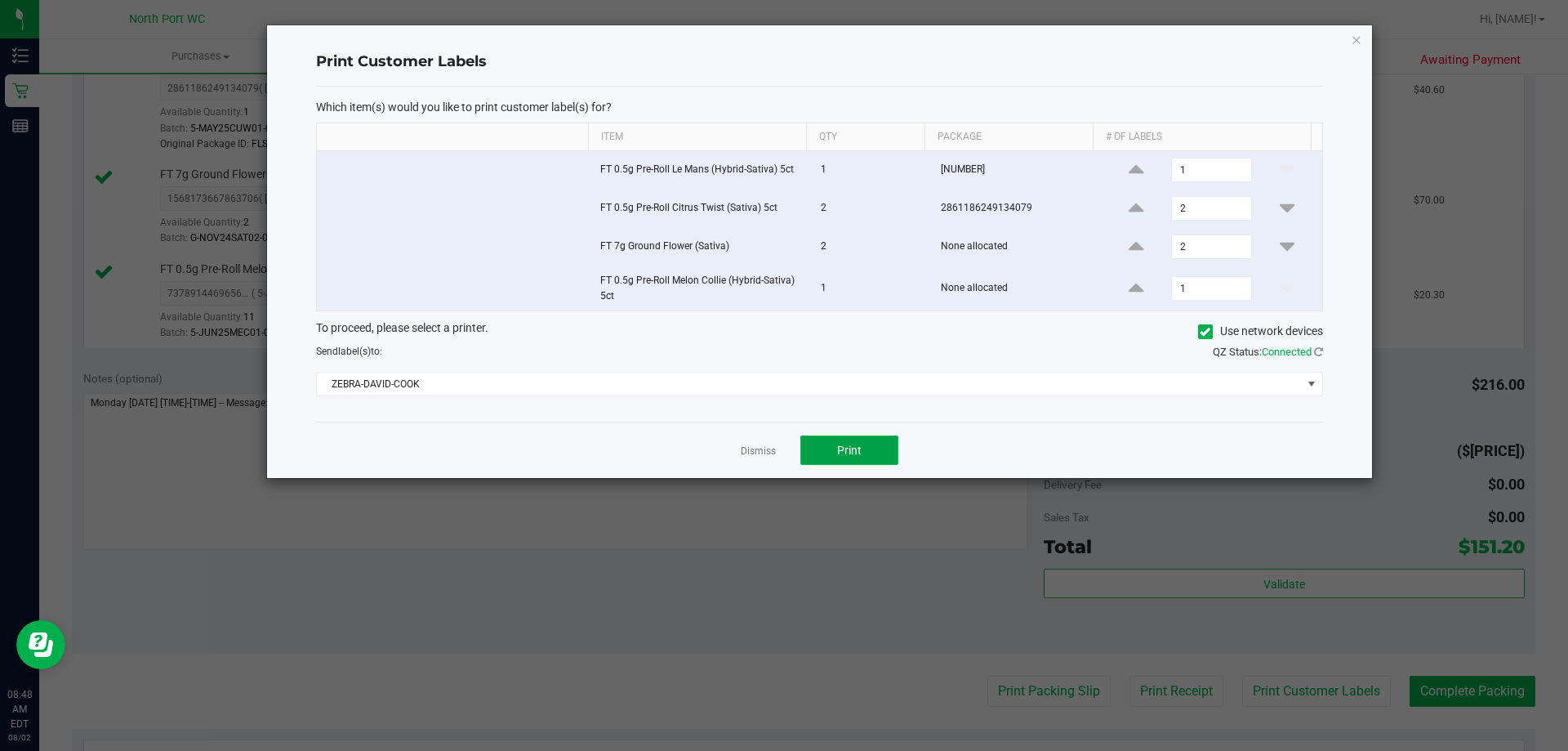 click on "Print" 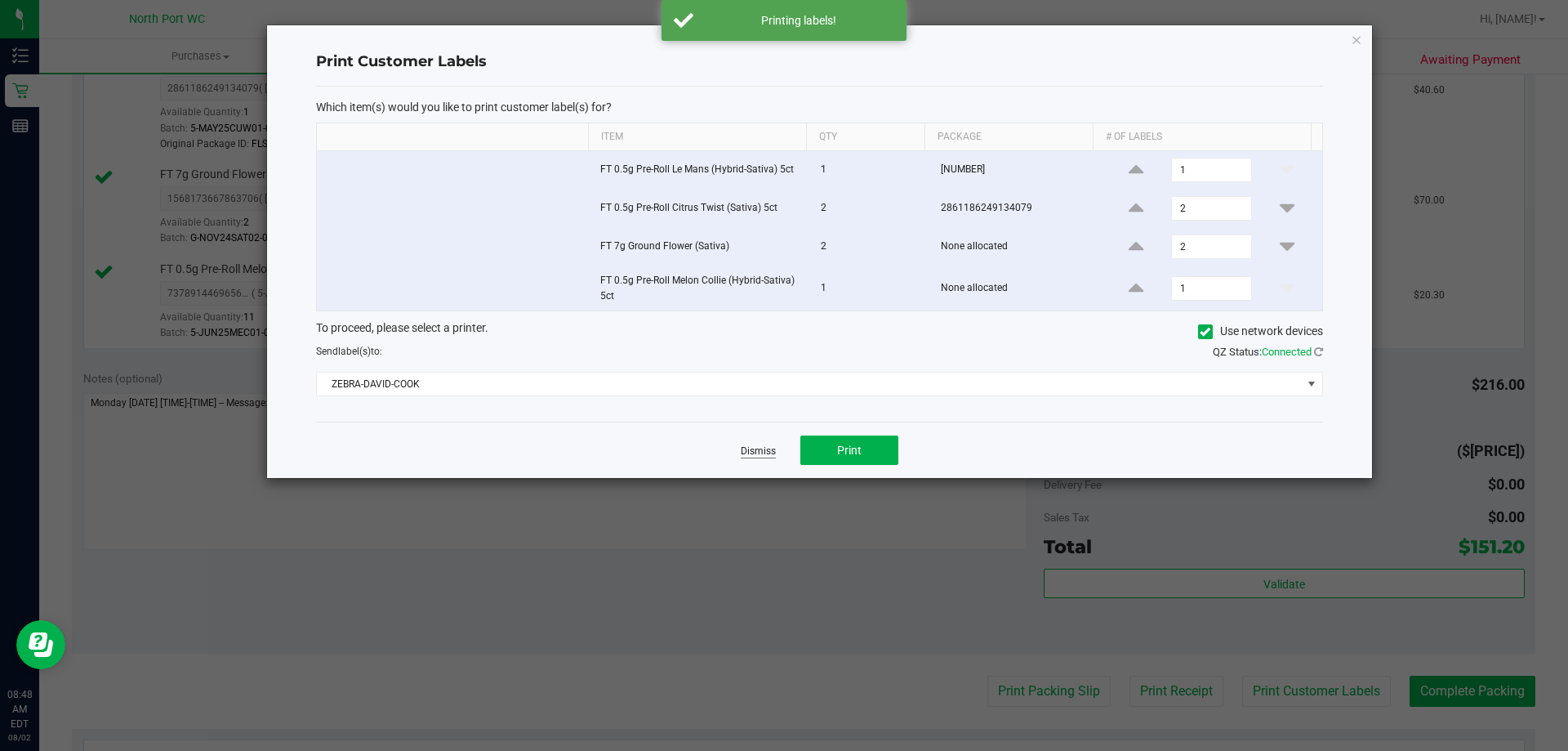 click on "Dismiss" 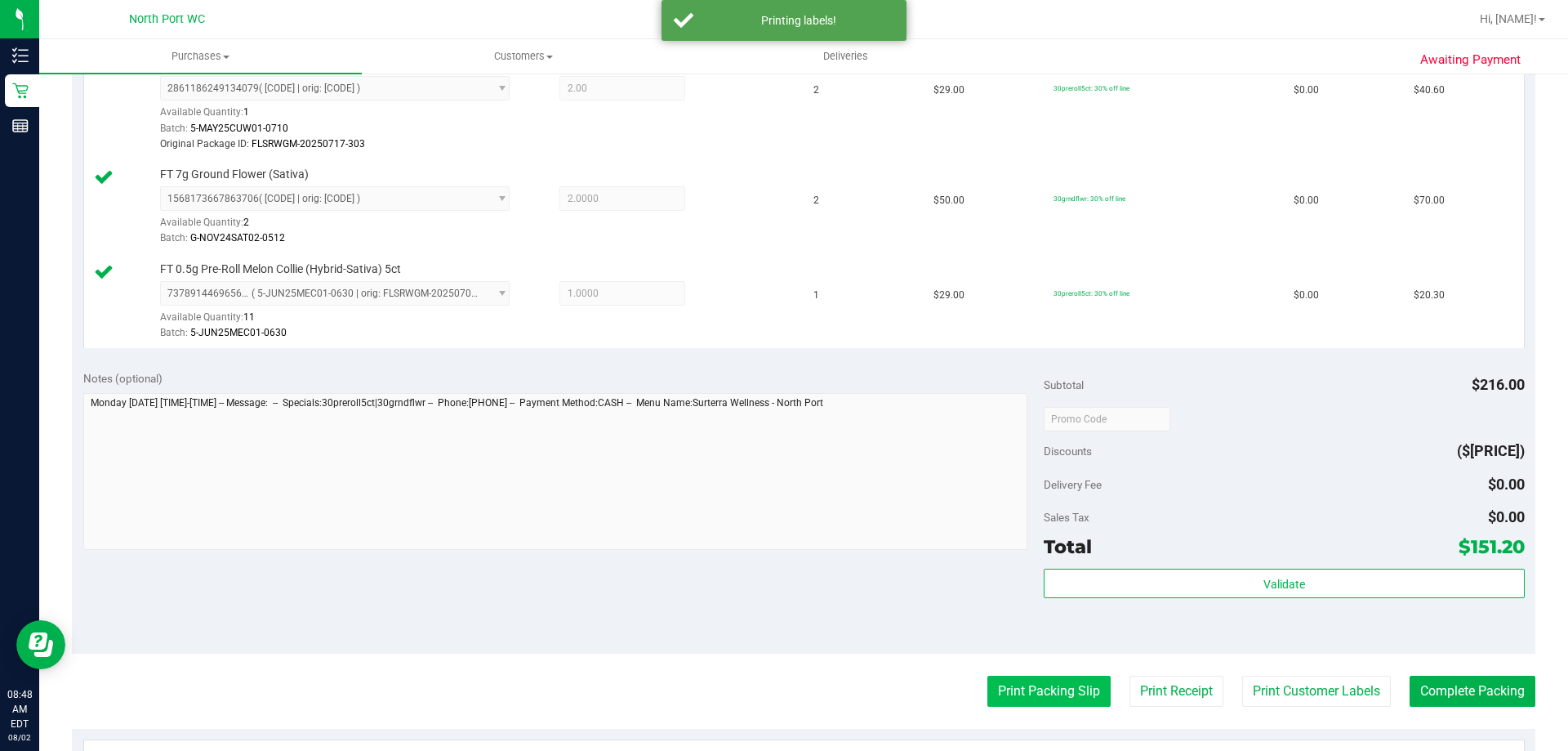 click on "Print Packing Slip" at bounding box center [1049, 691] 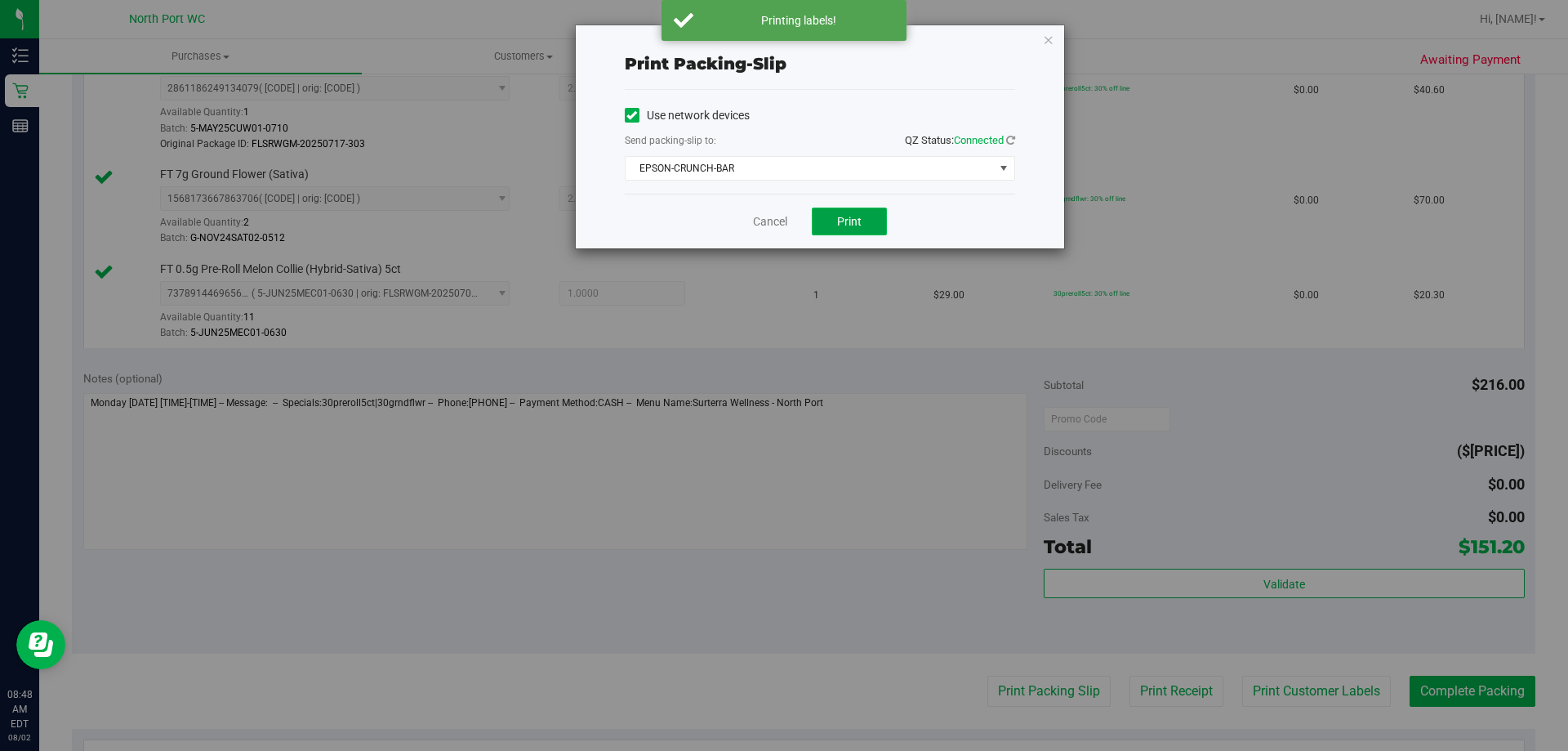 click on "Print" at bounding box center [849, 221] 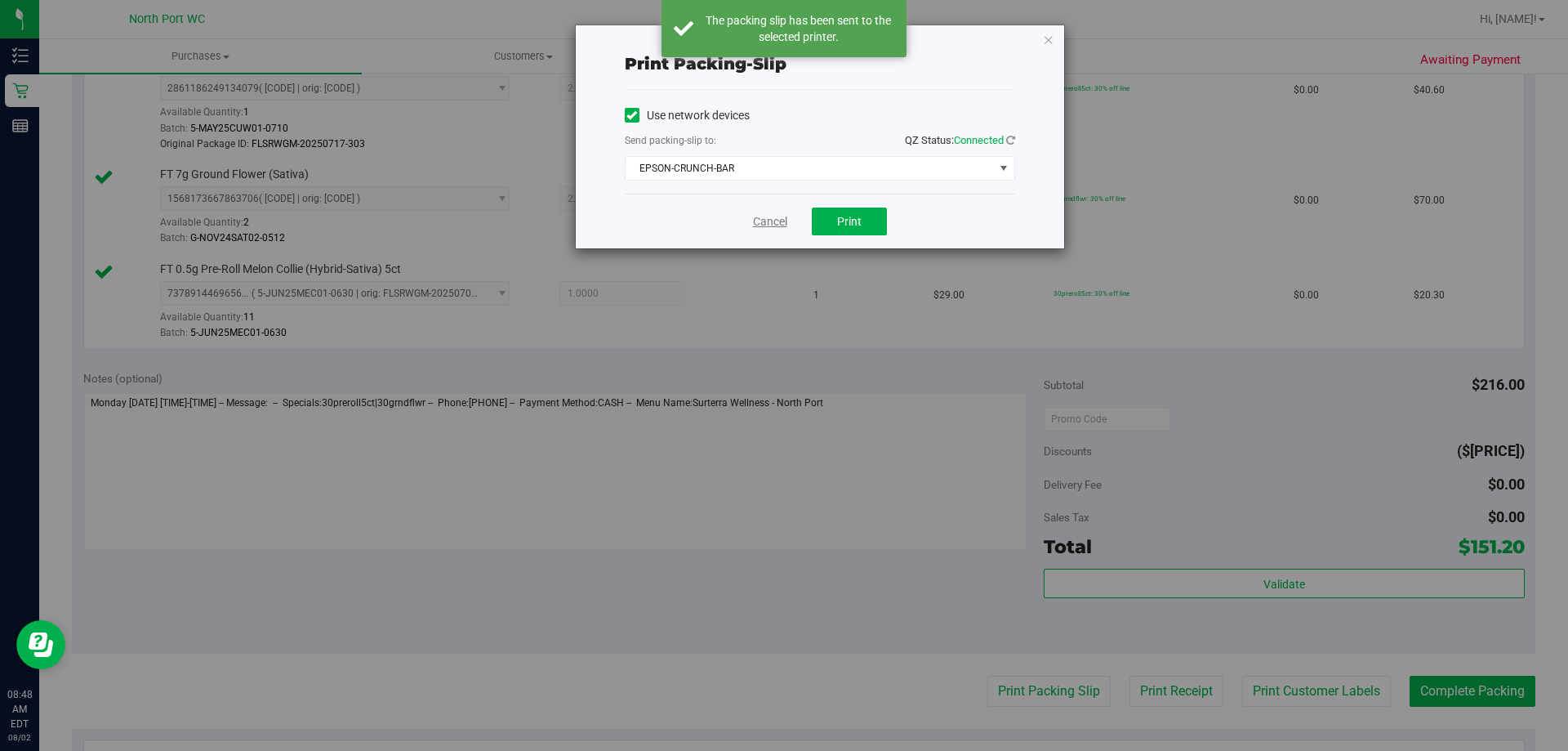 click on "Cancel" at bounding box center (770, 221) 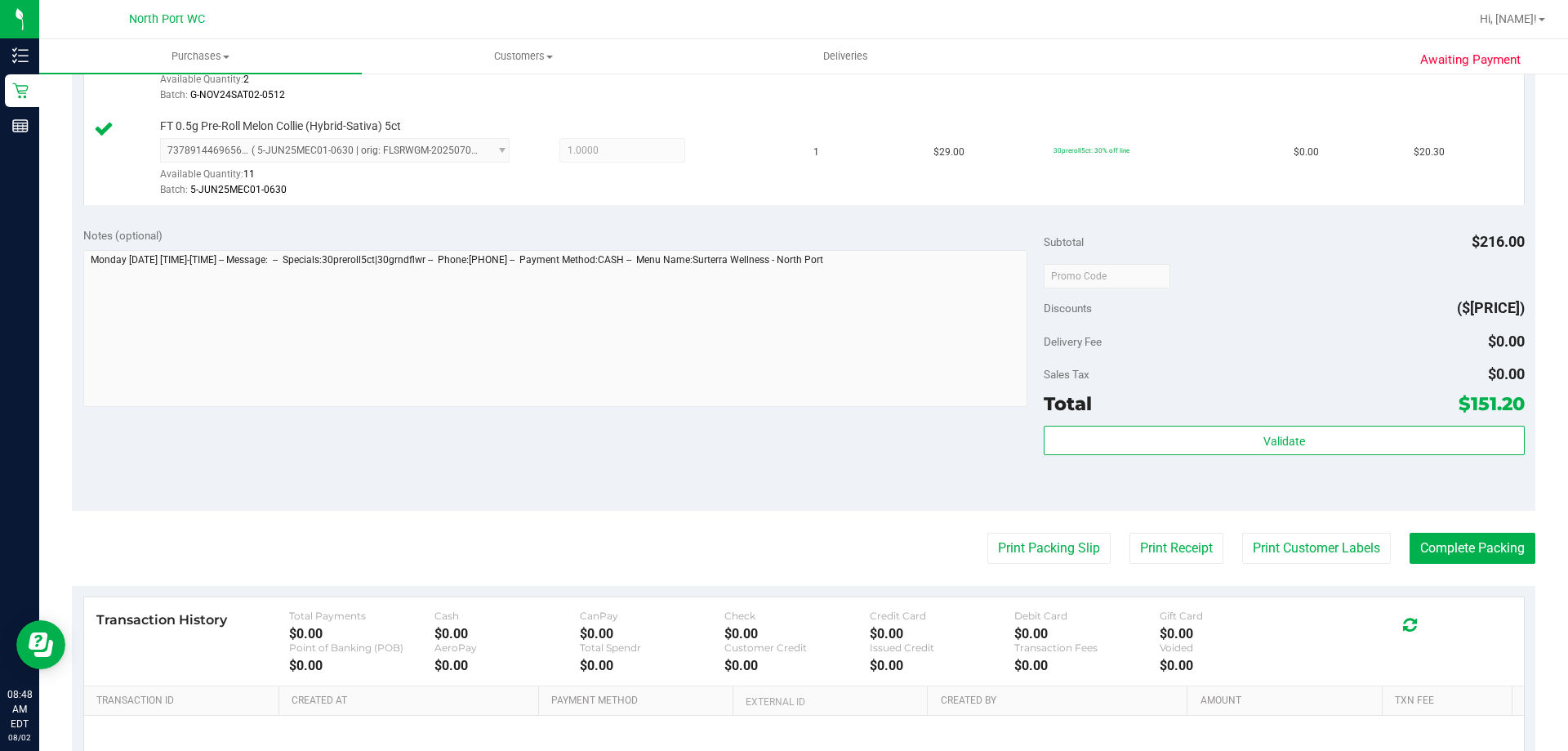 scroll, scrollTop: 901, scrollLeft: 0, axis: vertical 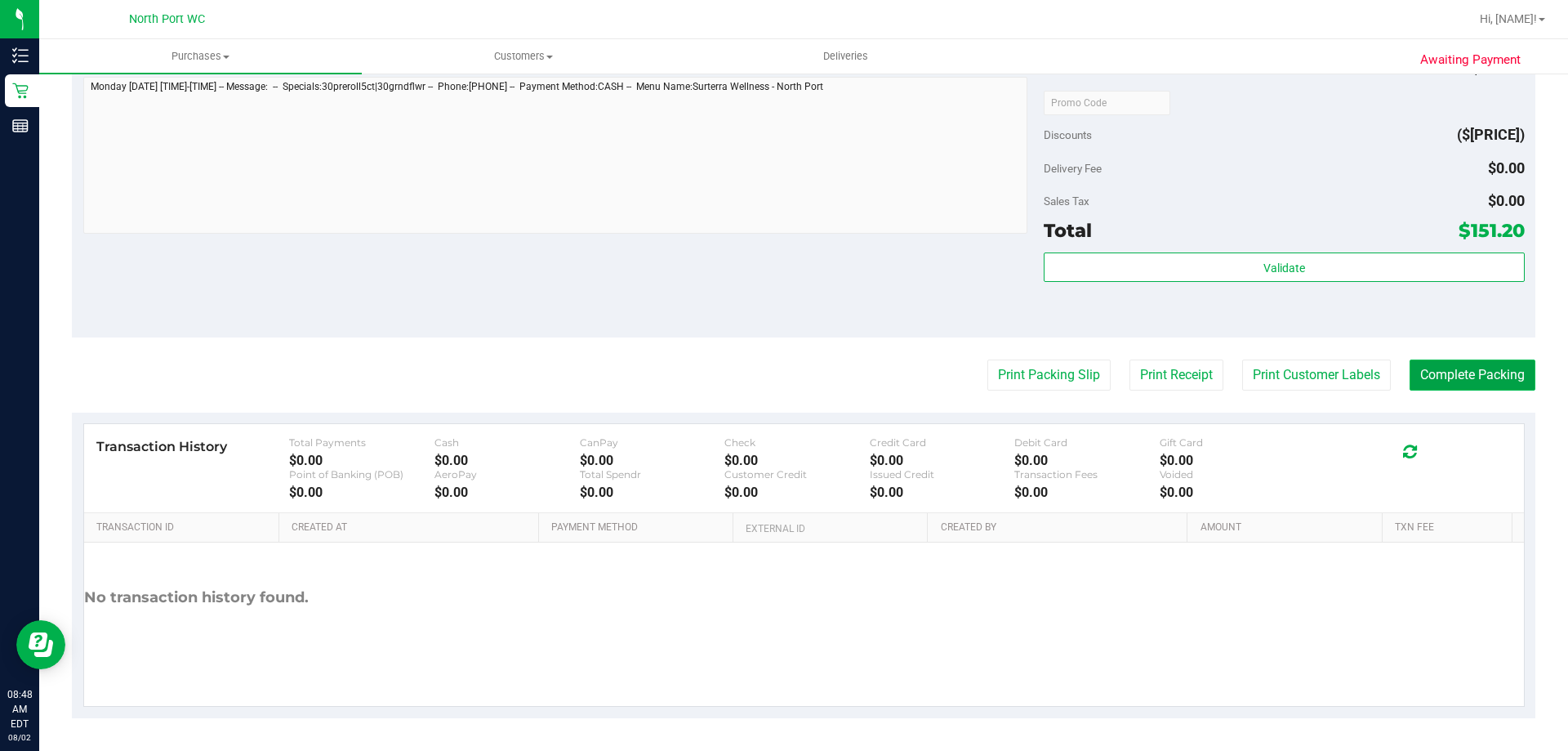 click on "Complete Packing" at bounding box center [1472, 375] 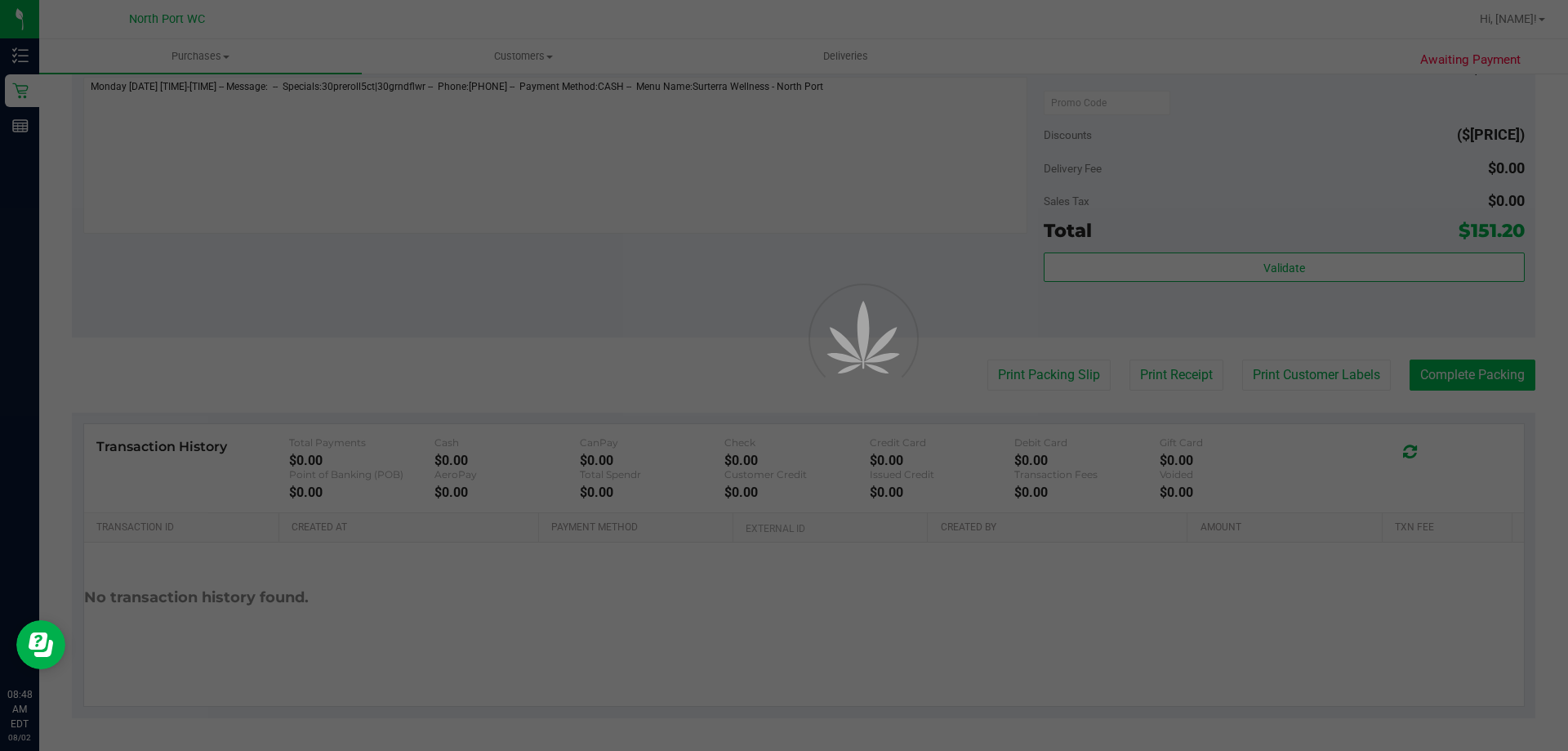 scroll, scrollTop: 0, scrollLeft: 0, axis: both 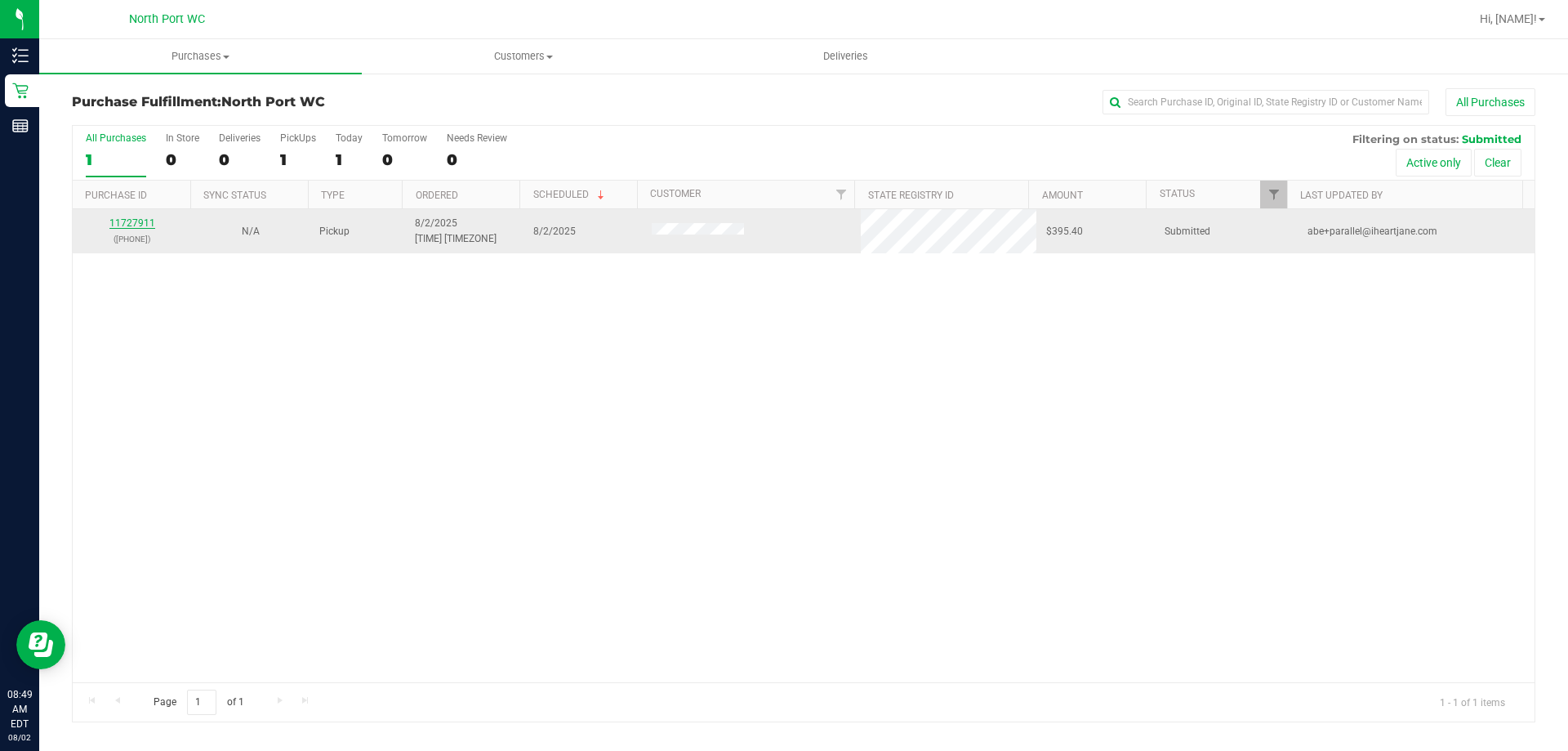 click on "11727911" at bounding box center (132, 223) 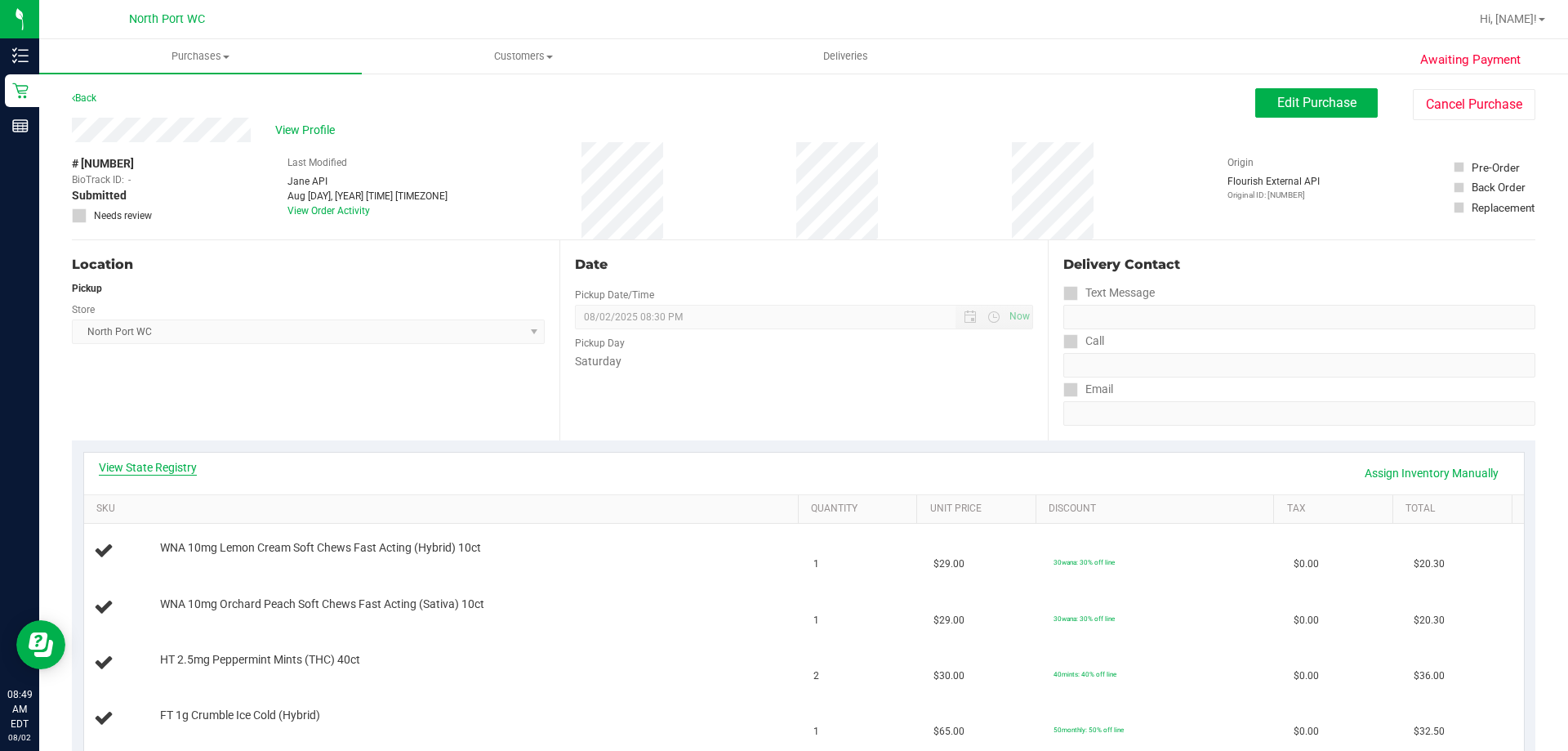 click on "View State Registry" at bounding box center [148, 467] 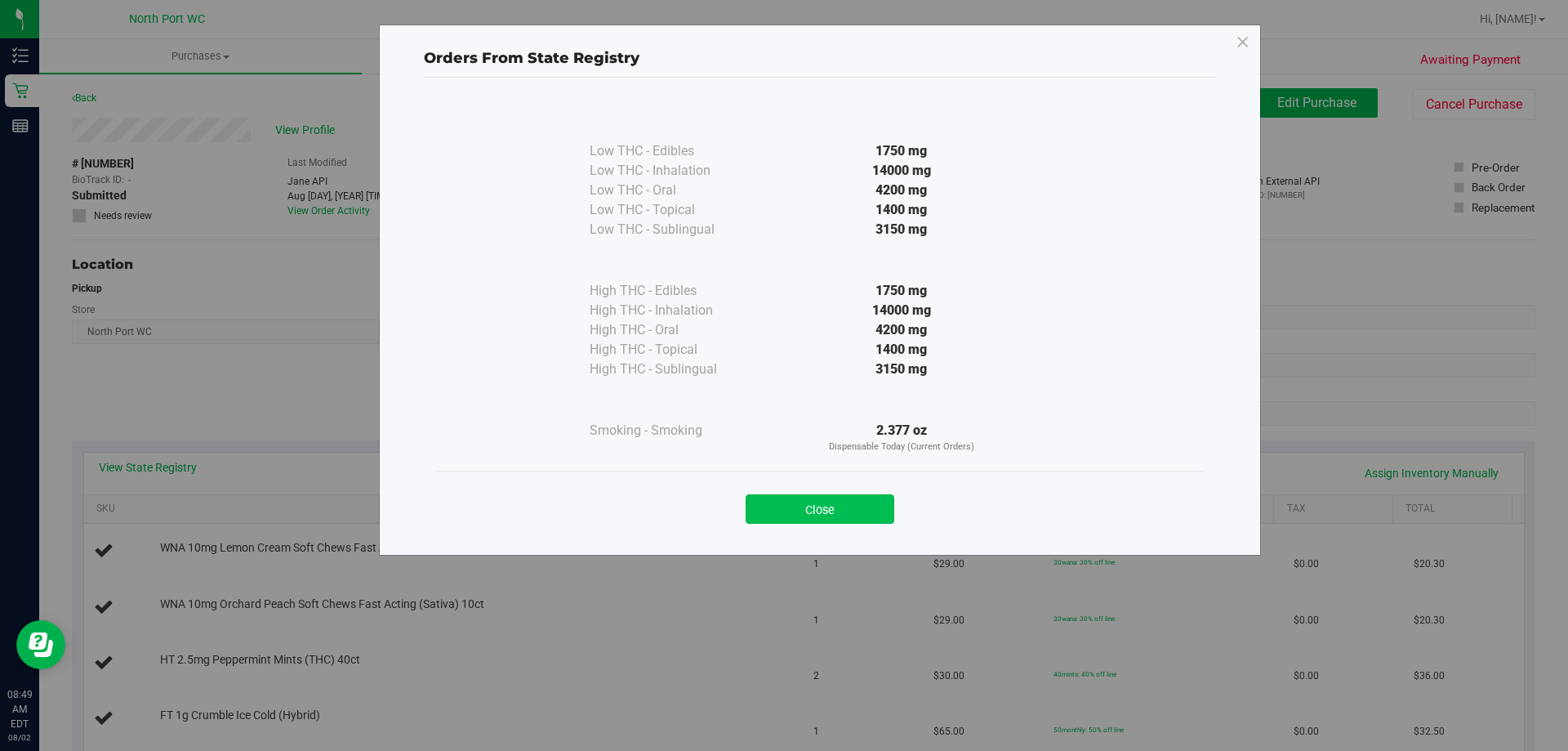 click on "Close" at bounding box center [820, 509] 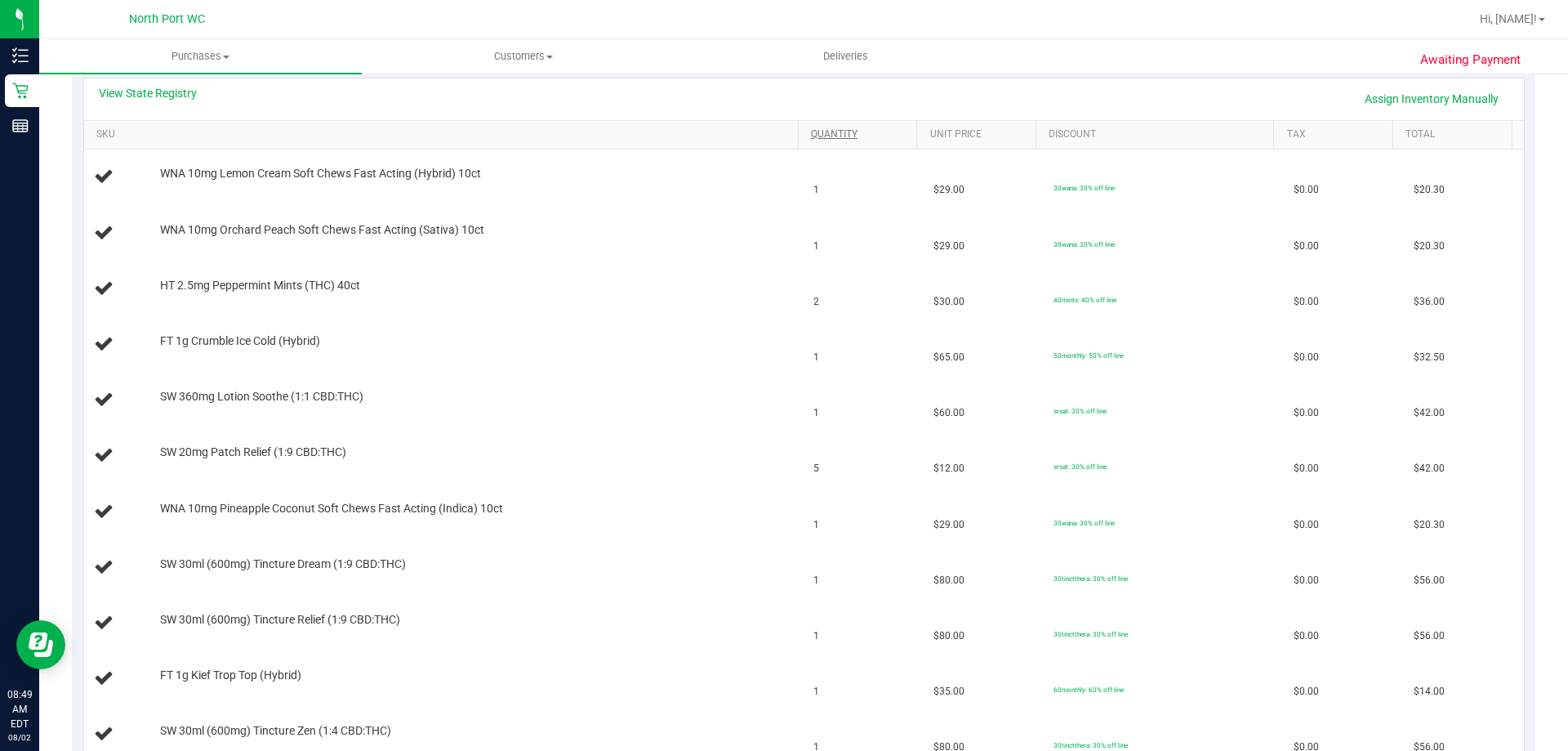 scroll, scrollTop: 377, scrollLeft: 0, axis: vertical 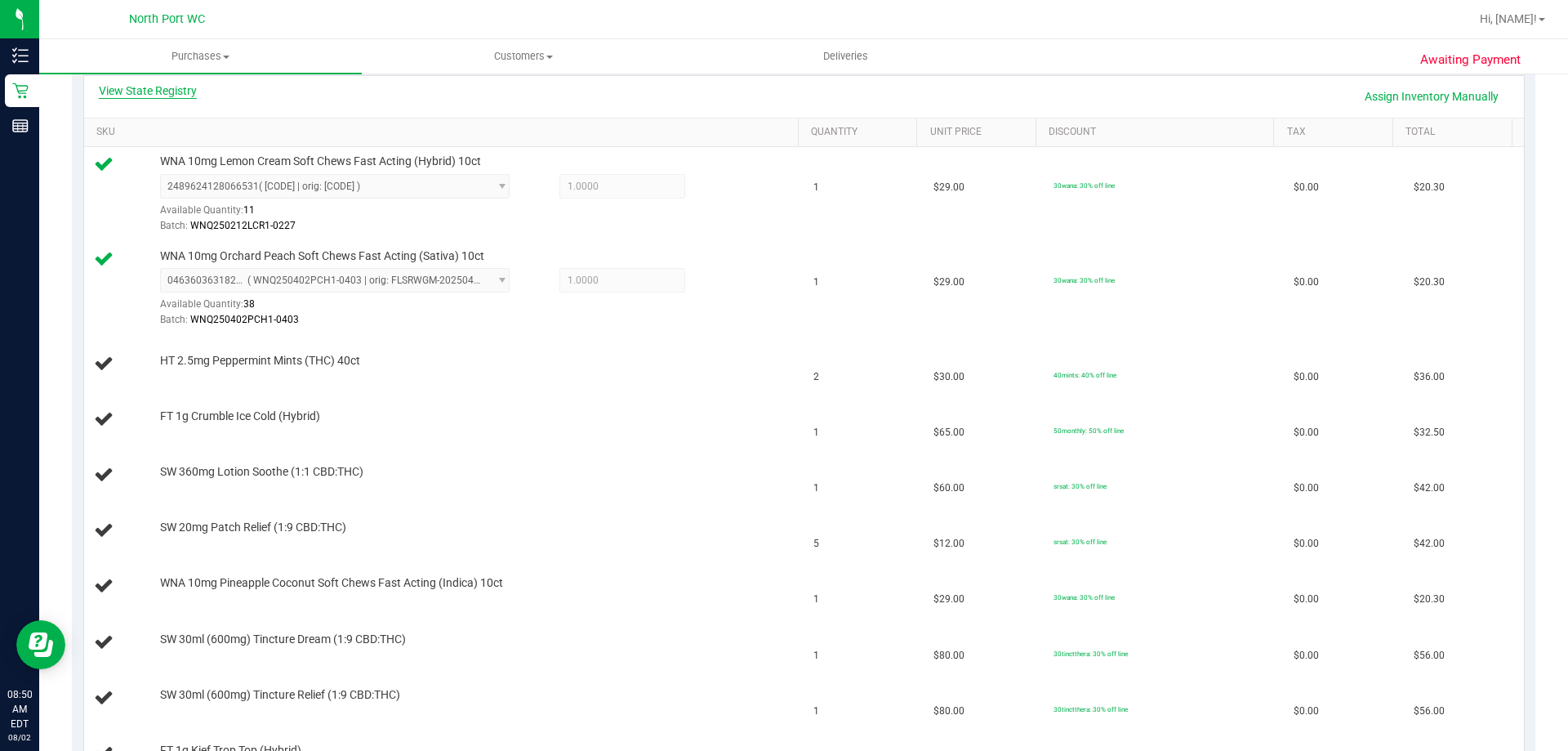 click on "View State Registry" at bounding box center [148, 91] 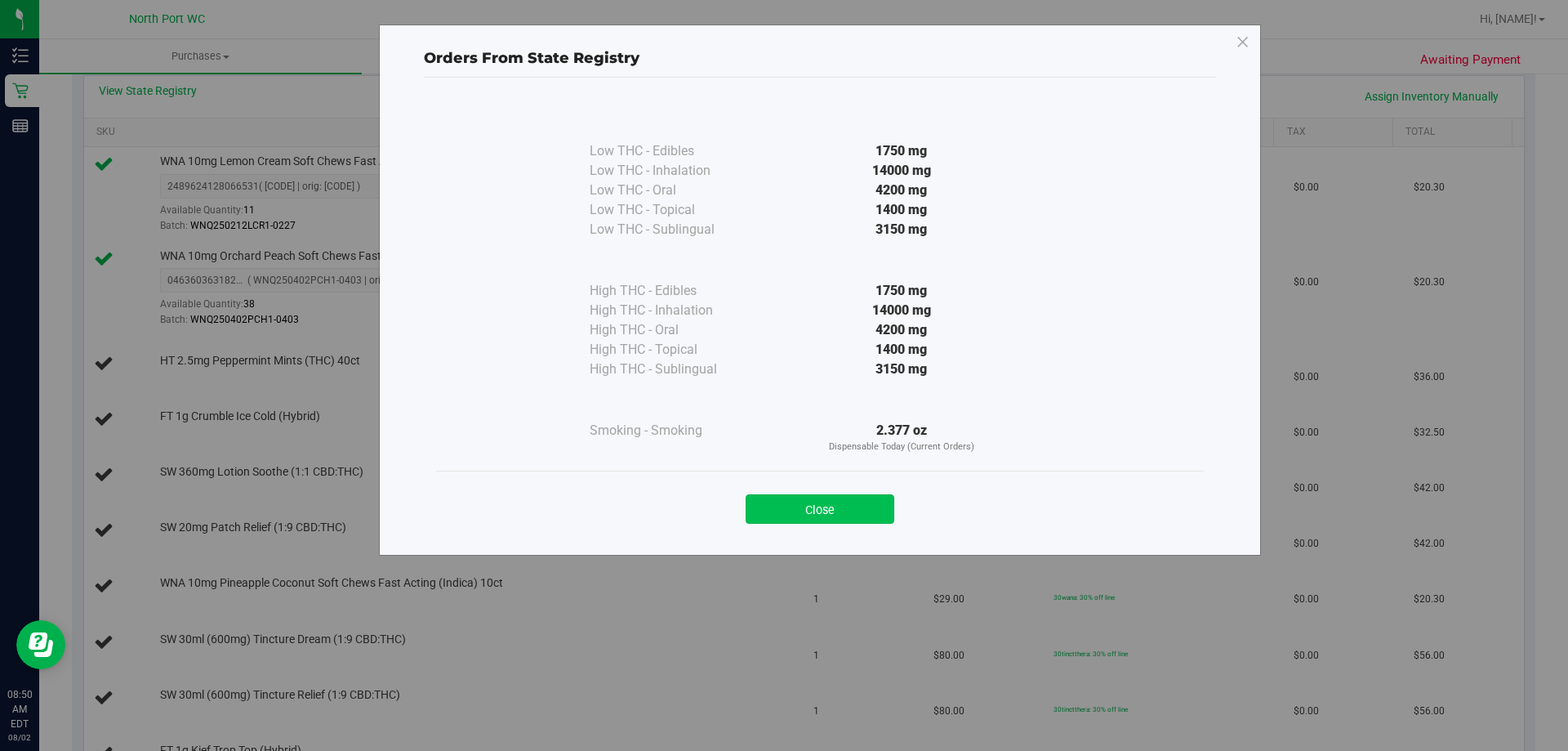 click on "Close" at bounding box center (820, 509) 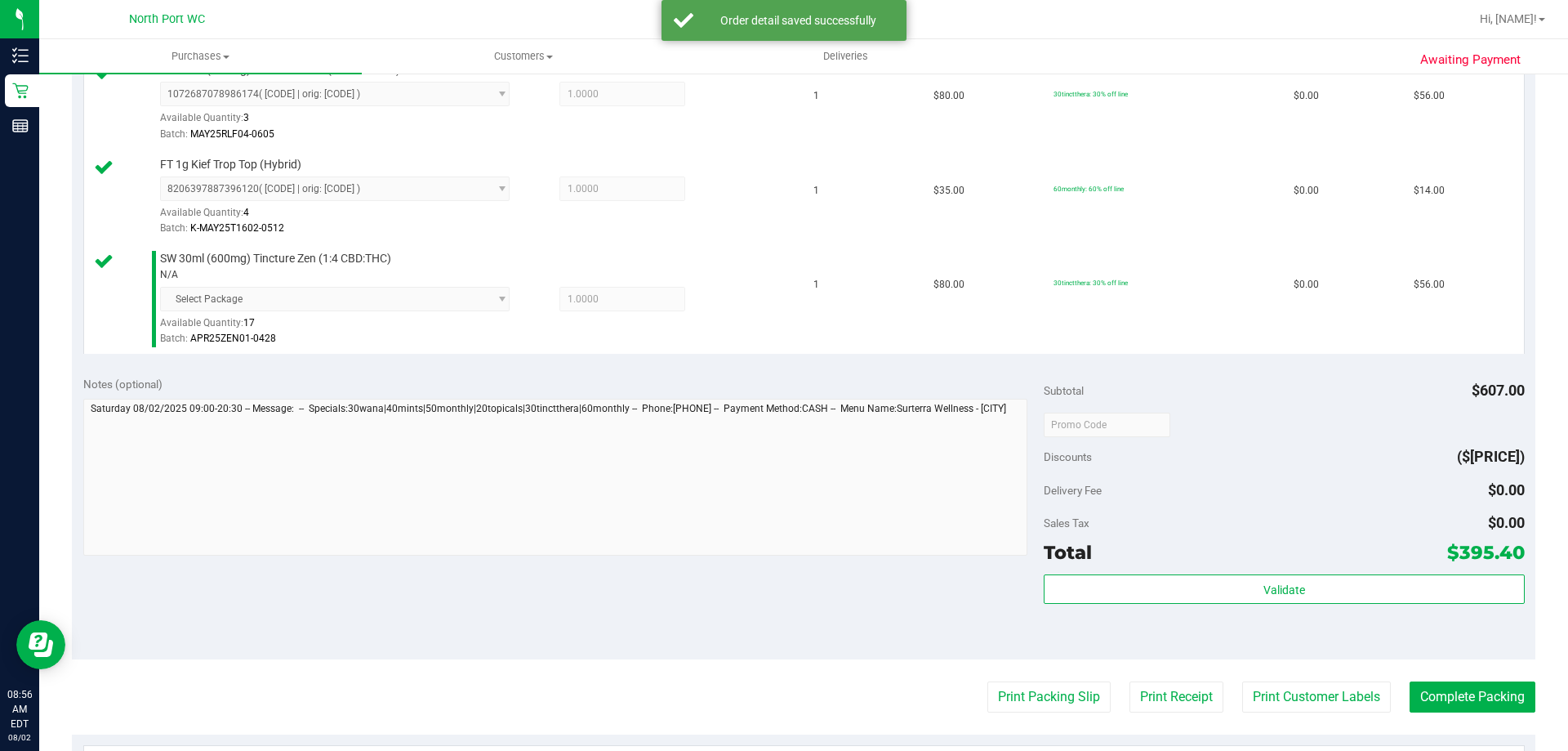 scroll, scrollTop: 1260, scrollLeft: 0, axis: vertical 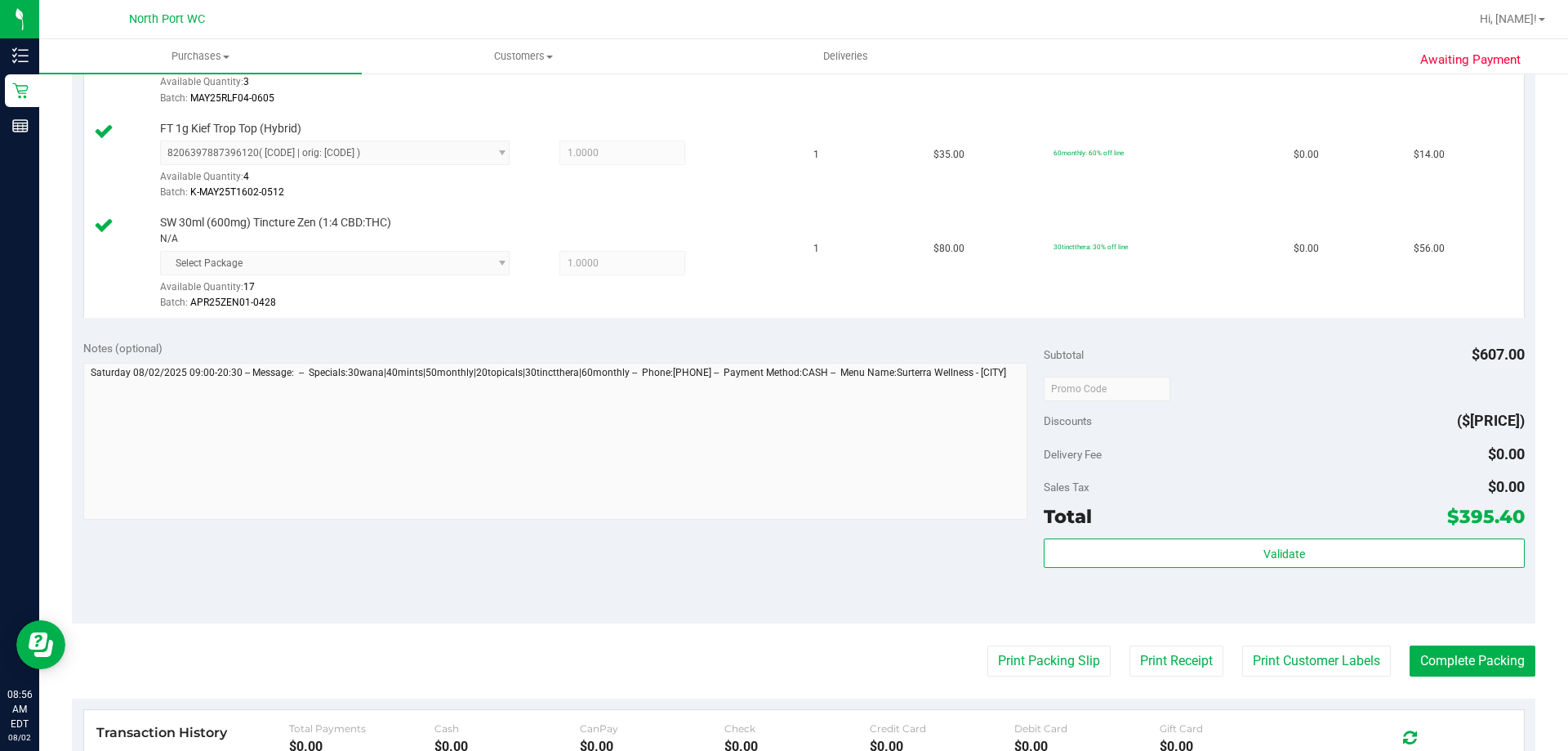click on "Subtotal
$607.00
Discounts
($211.60)
Delivery Fee
$0.00
Sales Tax
$0.00
Total
$395.40
Validate" at bounding box center (1284, 476) 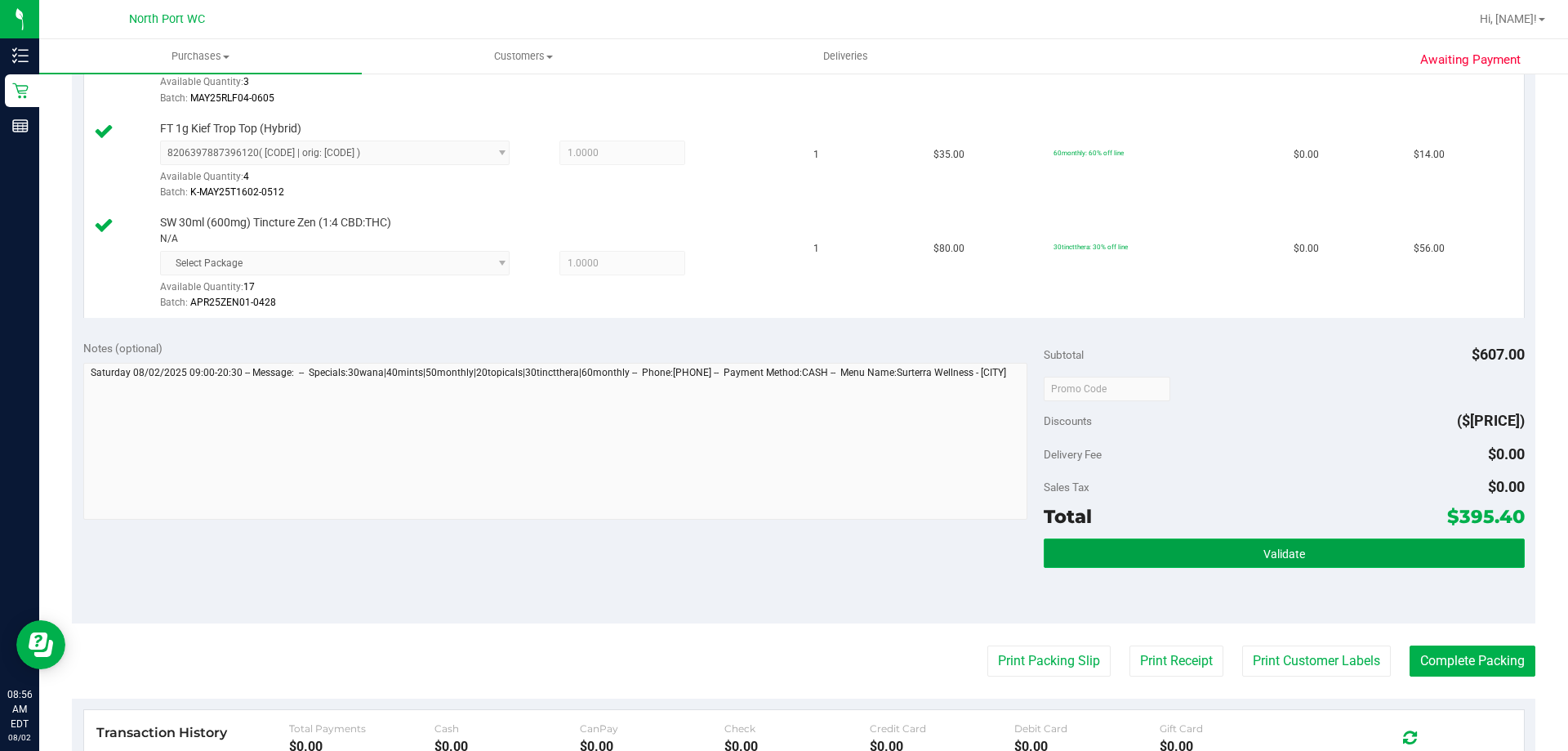 click on "Validate" at bounding box center (1284, 553) 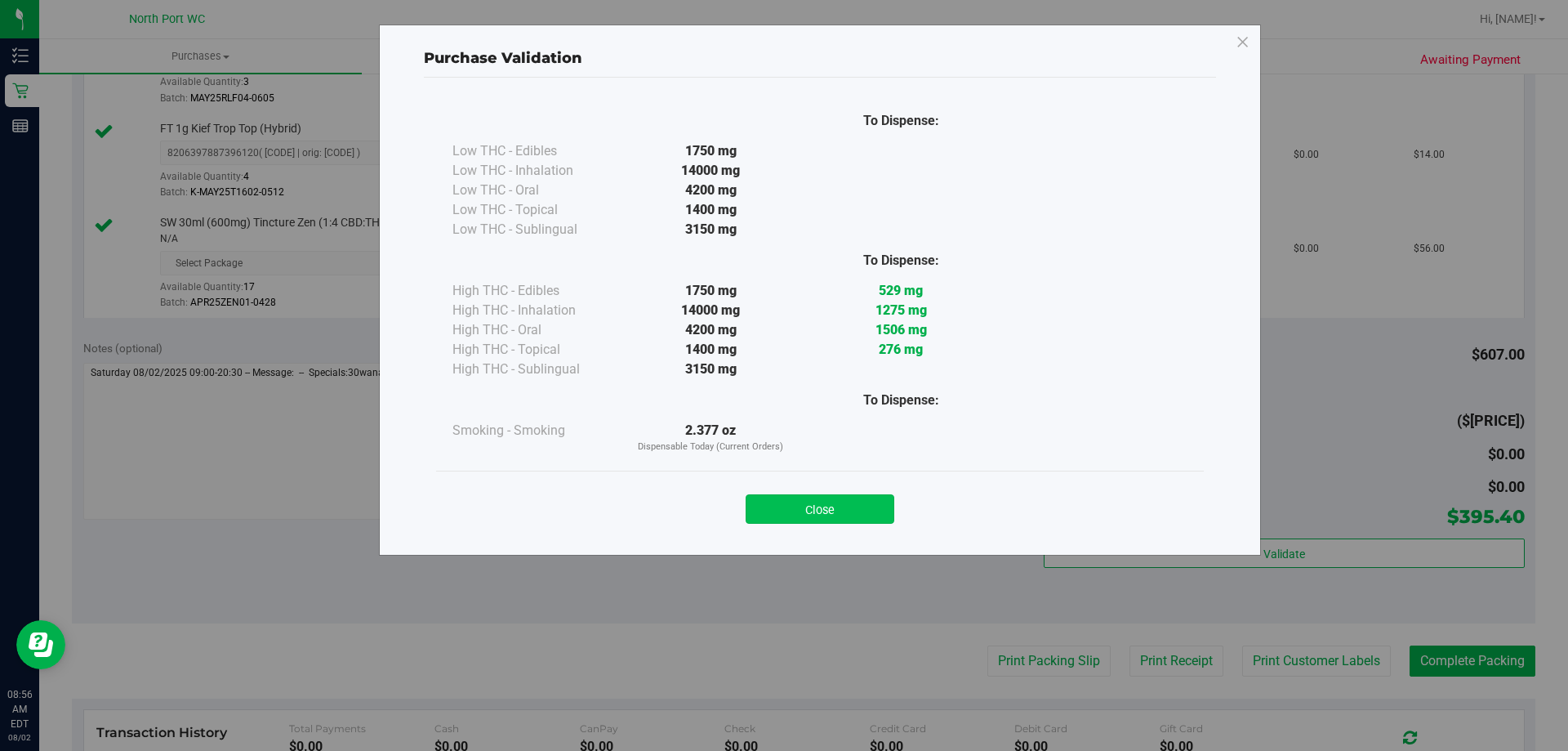 click on "Close" at bounding box center [820, 509] 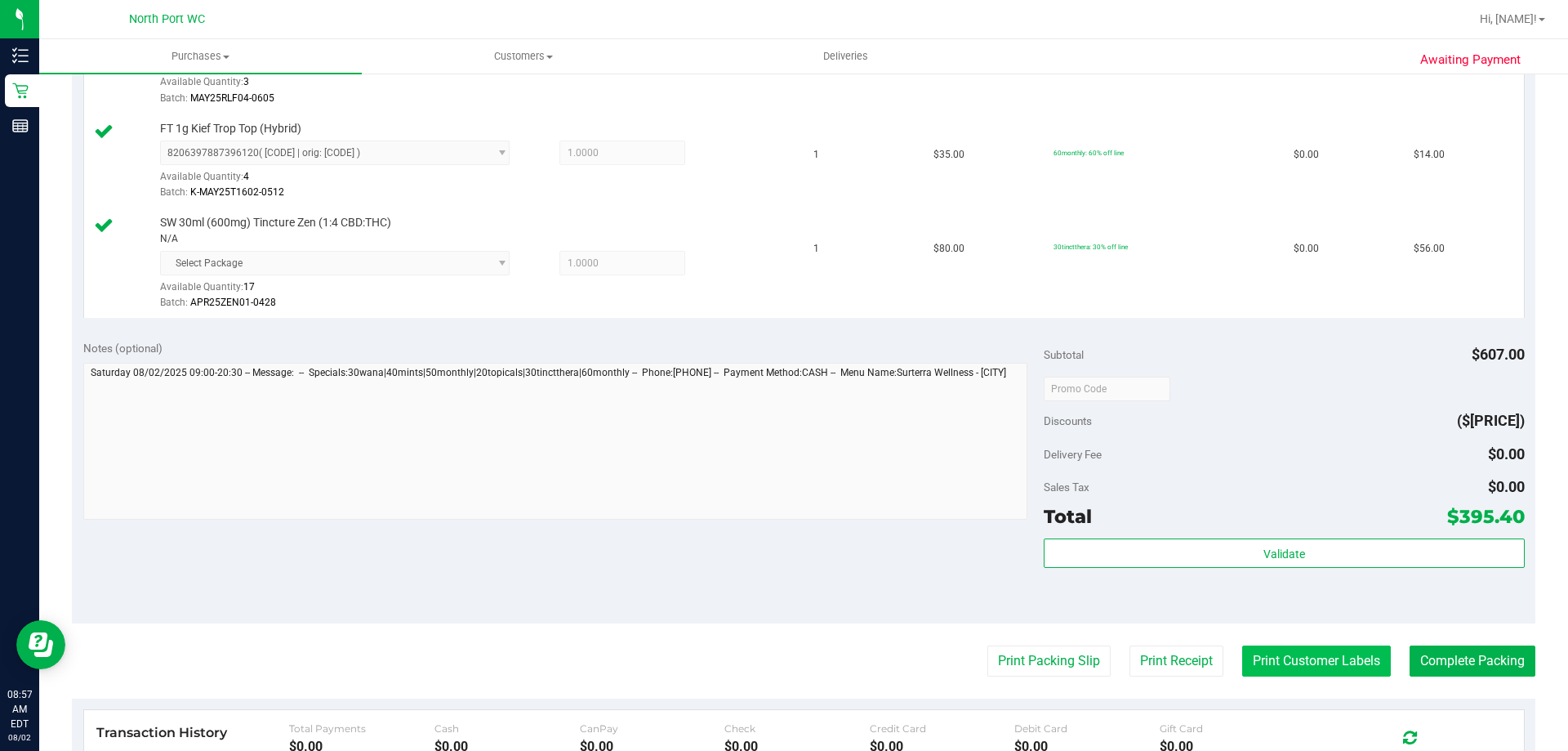 click on "Print Customer Labels" at bounding box center (1316, 661) 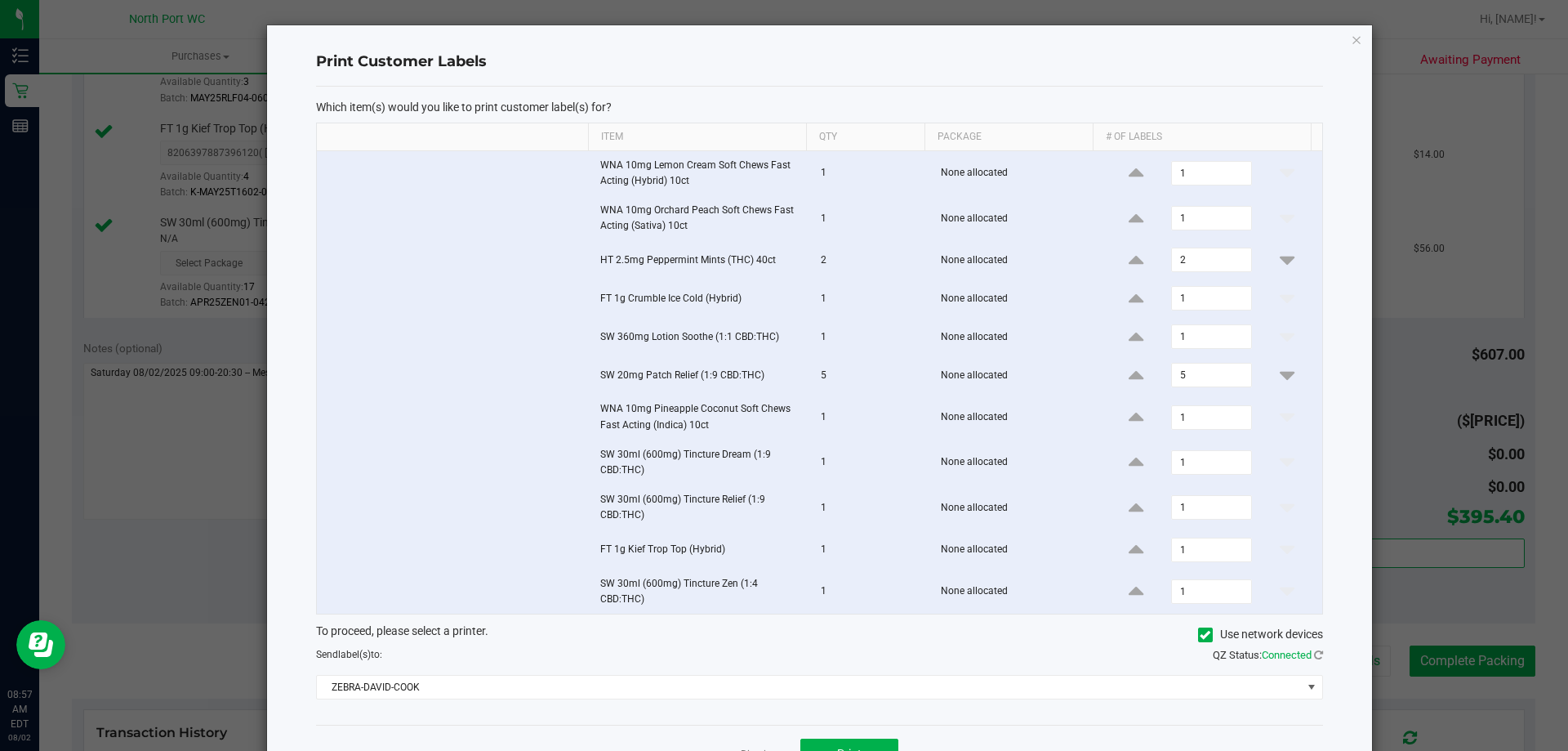 scroll, scrollTop: 56, scrollLeft: 0, axis: vertical 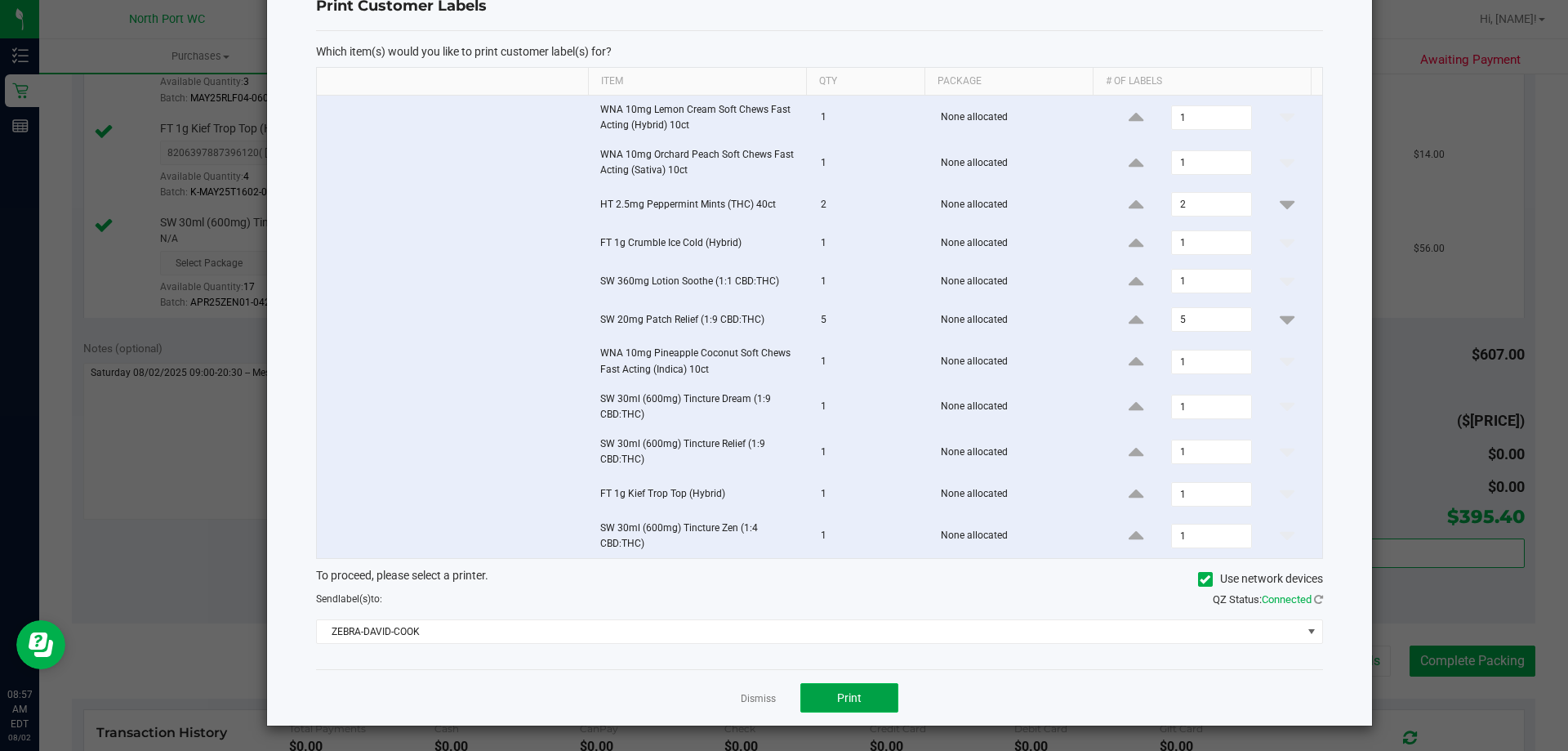 click on "Print" 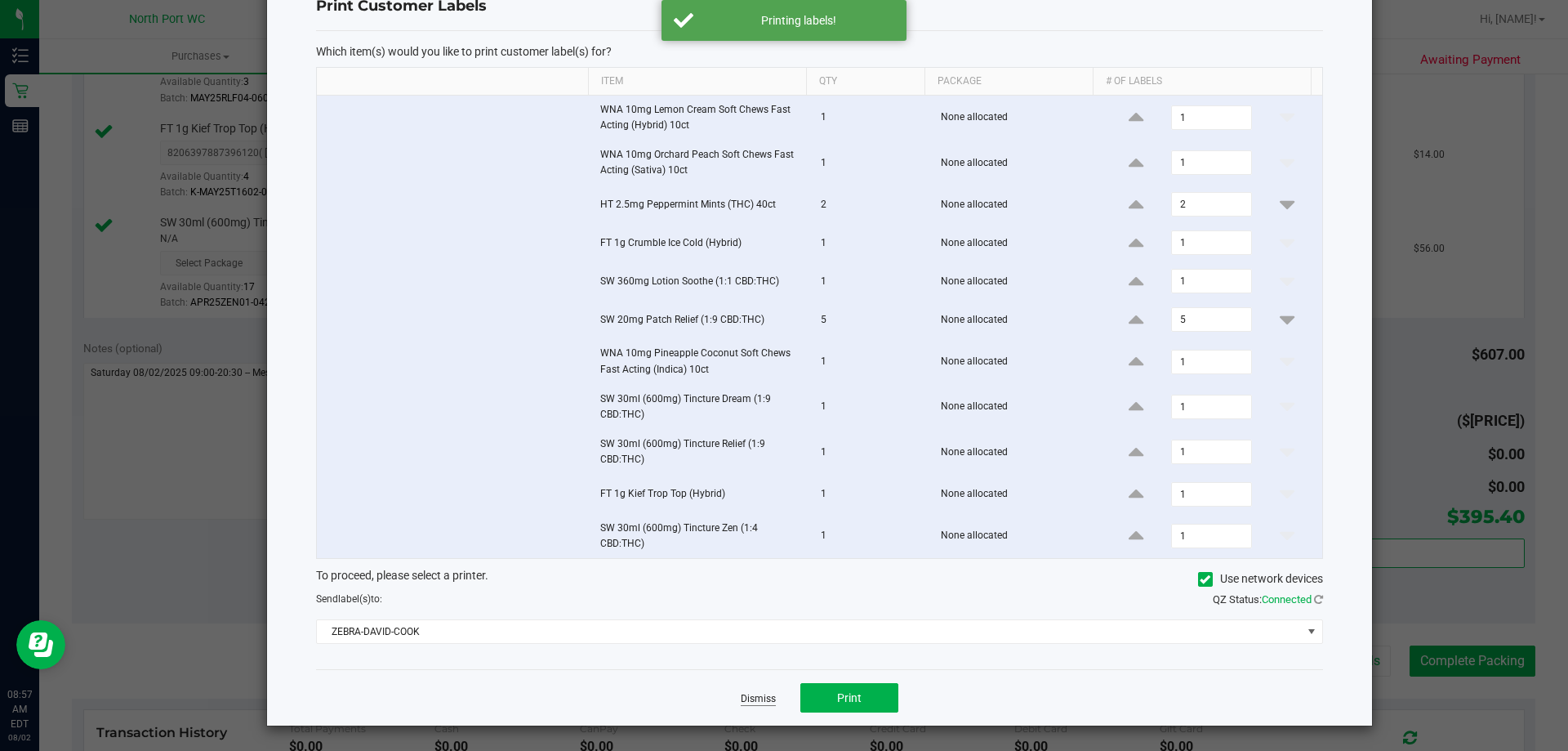 click on "Dismiss" 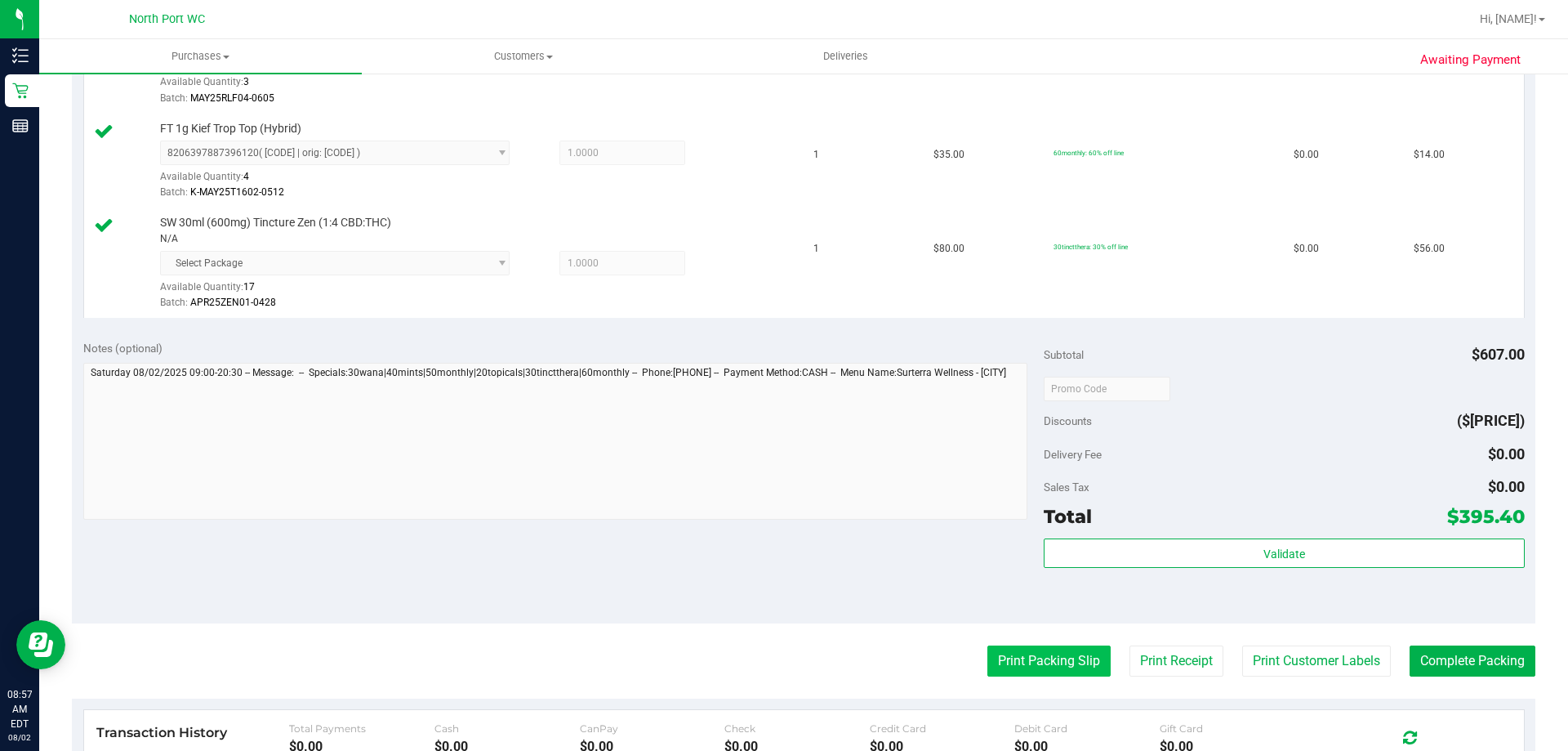 click on "Print Packing Slip" at bounding box center (1049, 661) 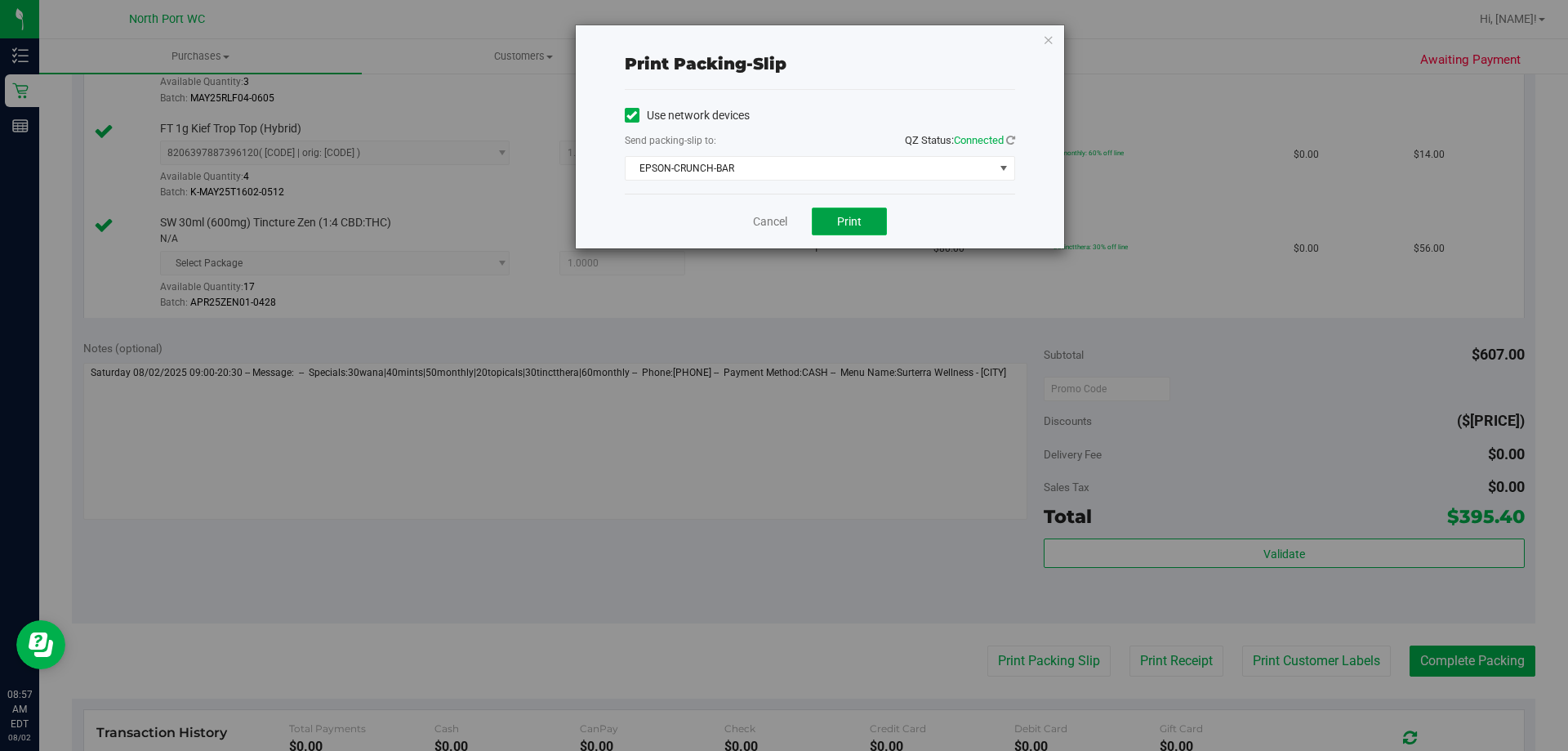 click on "Print" at bounding box center (849, 221) 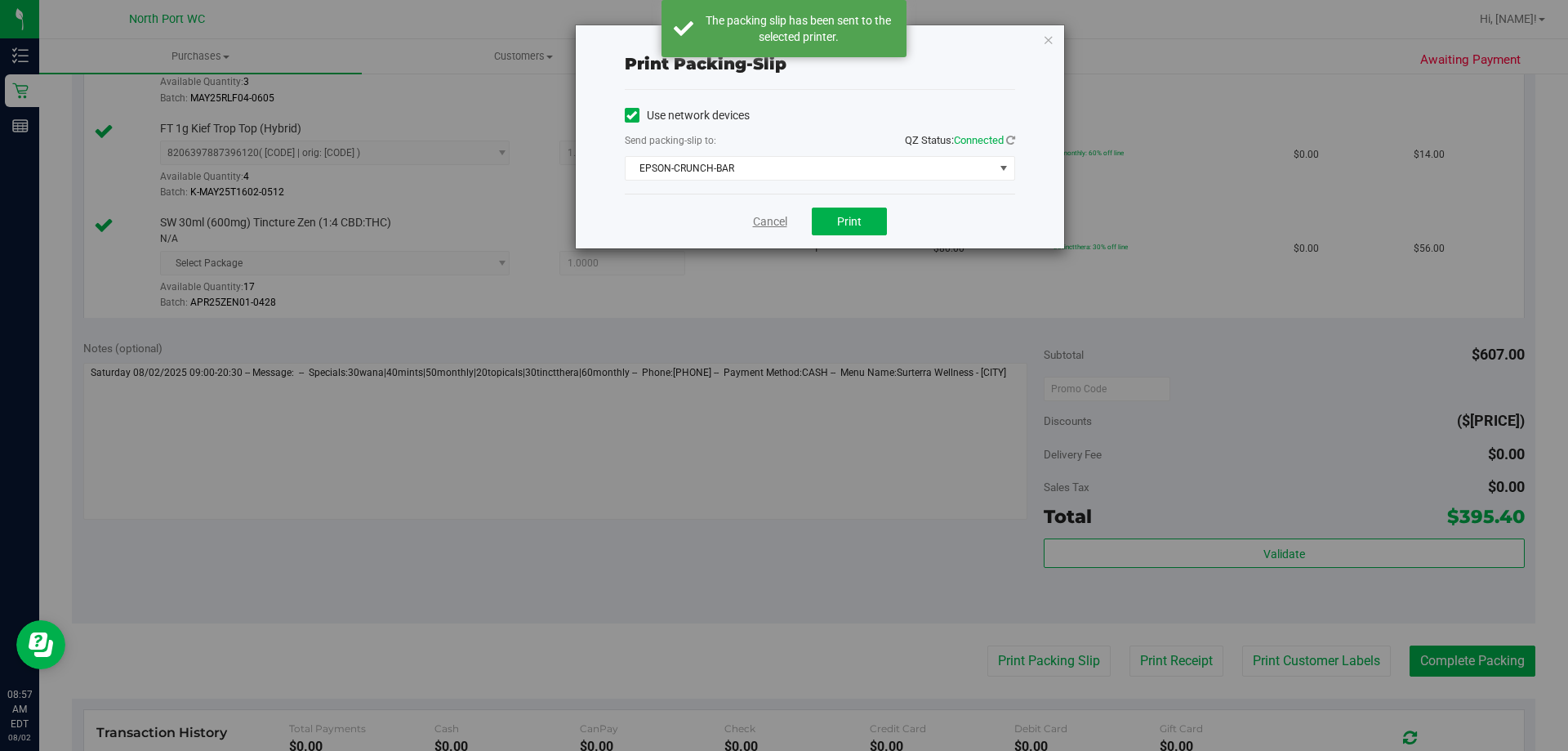 click on "Cancel" at bounding box center [770, 221] 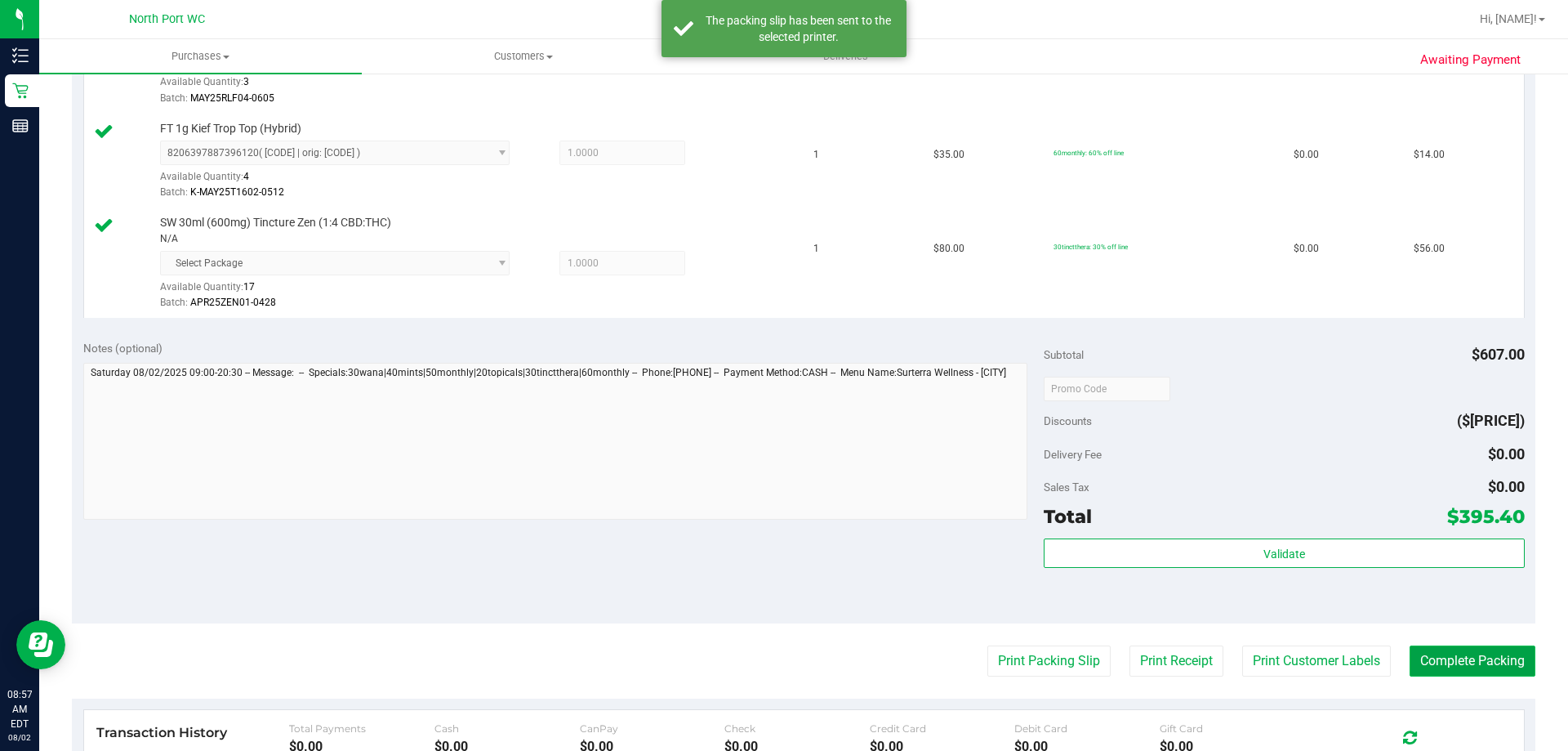 click on "Complete Packing" at bounding box center (1472, 661) 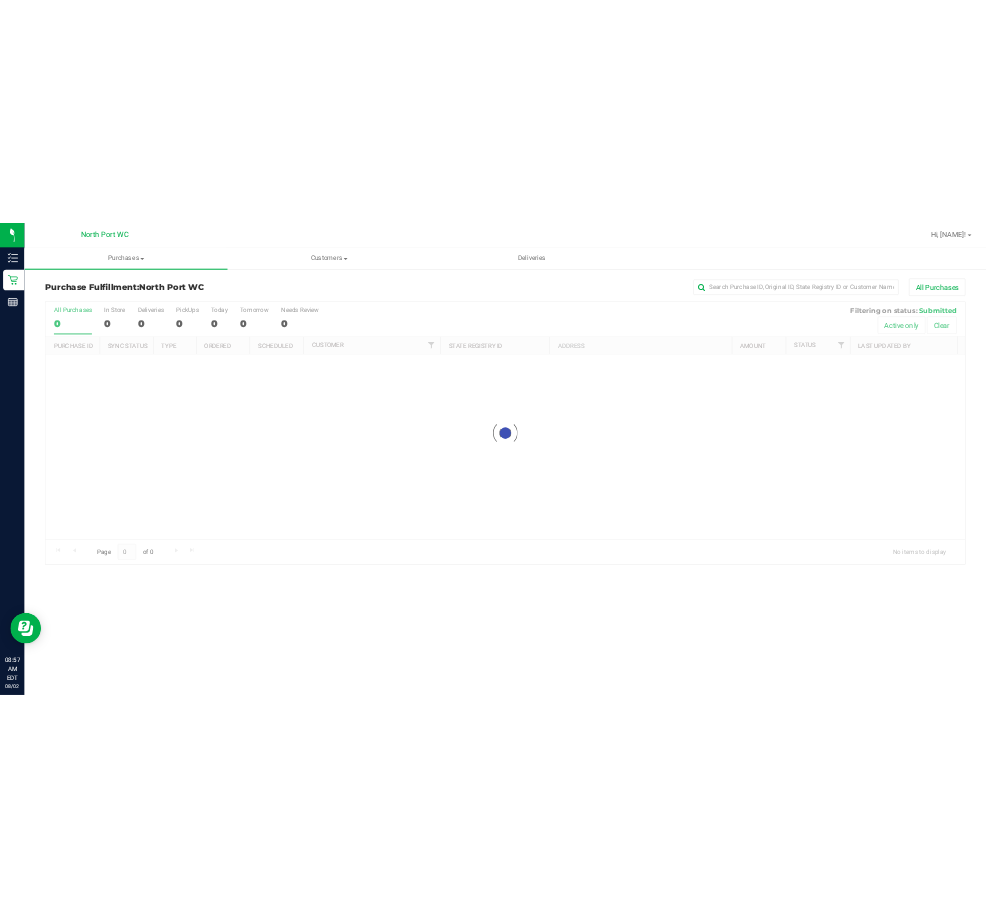scroll, scrollTop: 0, scrollLeft: 0, axis: both 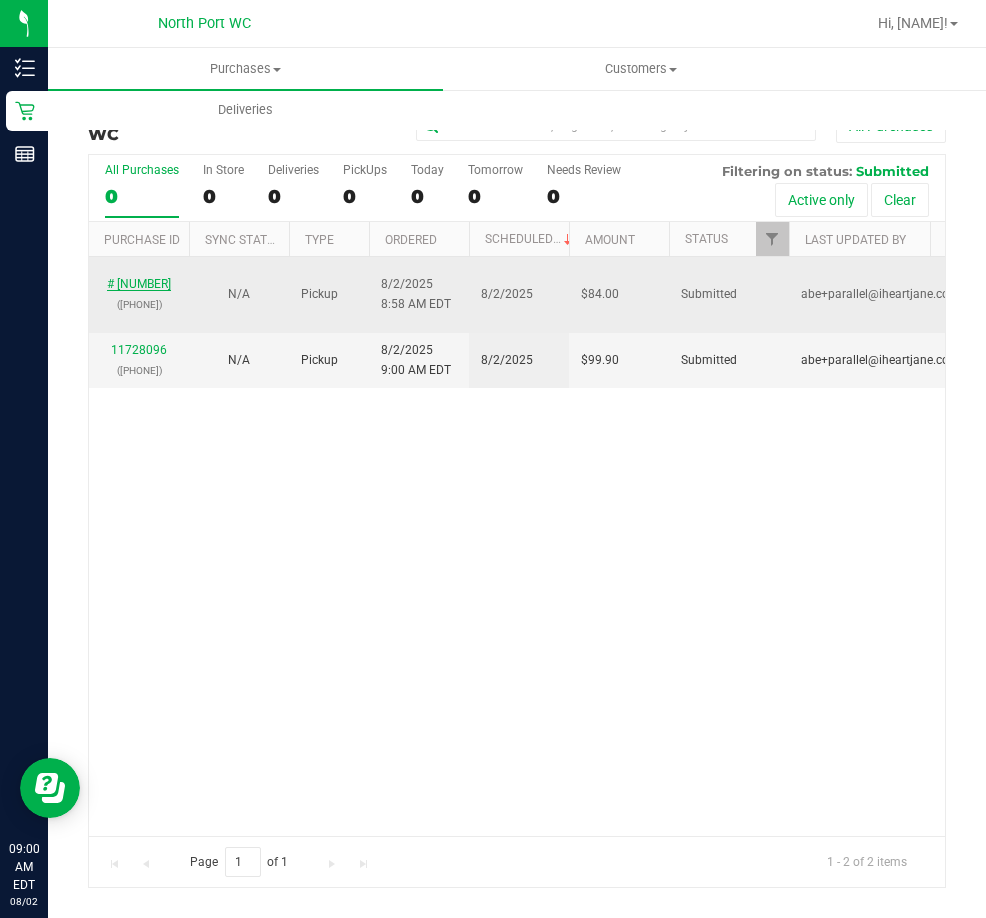 click on "# [NUMBER]" at bounding box center [139, 284] 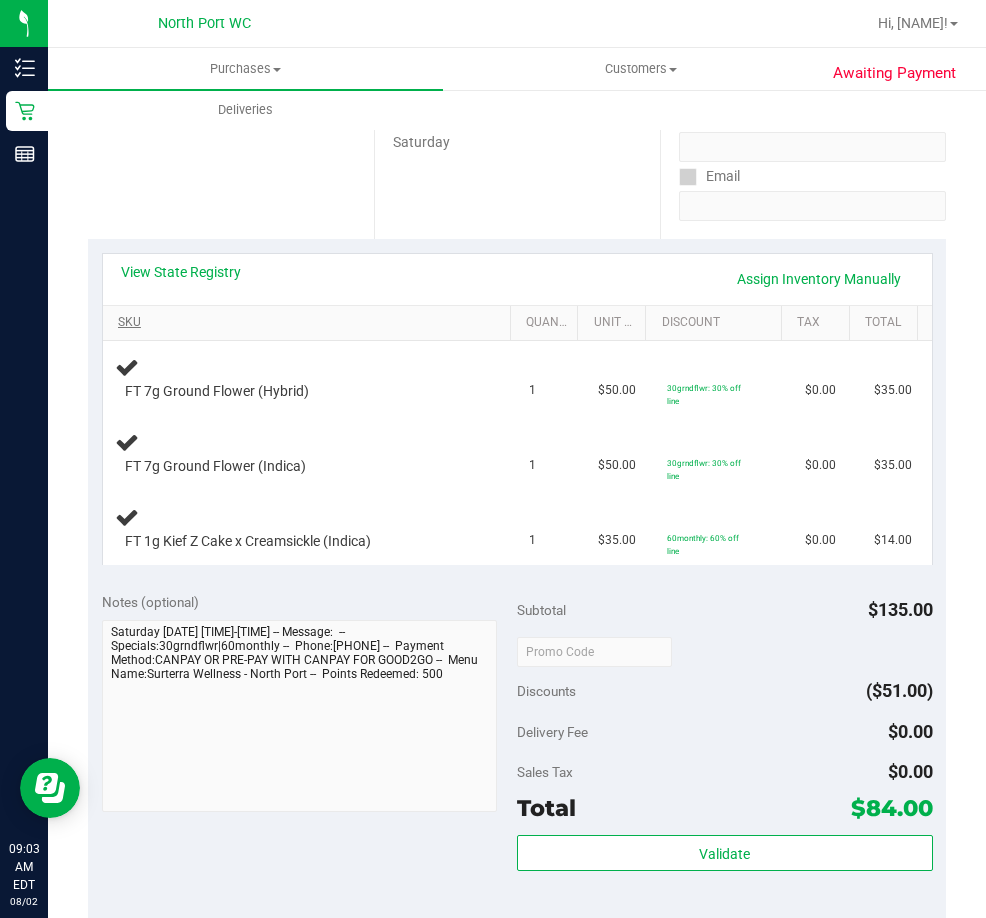 scroll, scrollTop: 400, scrollLeft: 0, axis: vertical 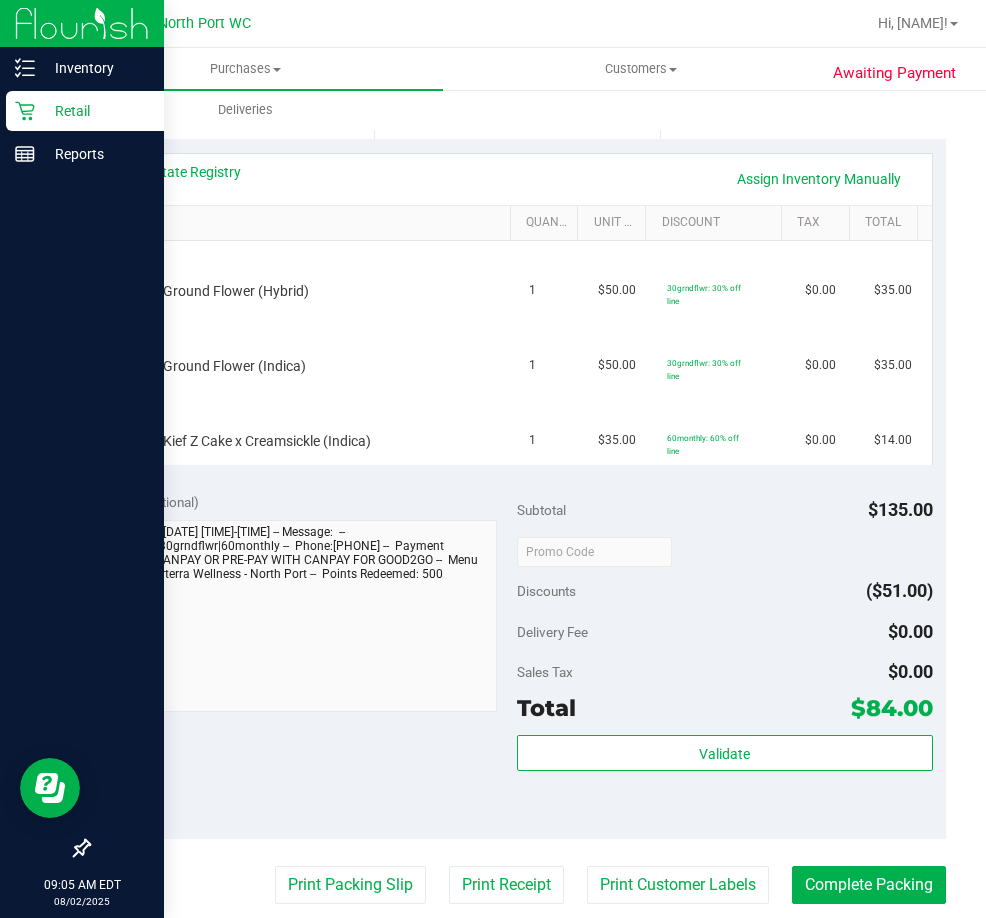 click on "Retail" at bounding box center [95, 111] 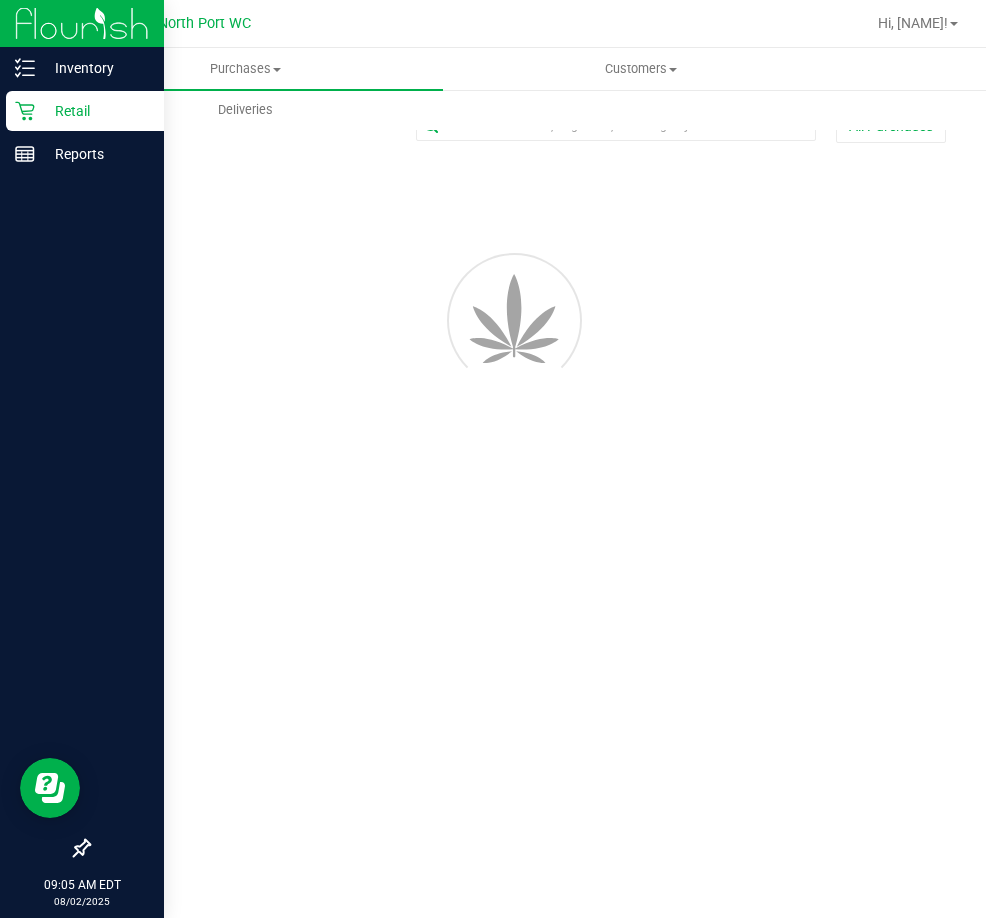 scroll, scrollTop: 0, scrollLeft: 0, axis: both 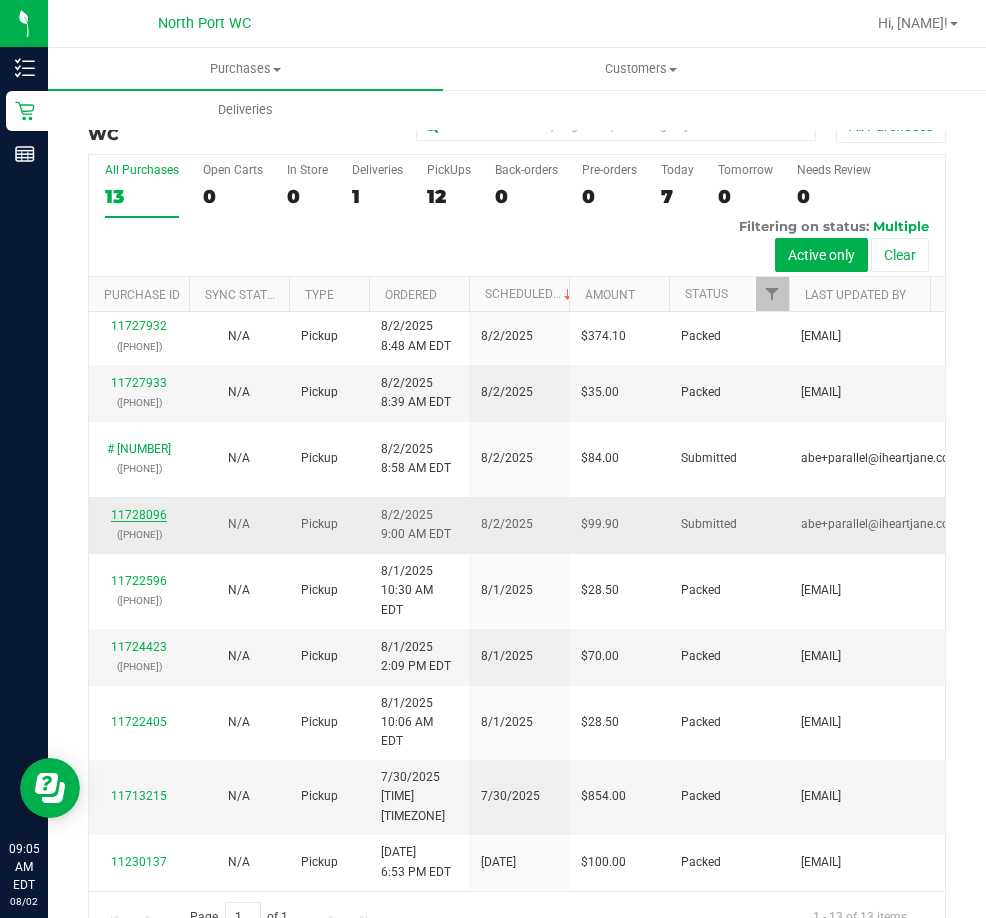 click on "11728096" at bounding box center (139, 515) 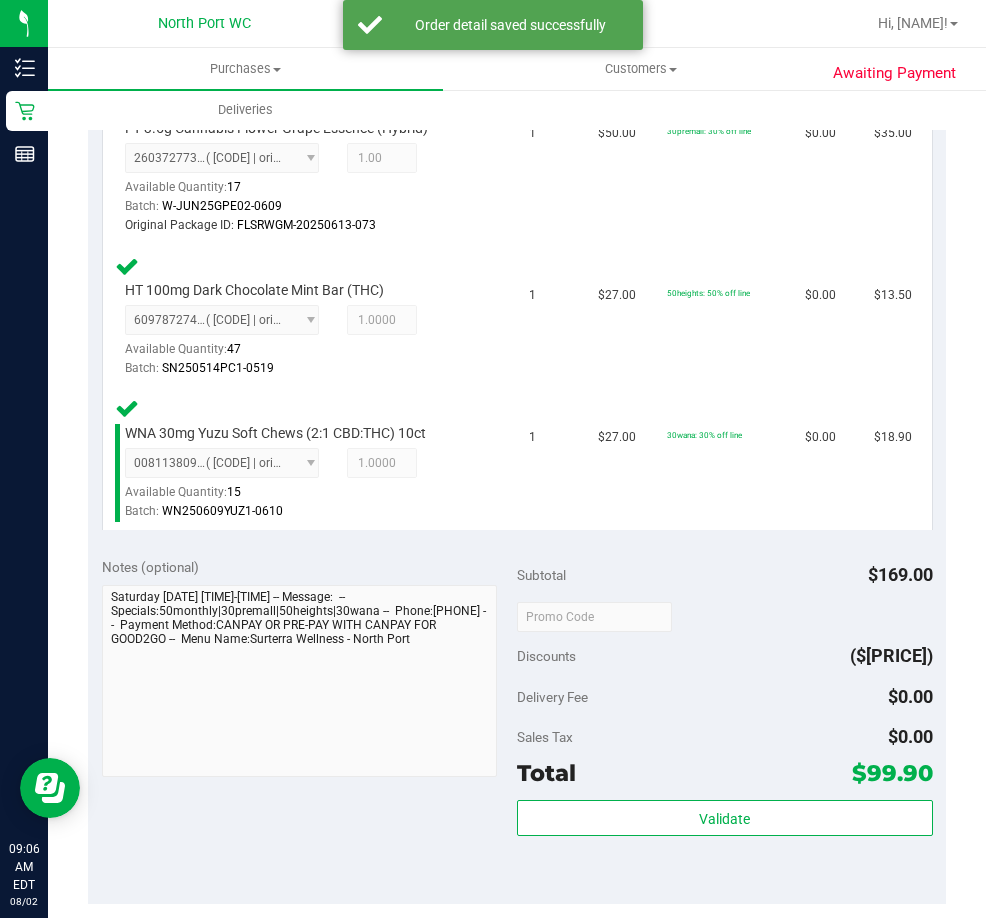 scroll, scrollTop: 800, scrollLeft: 0, axis: vertical 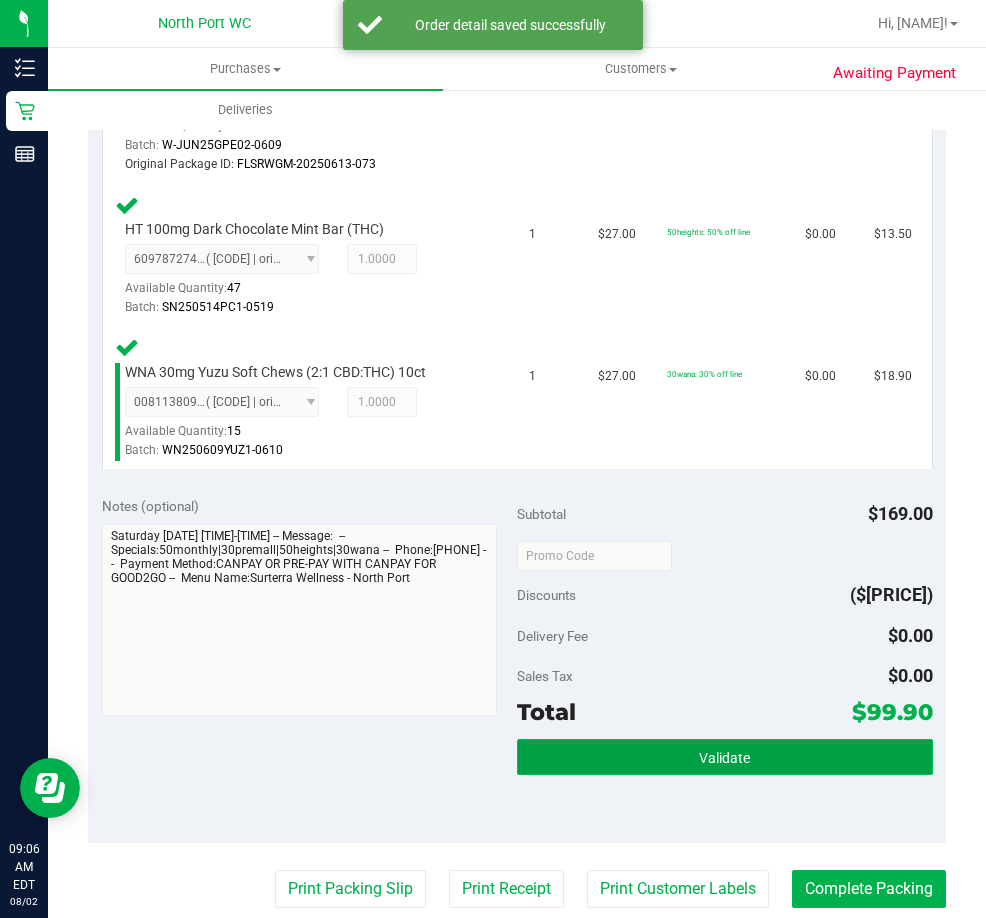 click on "Validate" at bounding box center [725, 757] 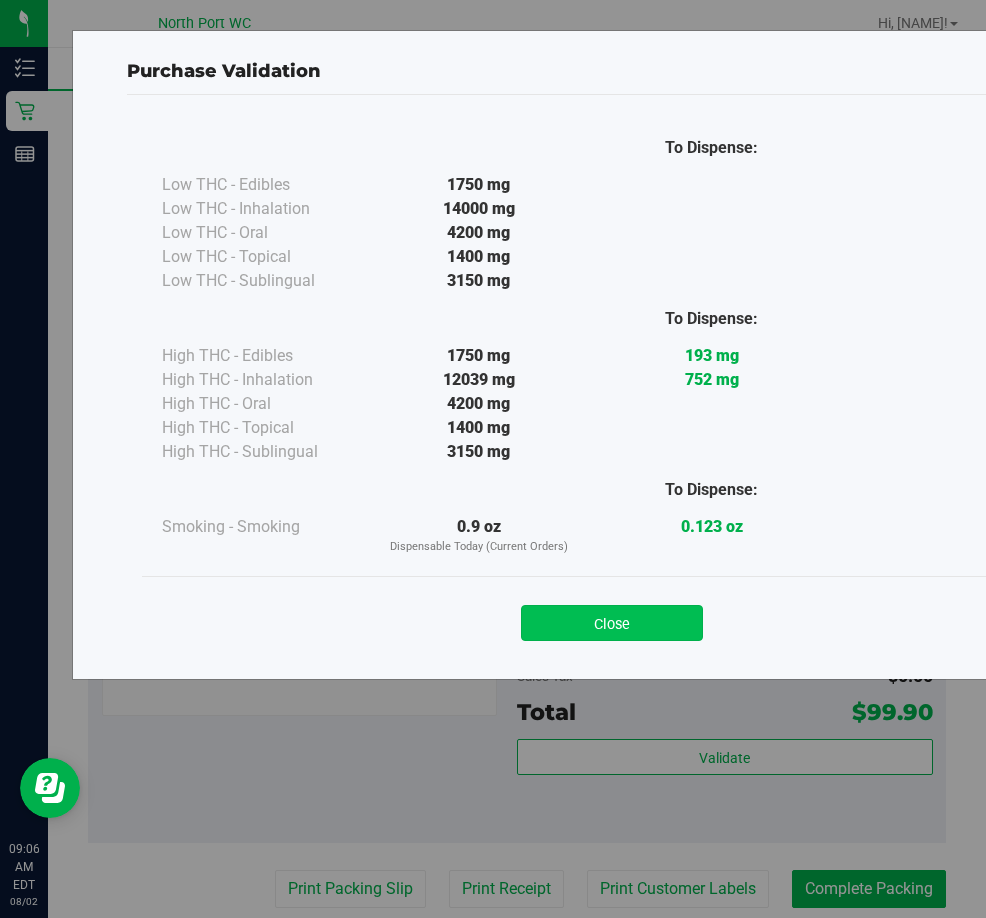 click on "Close" at bounding box center [612, 623] 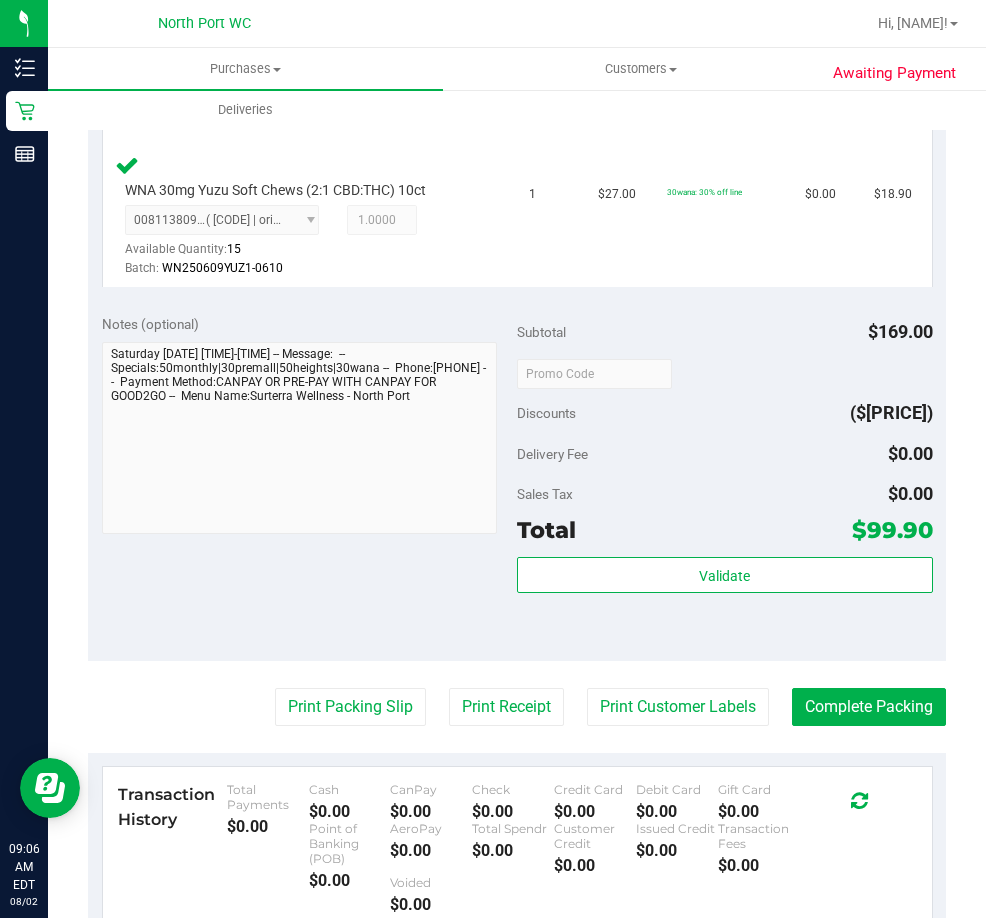scroll, scrollTop: 1285, scrollLeft: 0, axis: vertical 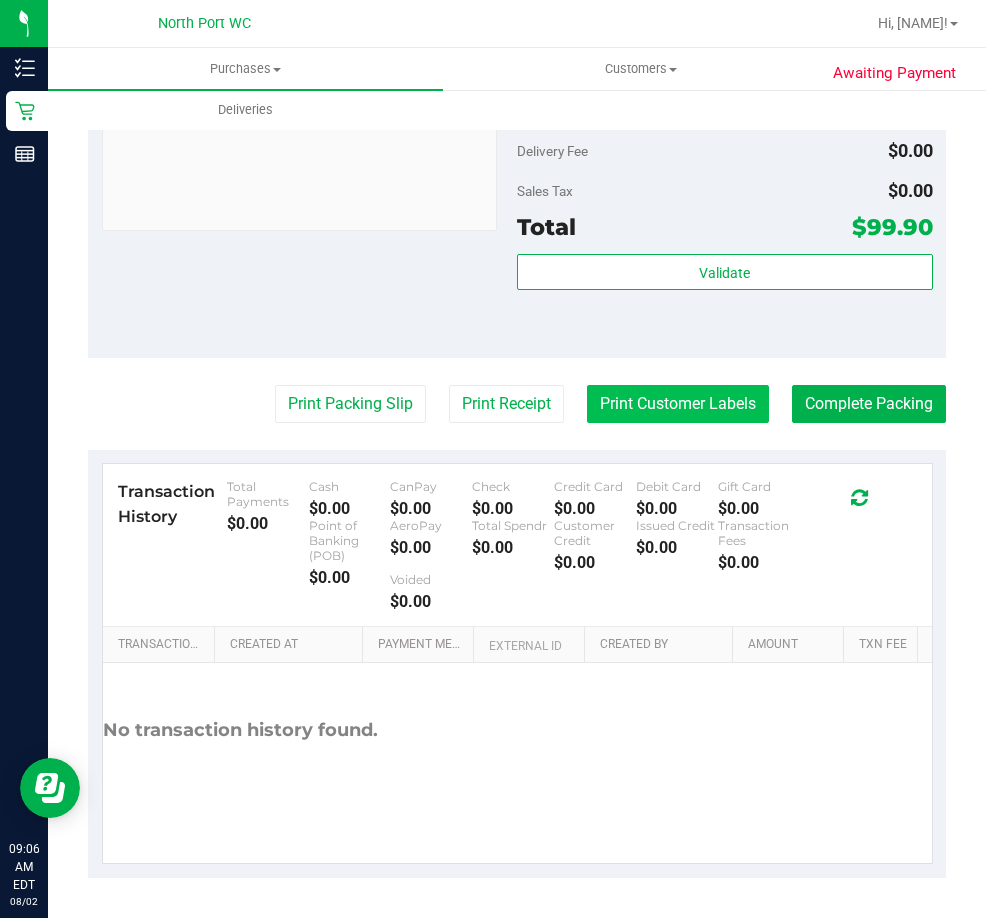 click on "Print Customer Labels" at bounding box center (678, 404) 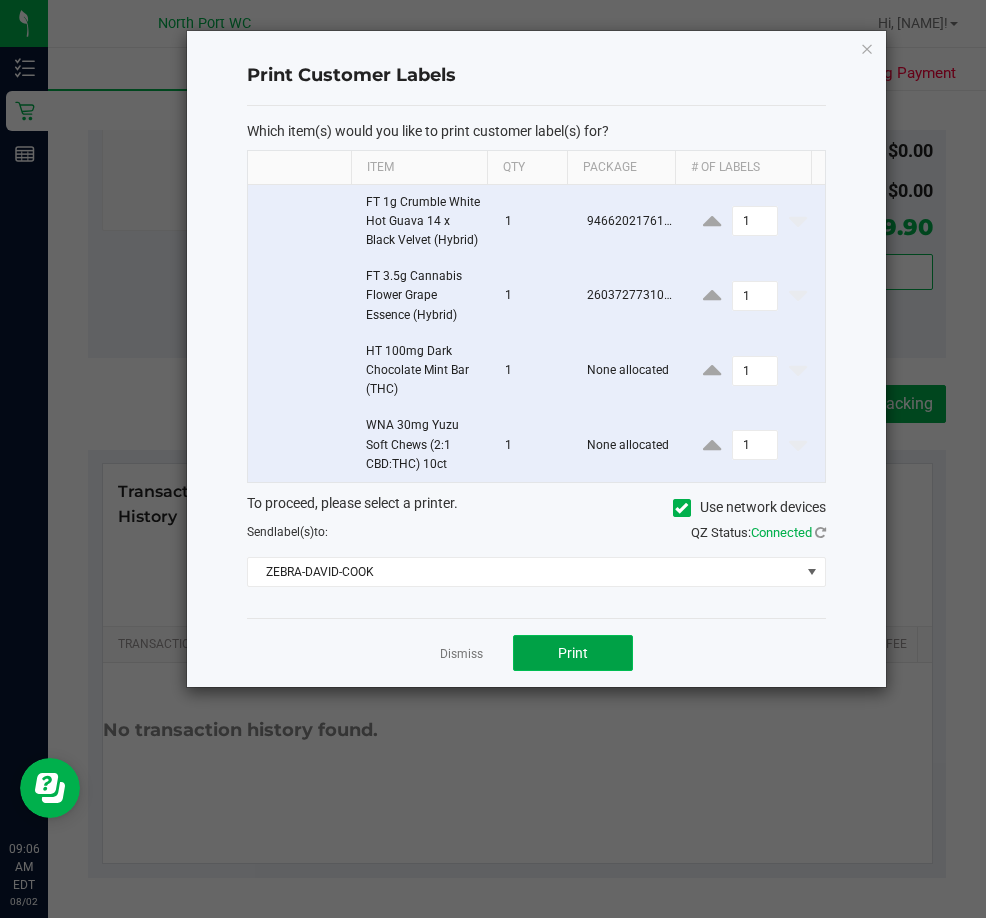 click on "Print" 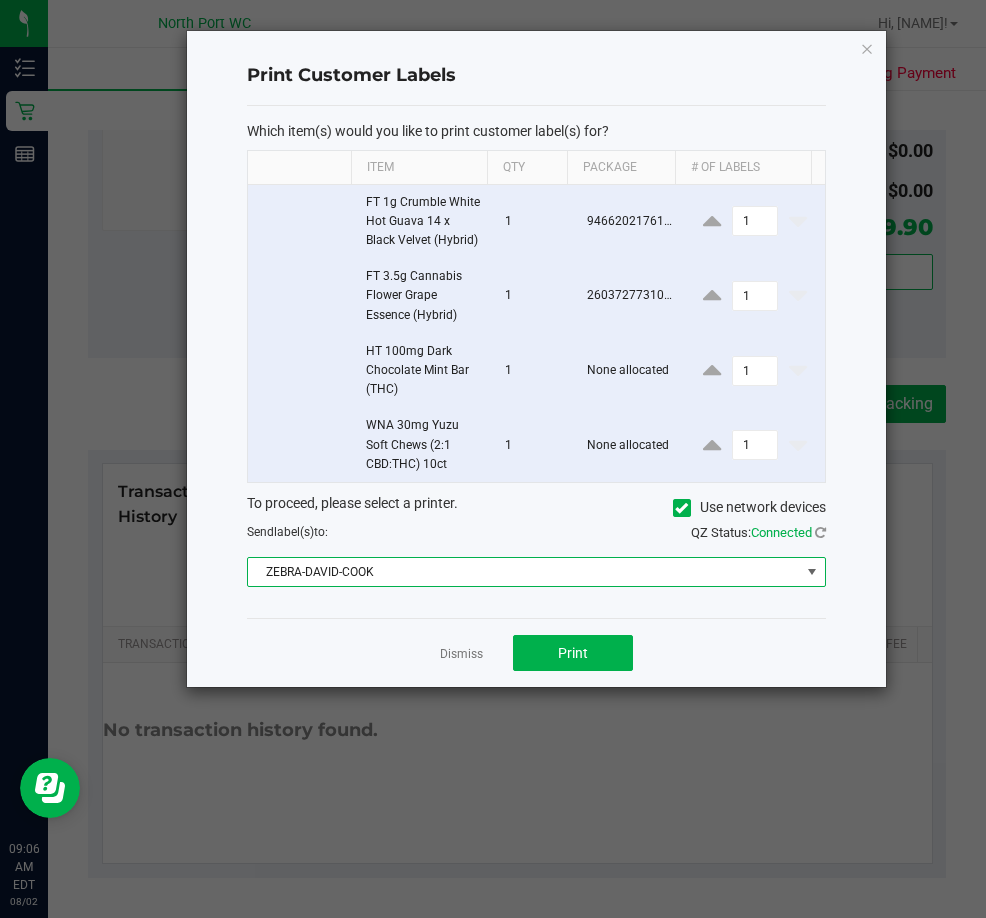click at bounding box center [812, 572] 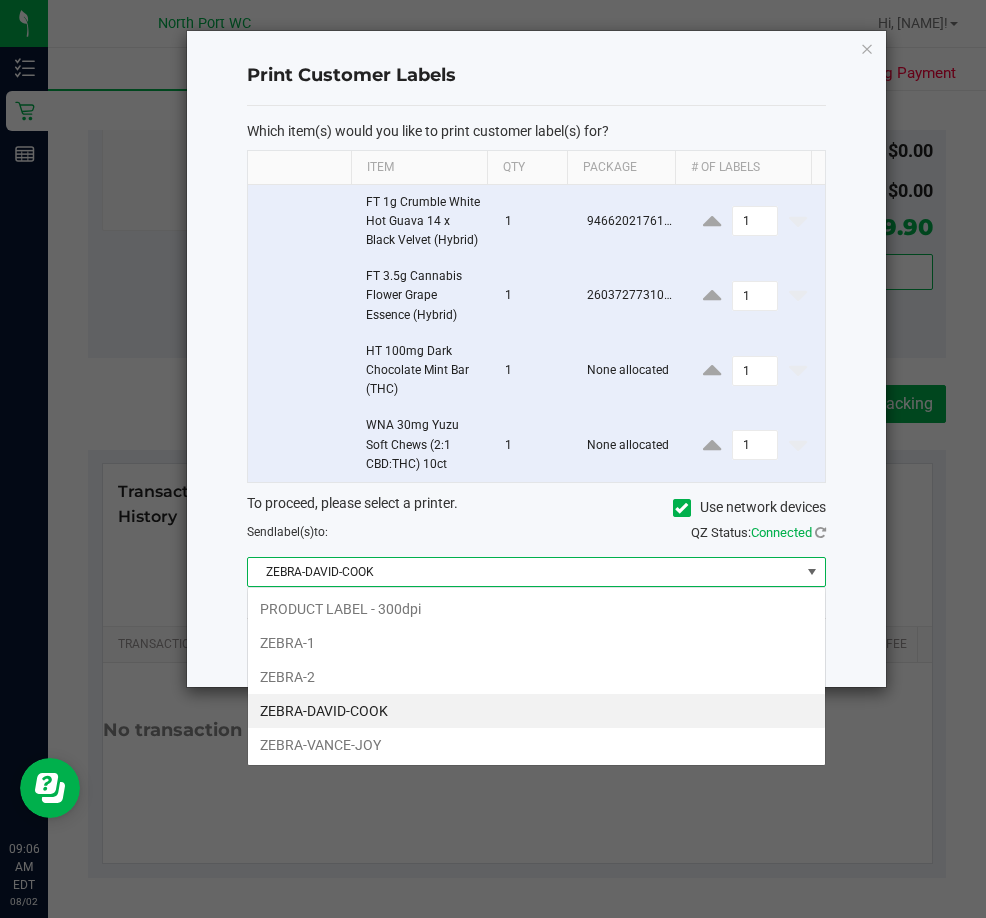 scroll, scrollTop: 99970, scrollLeft: 99421, axis: both 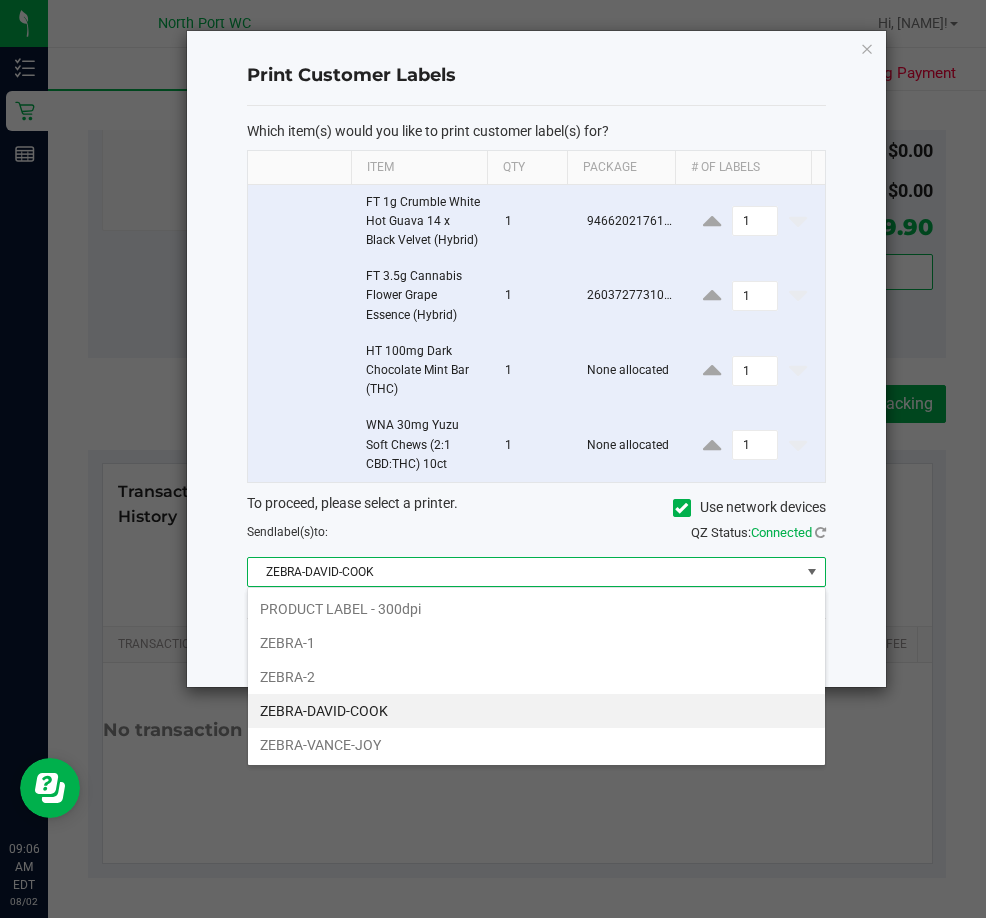 click on "ZEBRA-DAVID-COOK" at bounding box center [536, 711] 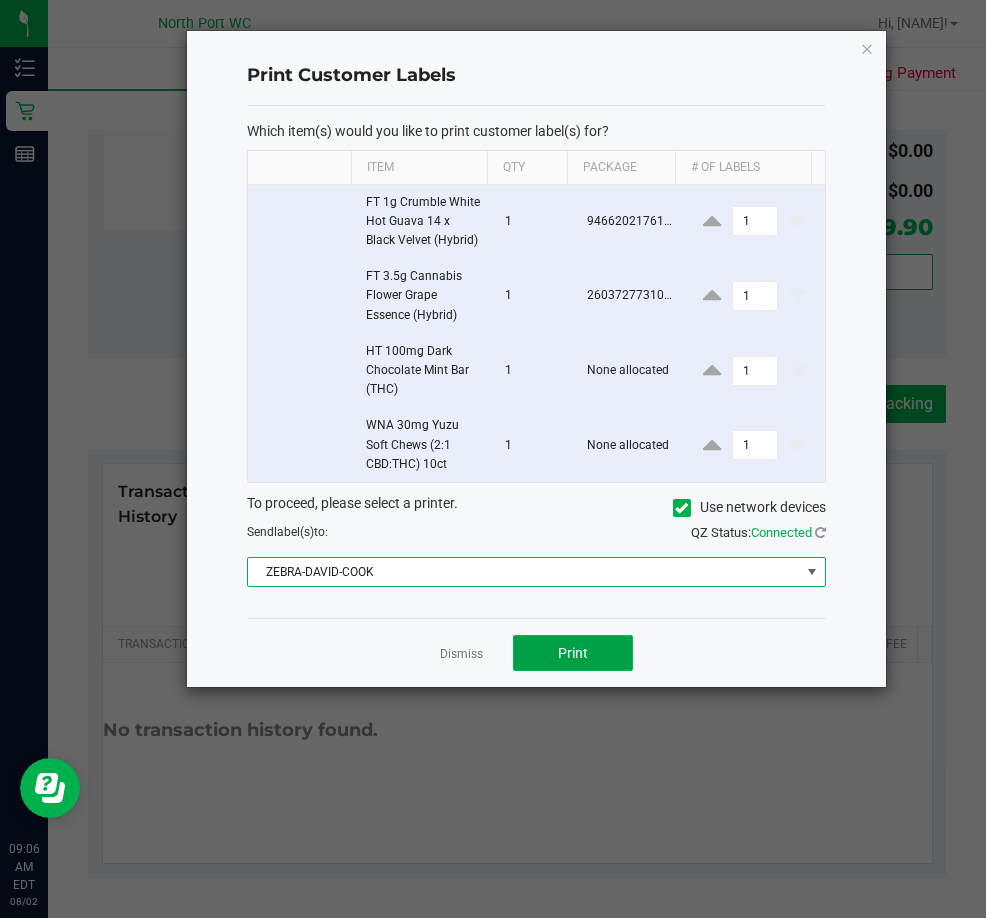 click on "Print" 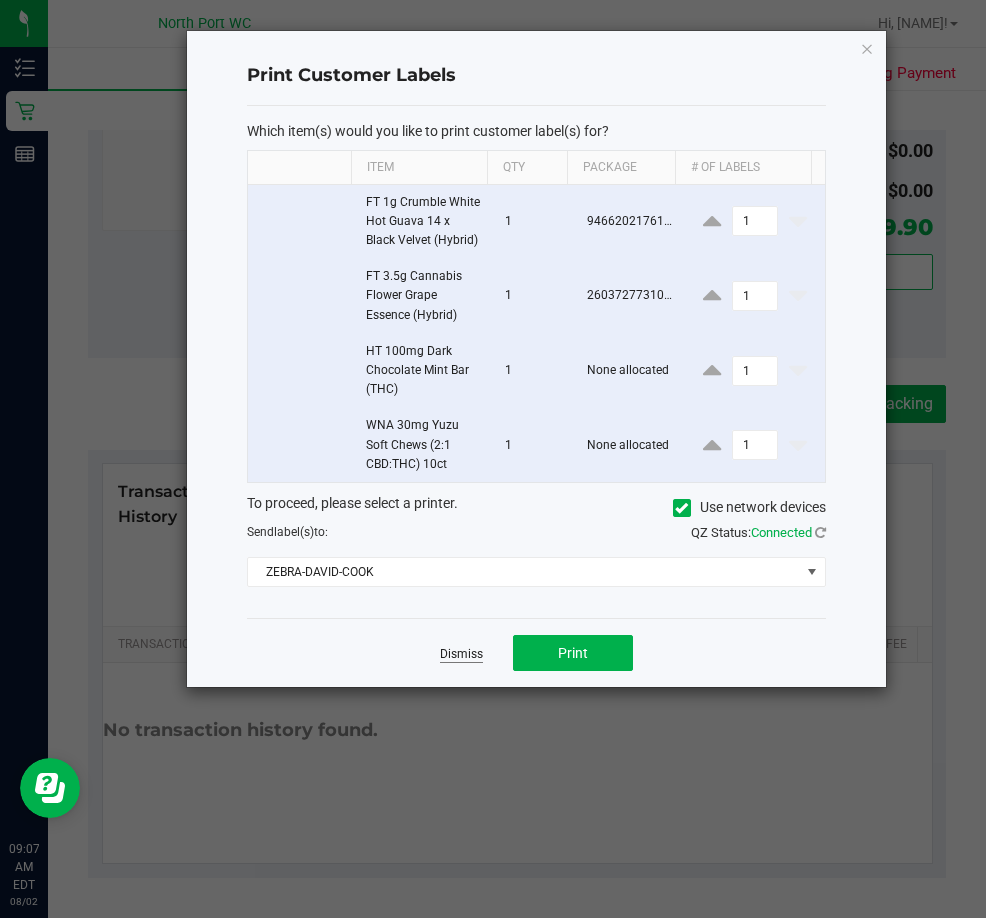 click on "Dismiss" 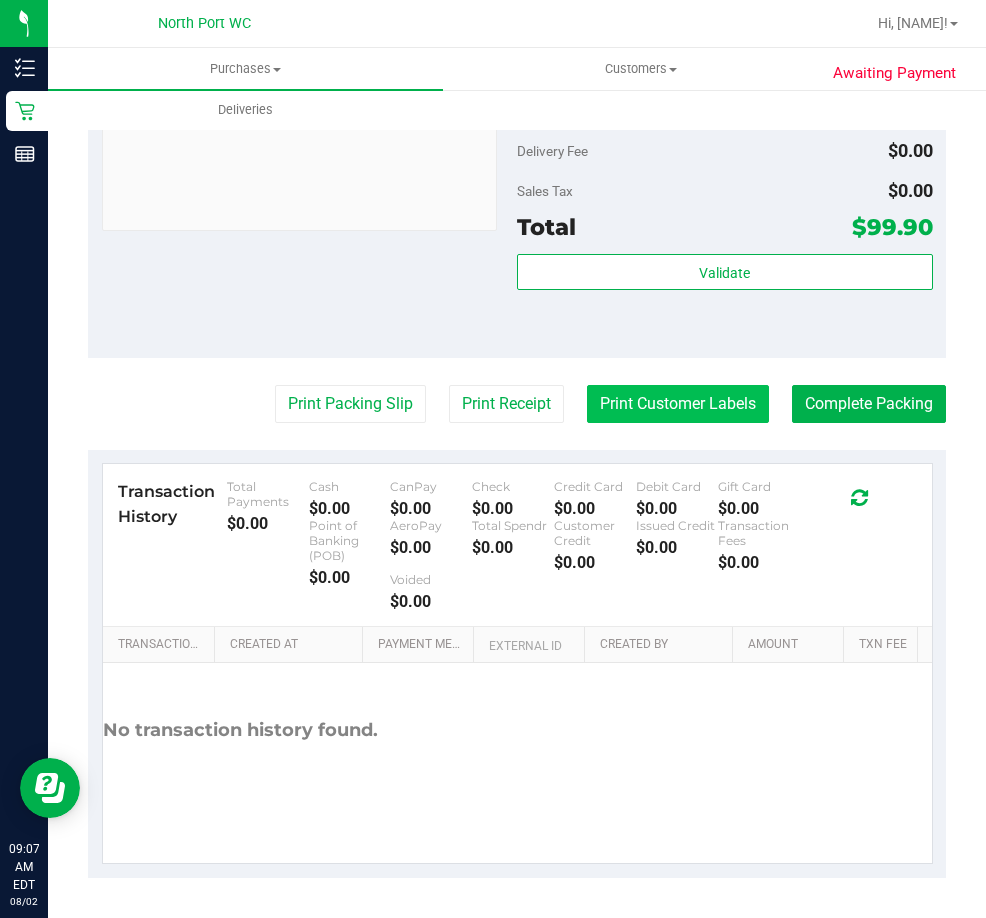 click on "Print Customer Labels" at bounding box center (678, 404) 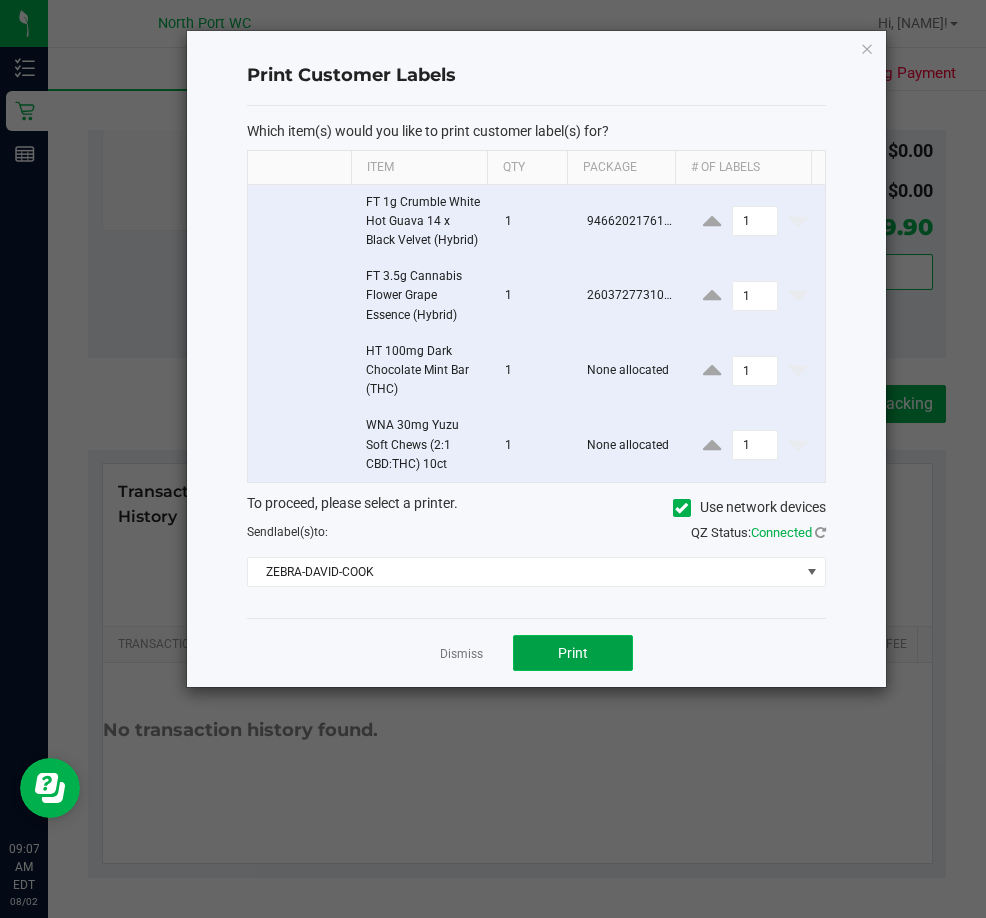 click on "Print" 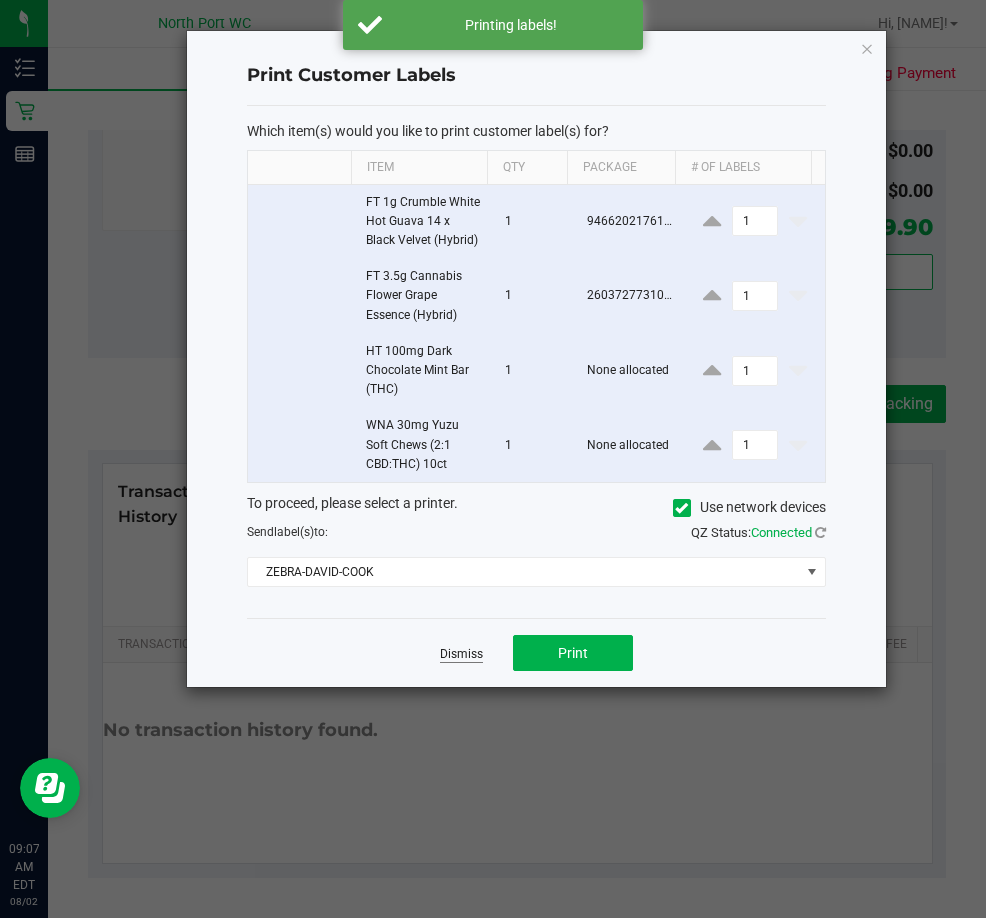 click on "Dismiss" 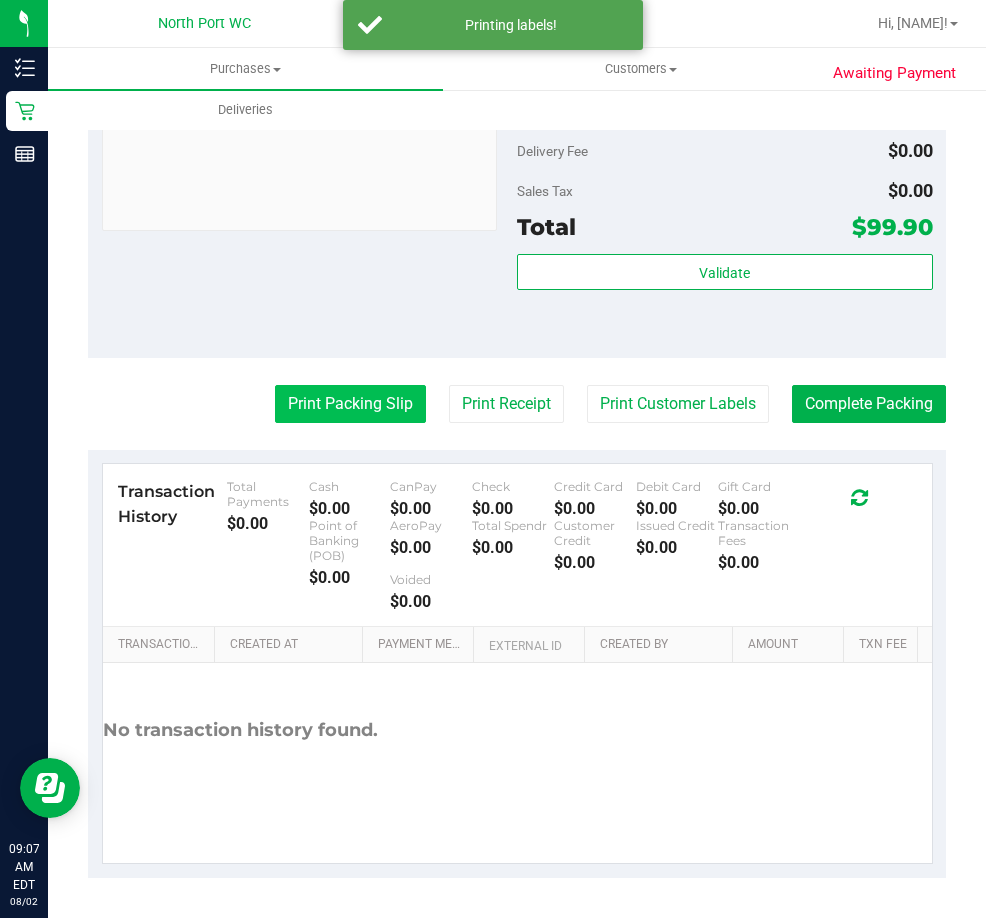 click on "Print Packing Slip" at bounding box center [350, 404] 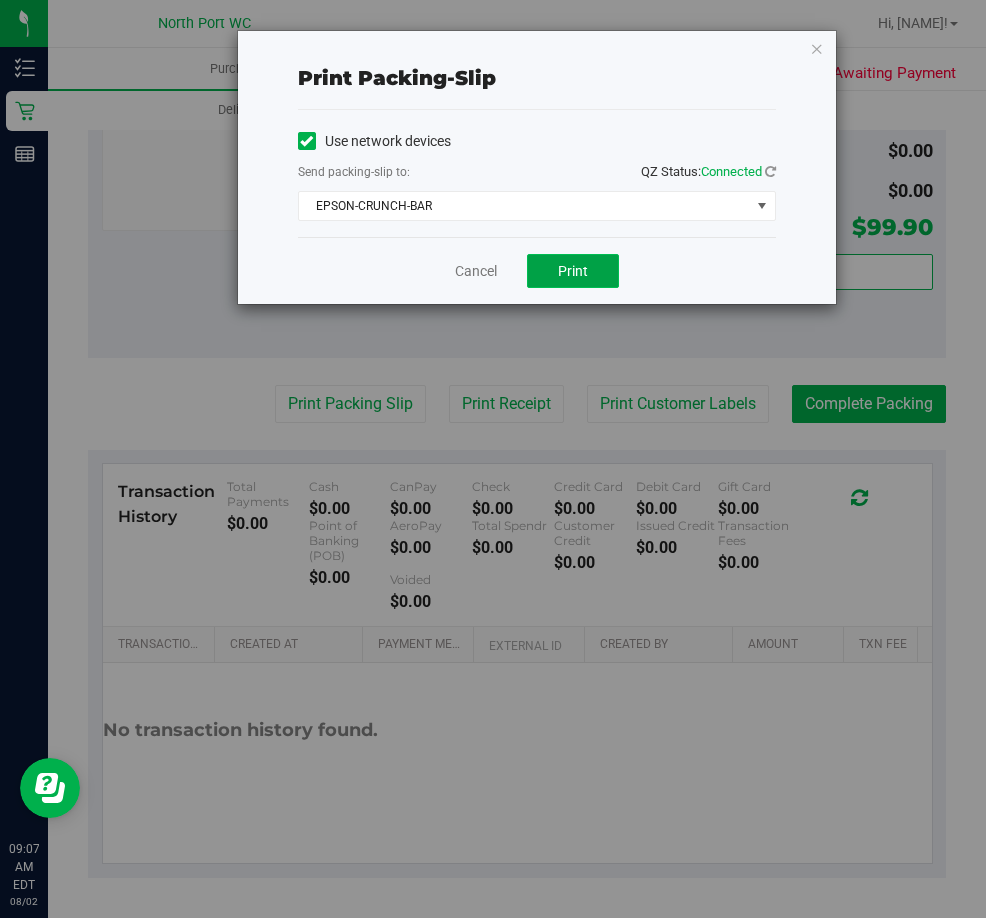 click on "Print" at bounding box center (573, 271) 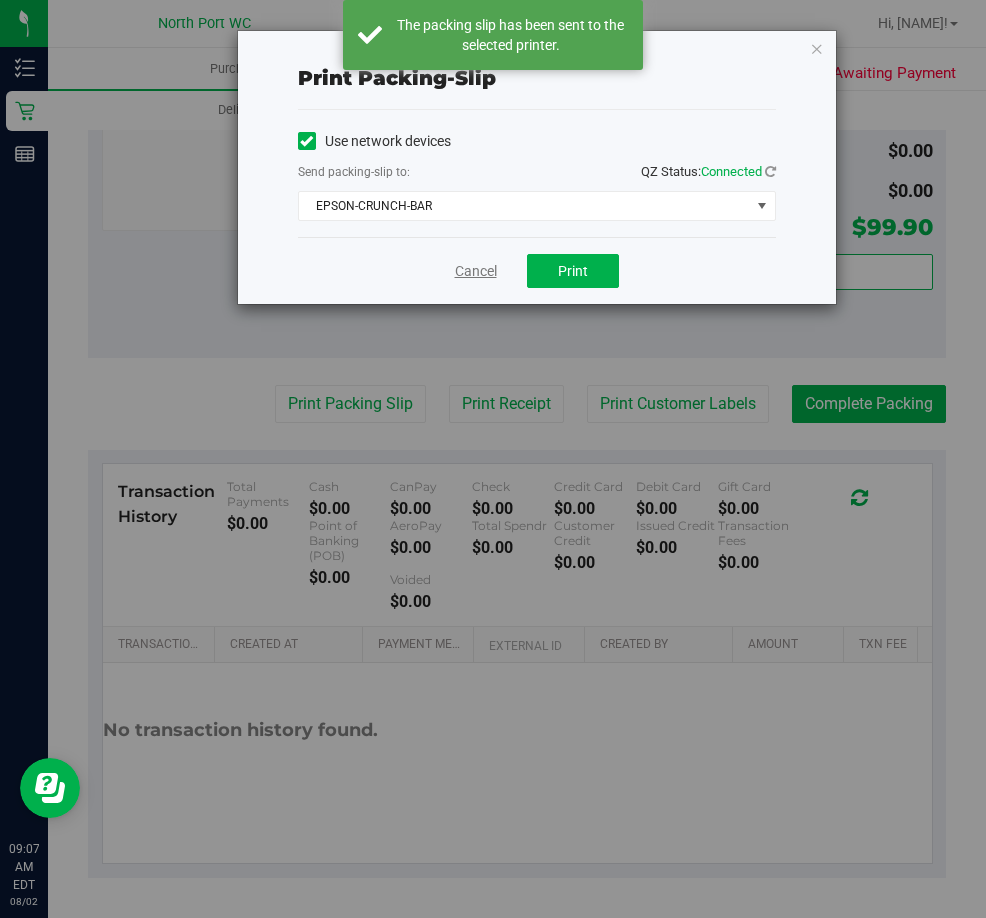 click on "Cancel" at bounding box center [476, 271] 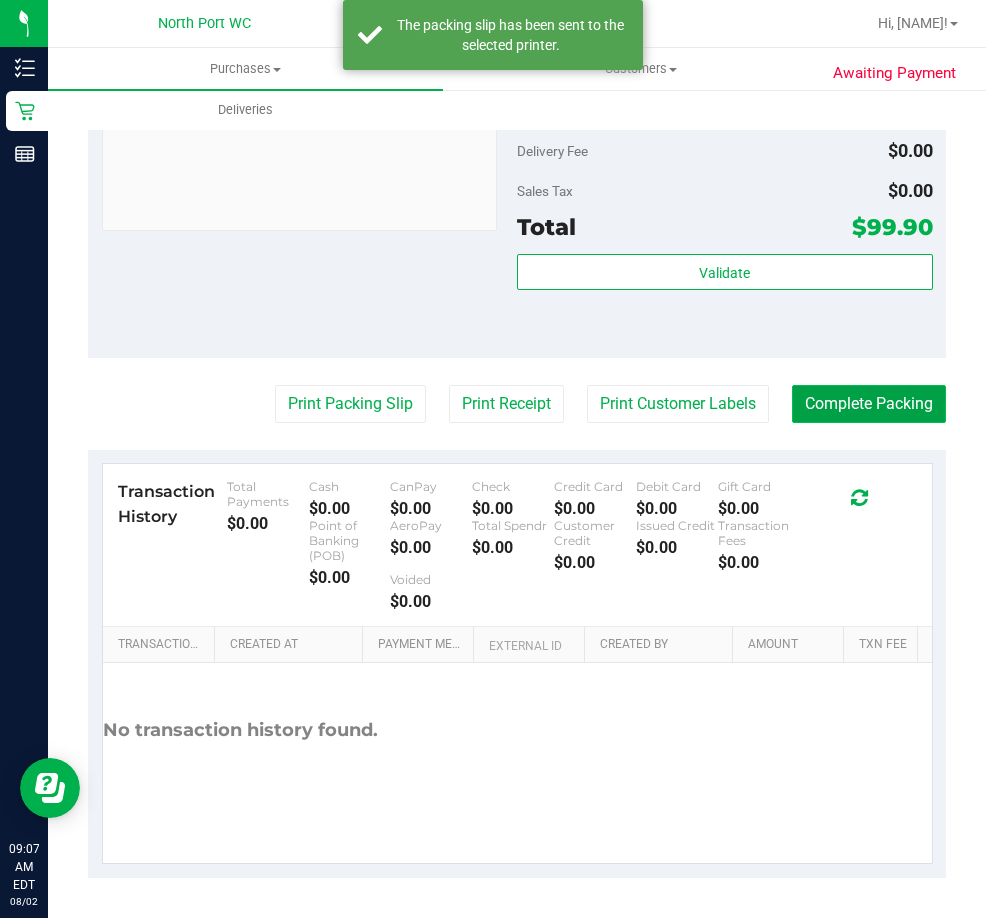 click on "Complete Packing" at bounding box center [869, 404] 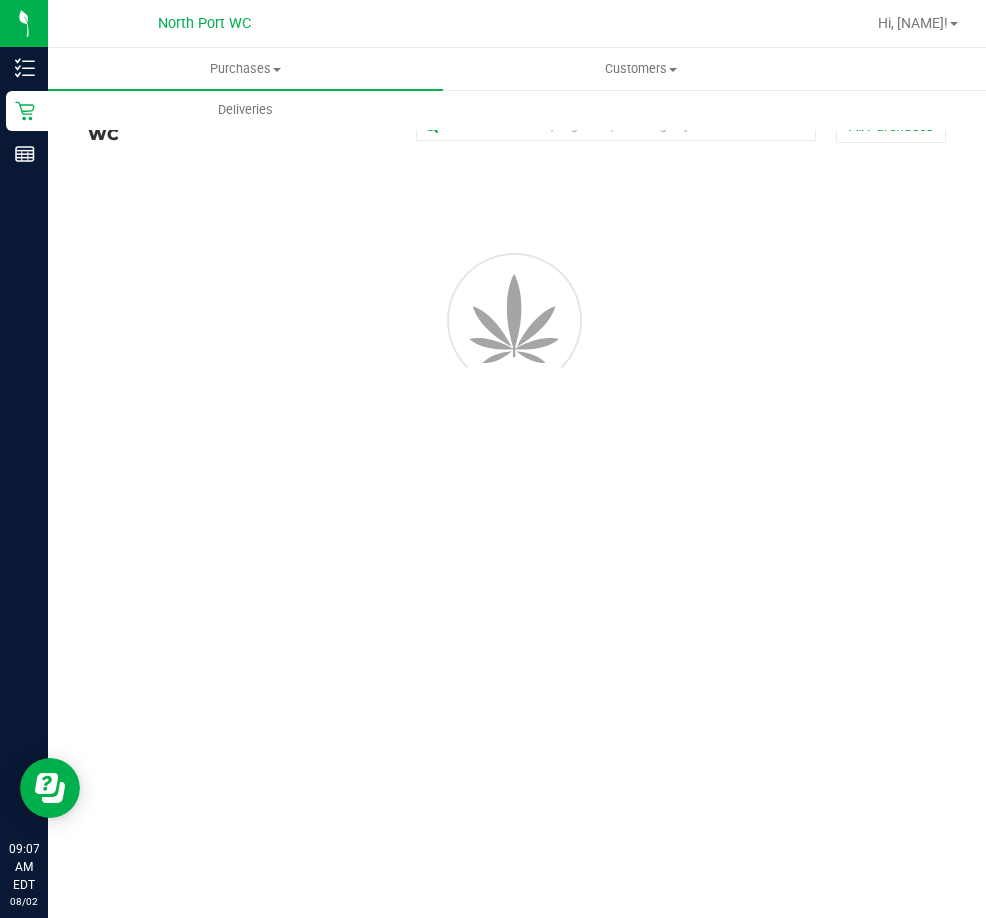 scroll, scrollTop: 0, scrollLeft: 0, axis: both 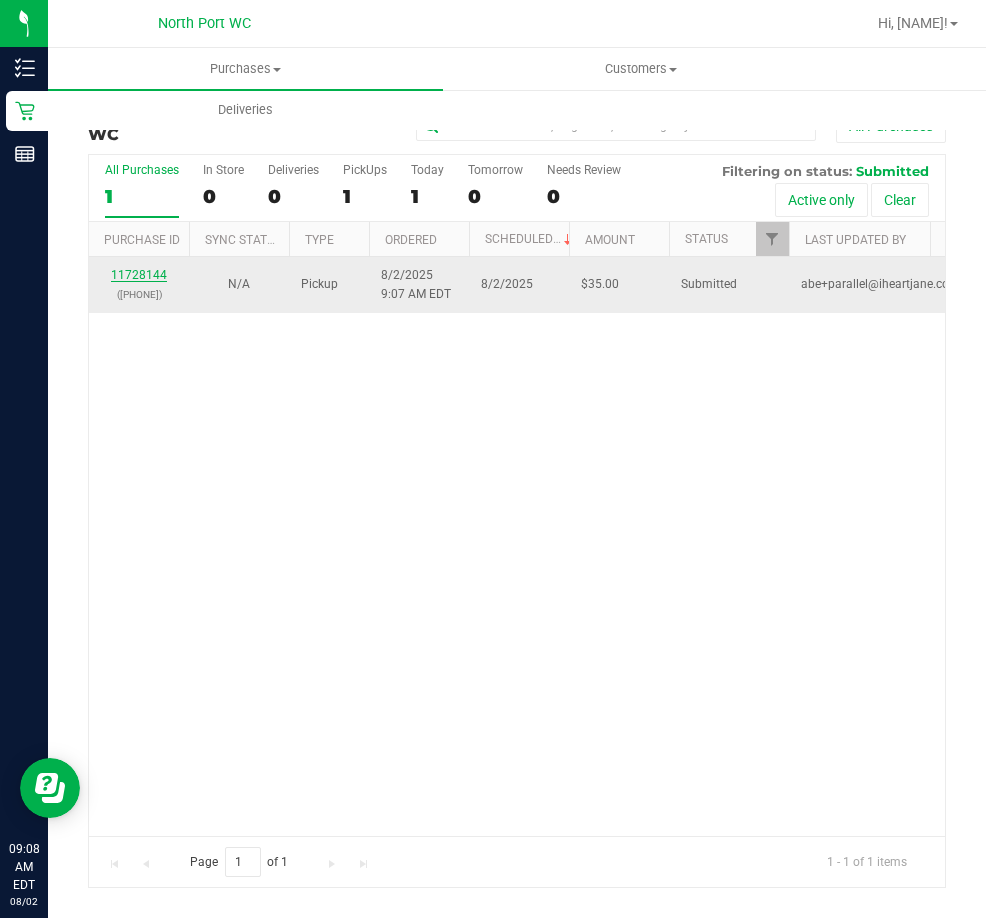 click on "11728144" at bounding box center (139, 275) 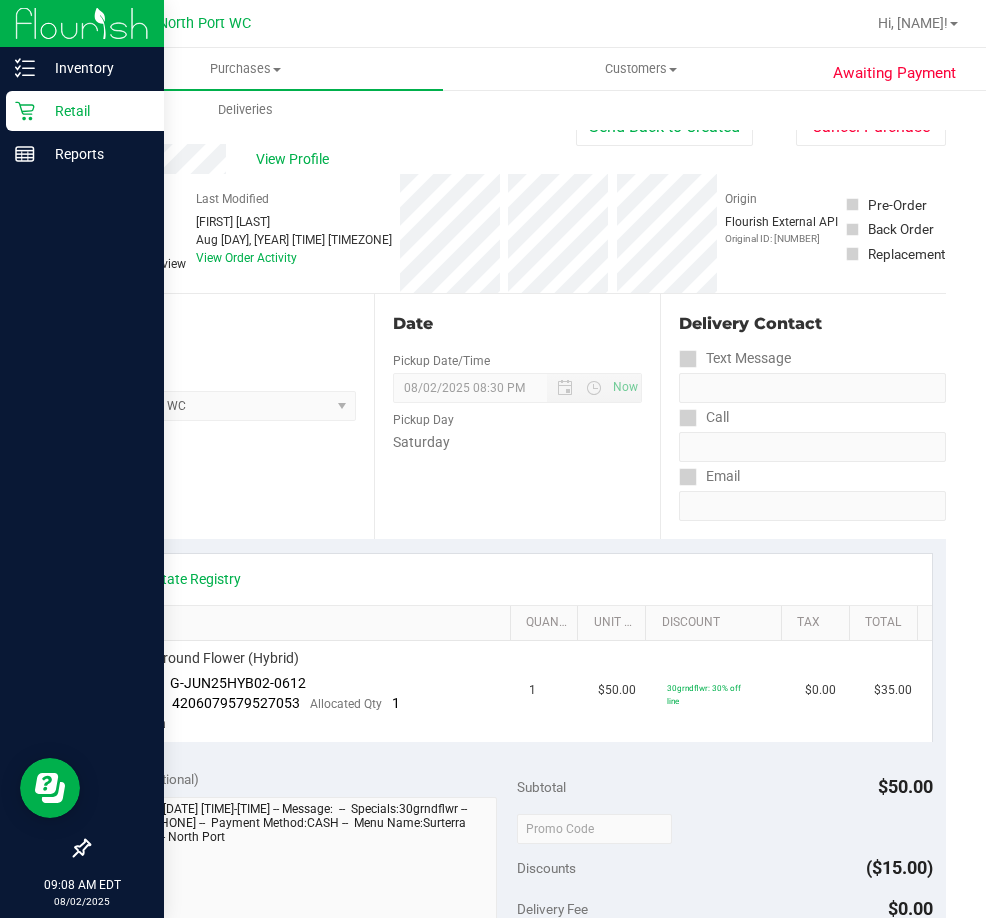 click on "Retail" at bounding box center (95, 111) 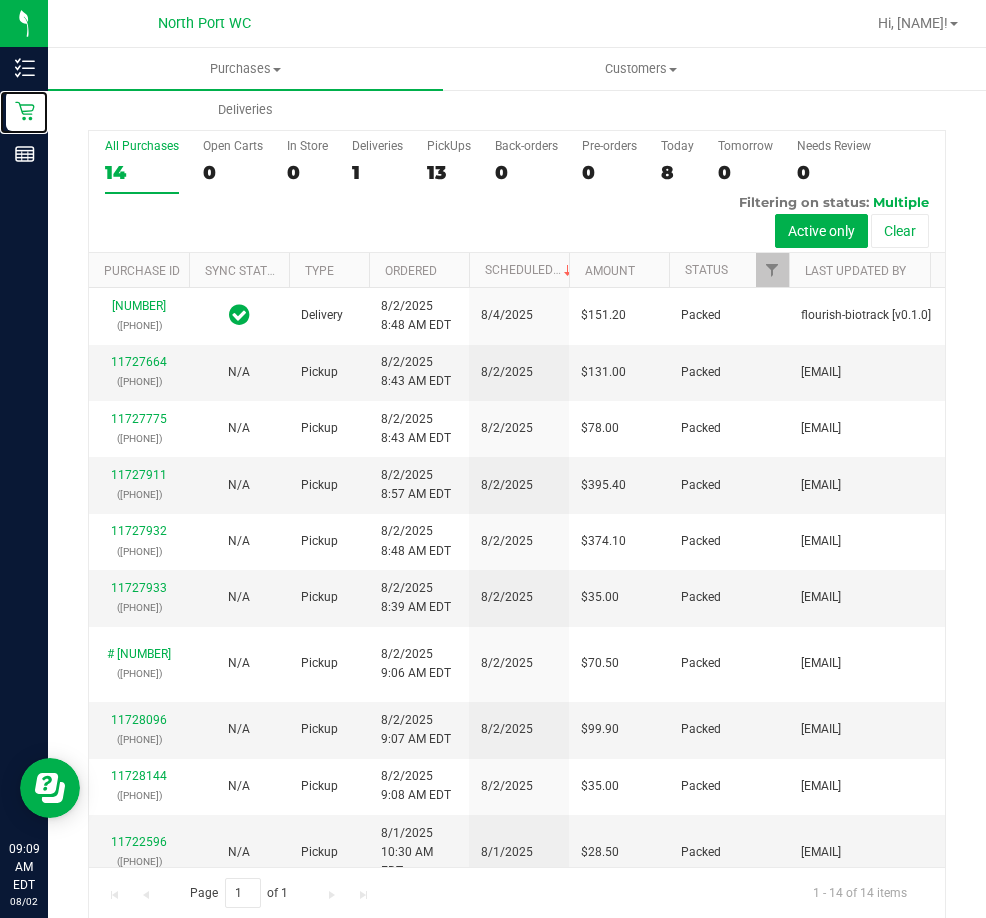 scroll, scrollTop: 45, scrollLeft: 0, axis: vertical 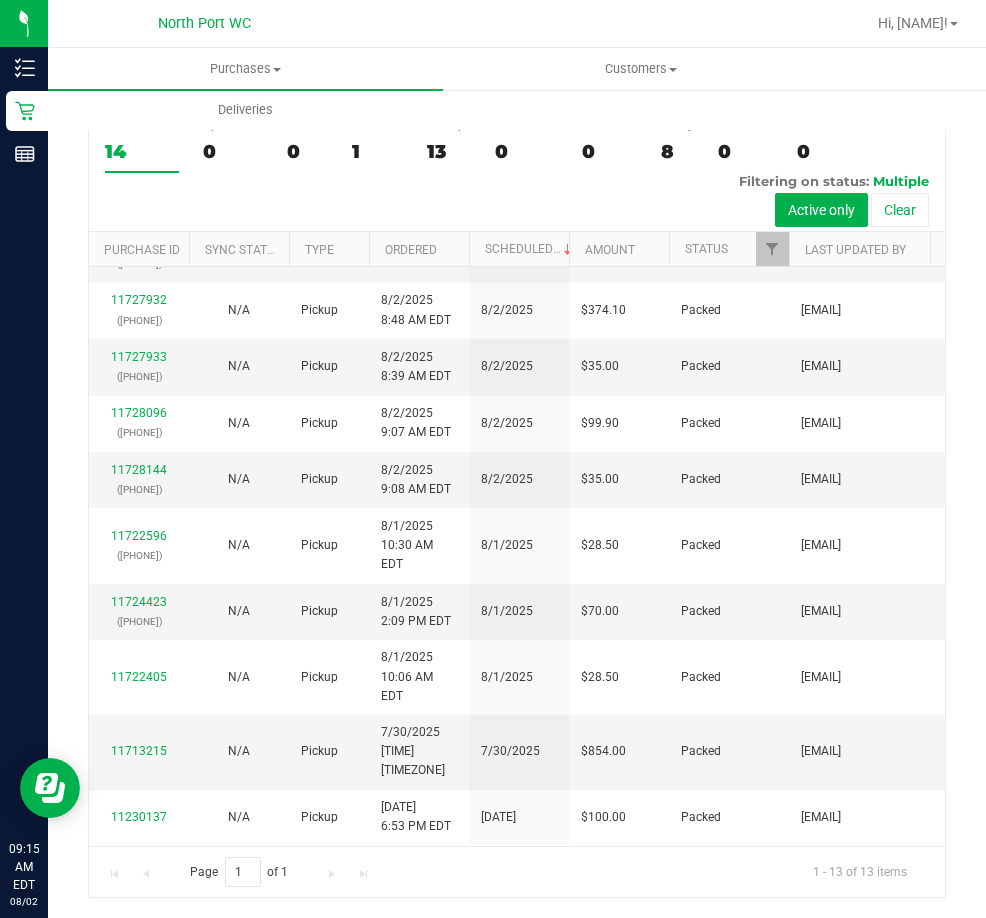 click on "Page 1 of 1 1 - 13 of 13 items" at bounding box center [517, 872] 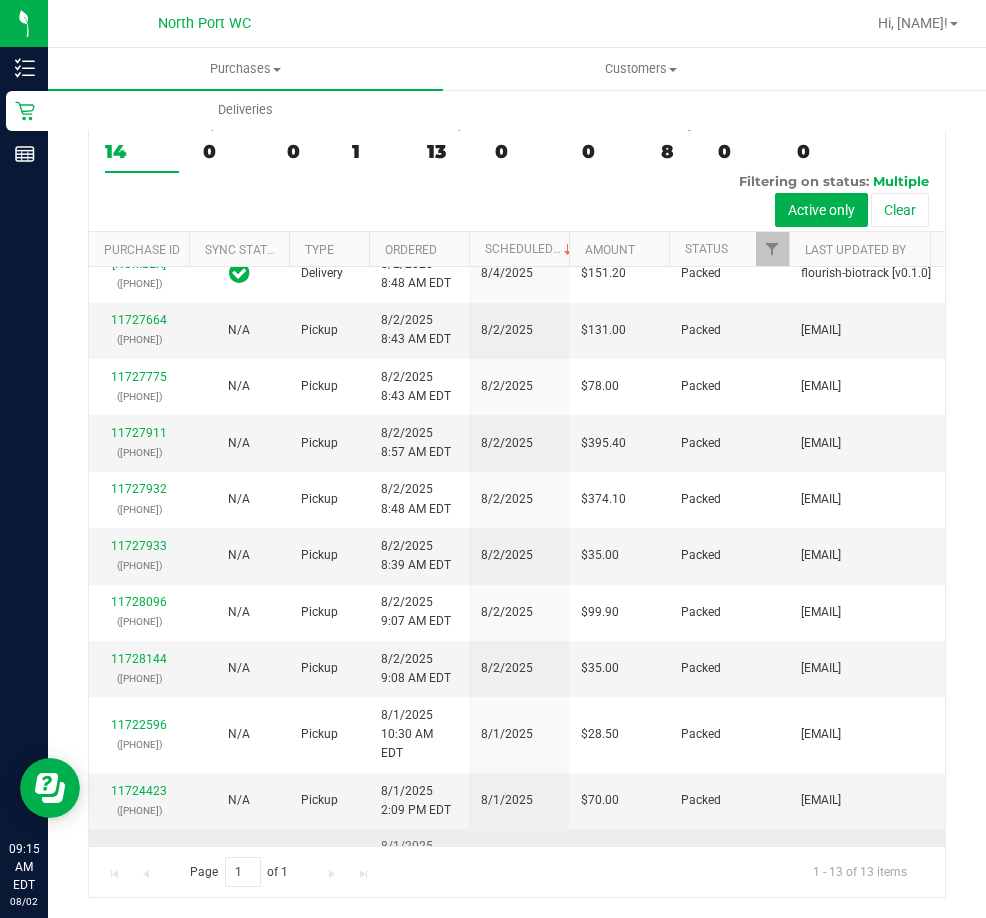 scroll, scrollTop: 0, scrollLeft: 0, axis: both 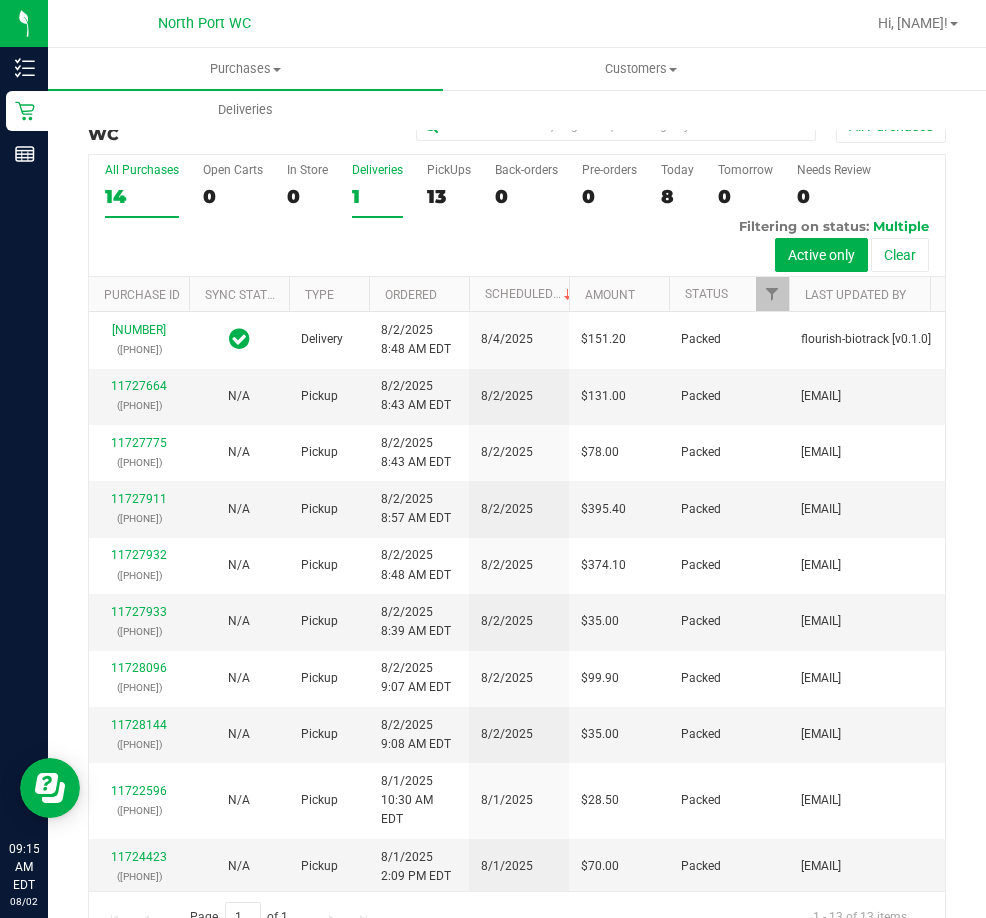 click on "Deliveries" at bounding box center (377, 170) 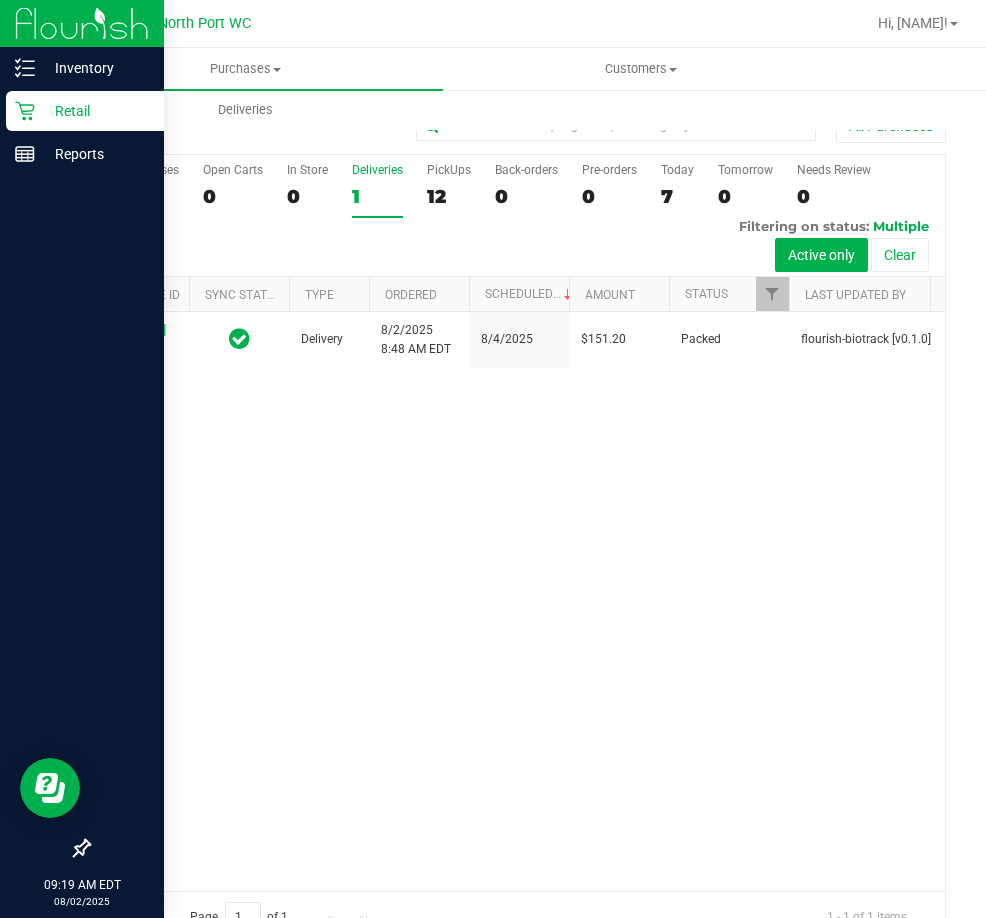 click on "Retail" at bounding box center (95, 111) 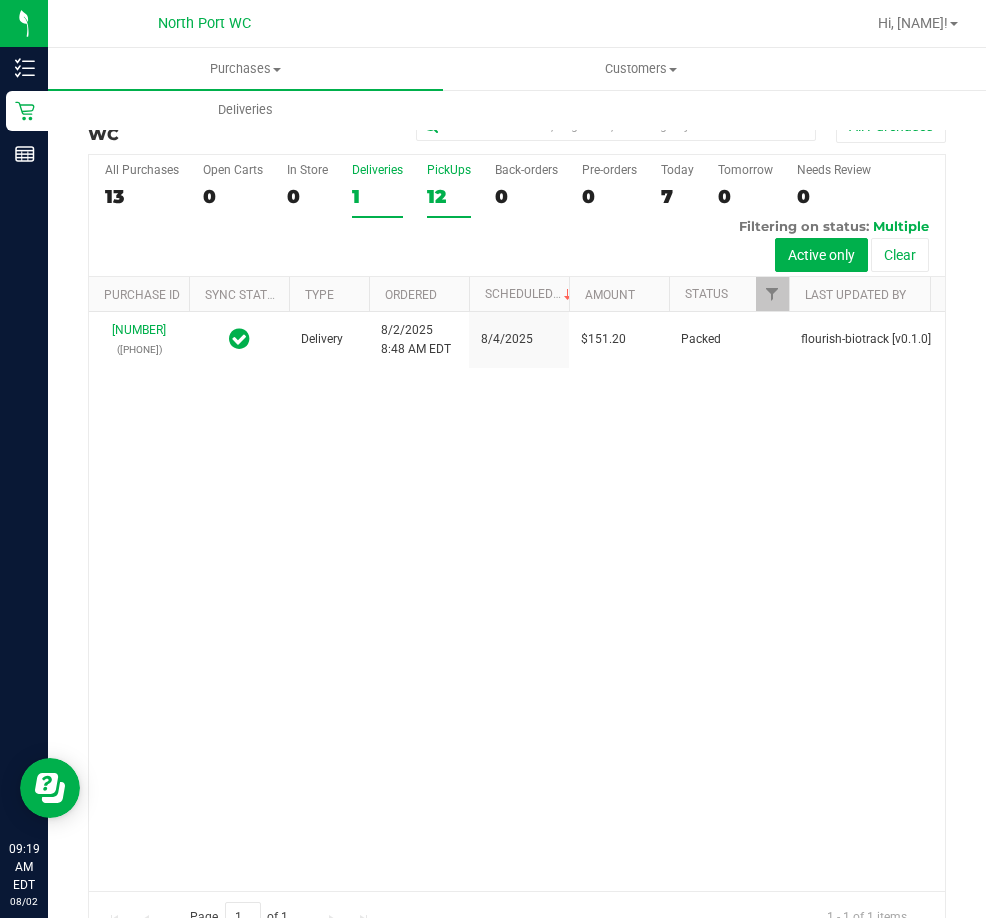 click on "PickUps" at bounding box center [449, 170] 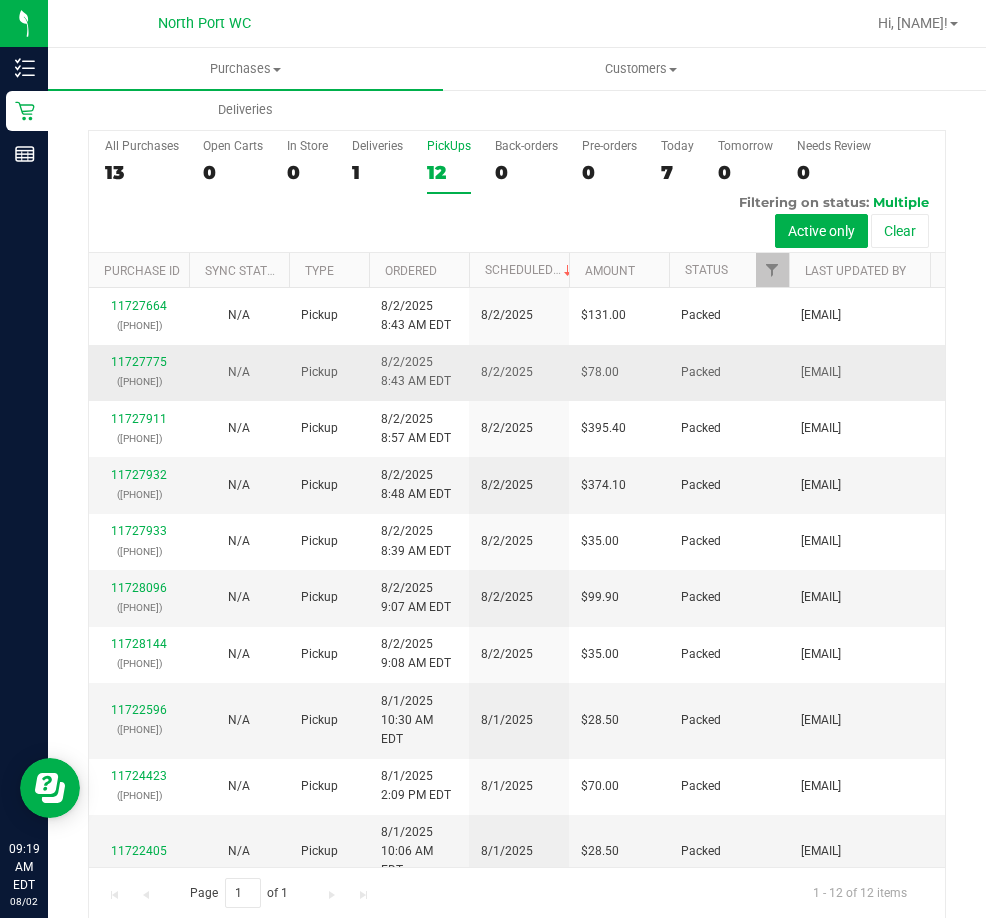scroll, scrollTop: 45, scrollLeft: 0, axis: vertical 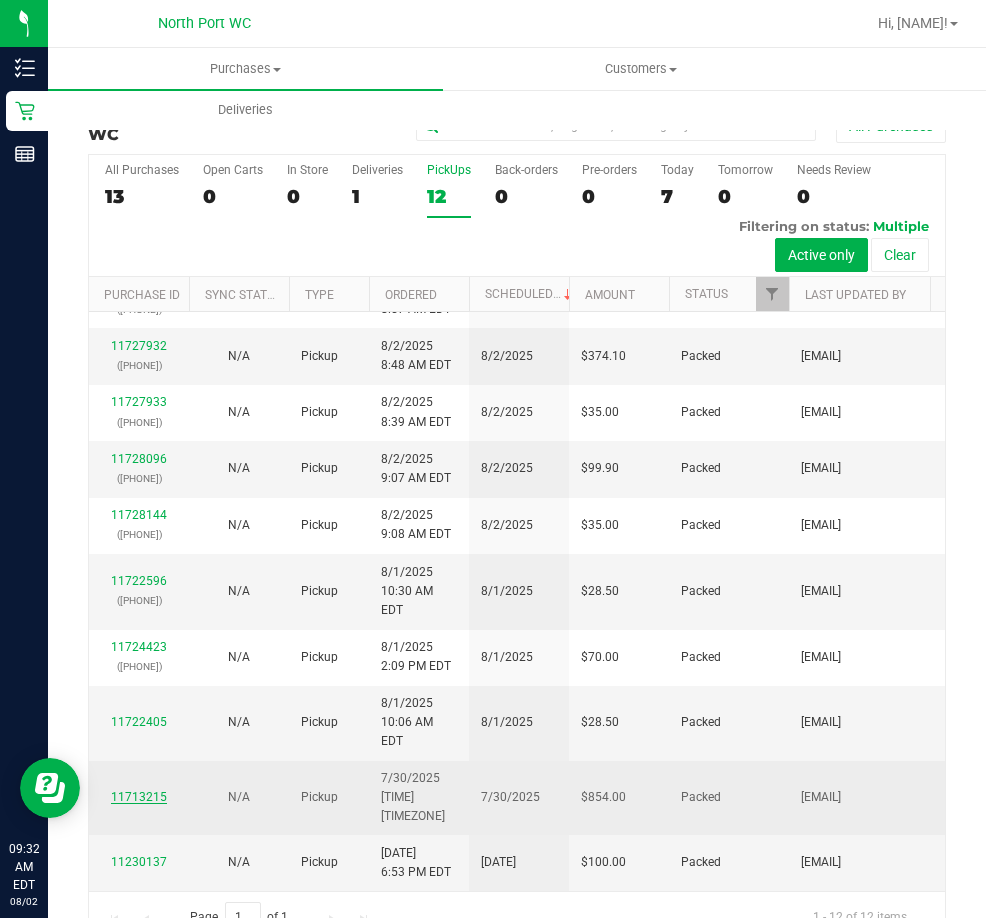 click on "11713215" at bounding box center (139, 797) 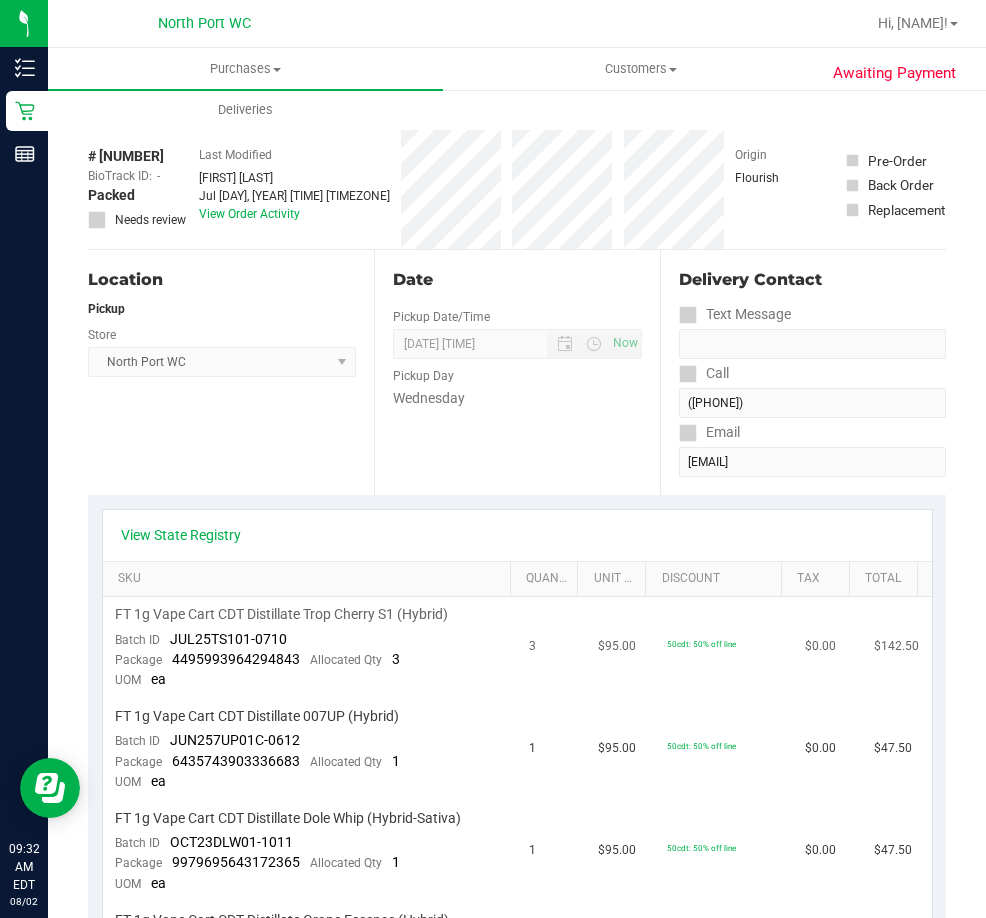 scroll, scrollTop: 0, scrollLeft: 0, axis: both 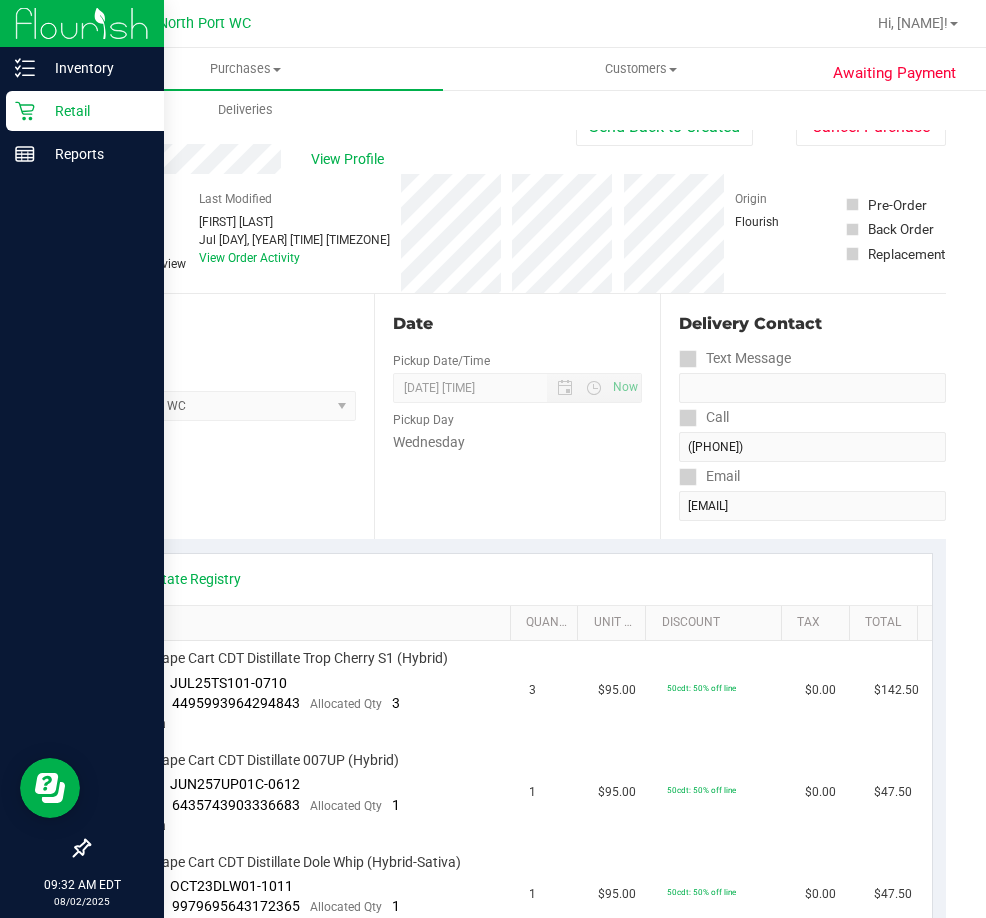 click on "Retail" at bounding box center (95, 111) 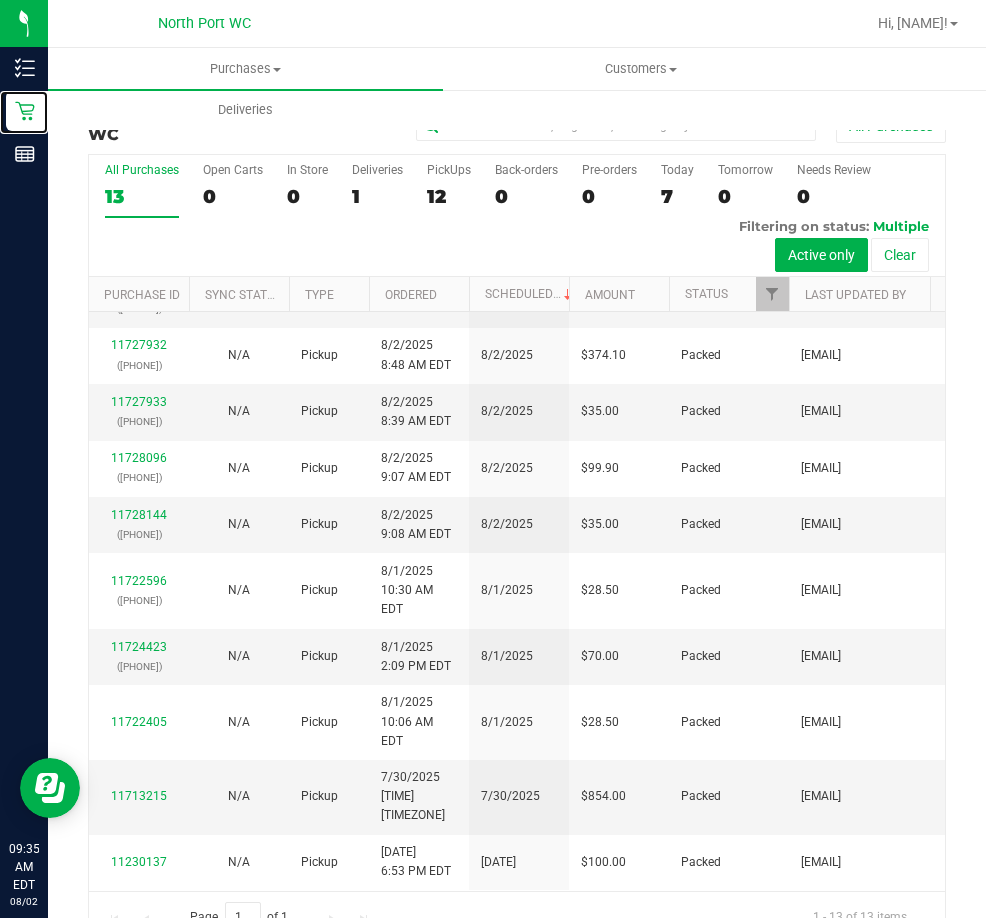 scroll, scrollTop: 463, scrollLeft: 0, axis: vertical 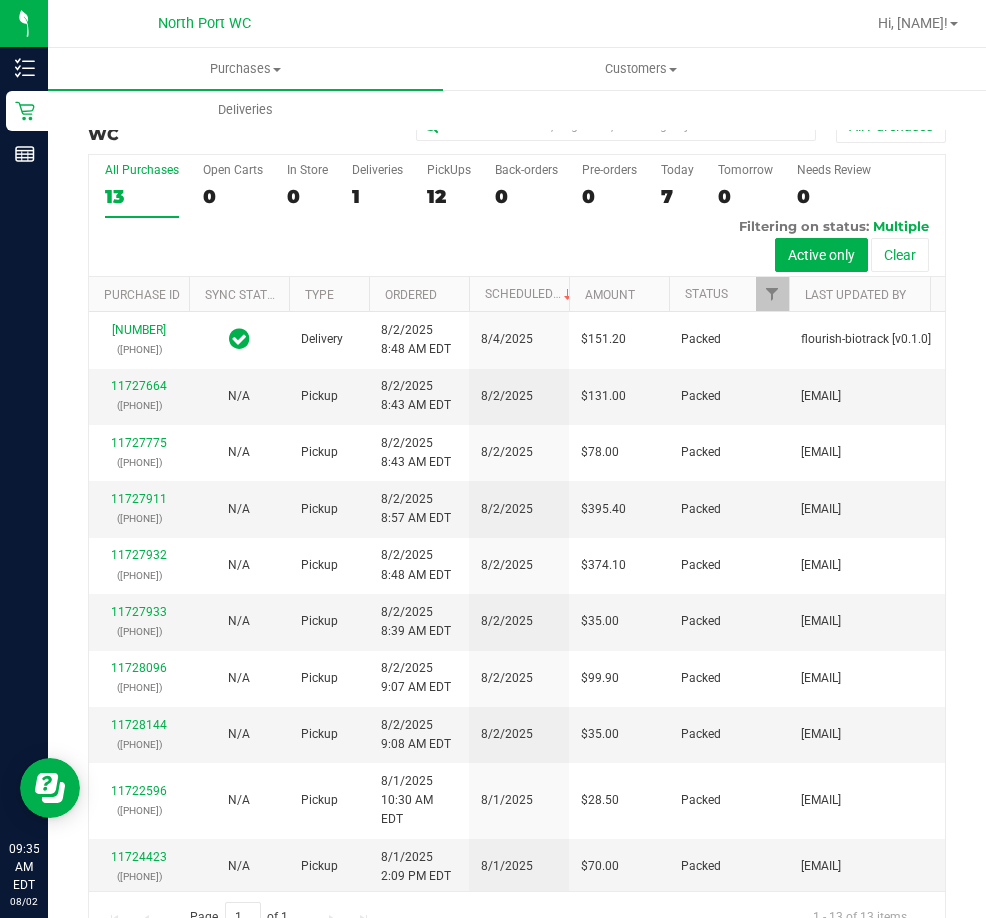 click at bounding box center [611, 23] 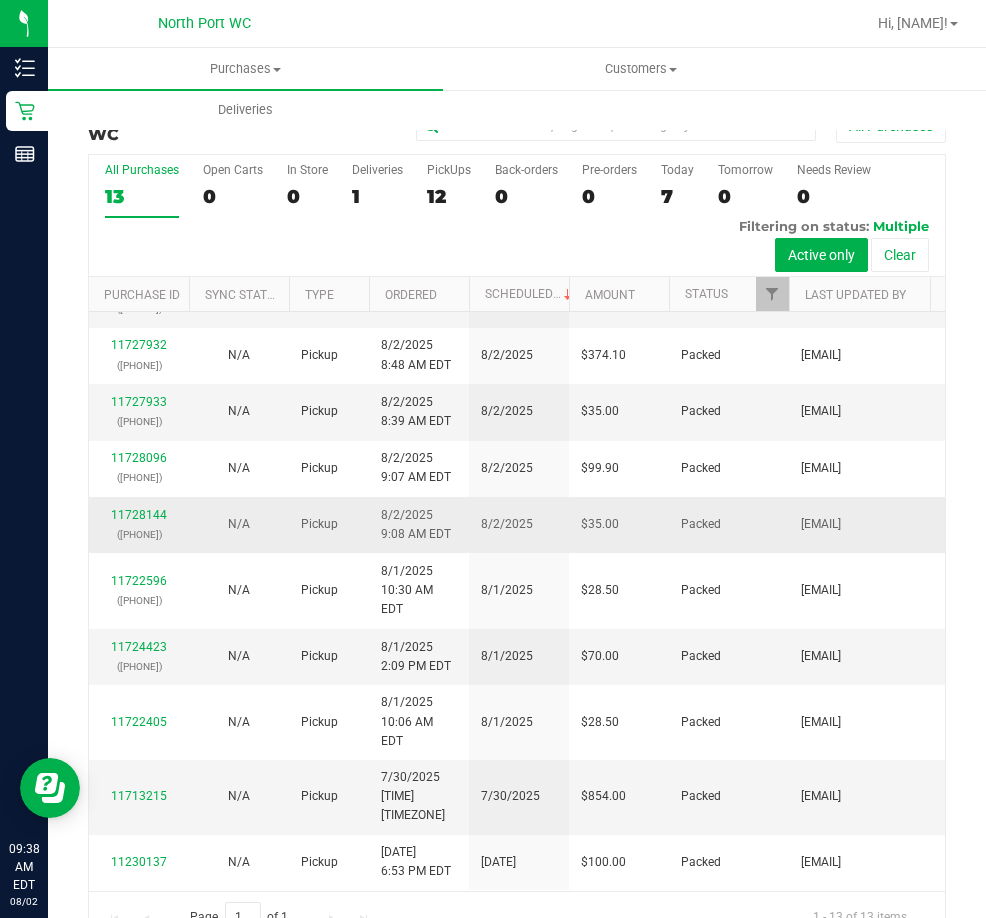 scroll, scrollTop: 463, scrollLeft: 0, axis: vertical 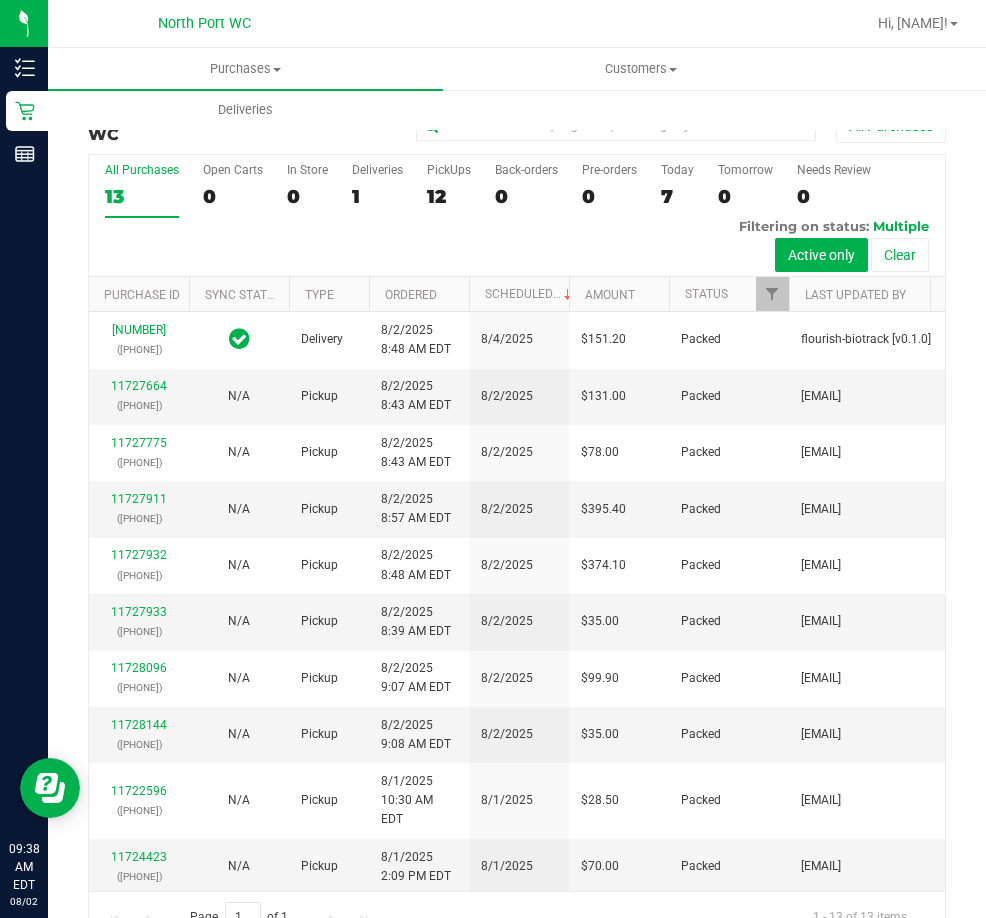 click at bounding box center [611, 23] 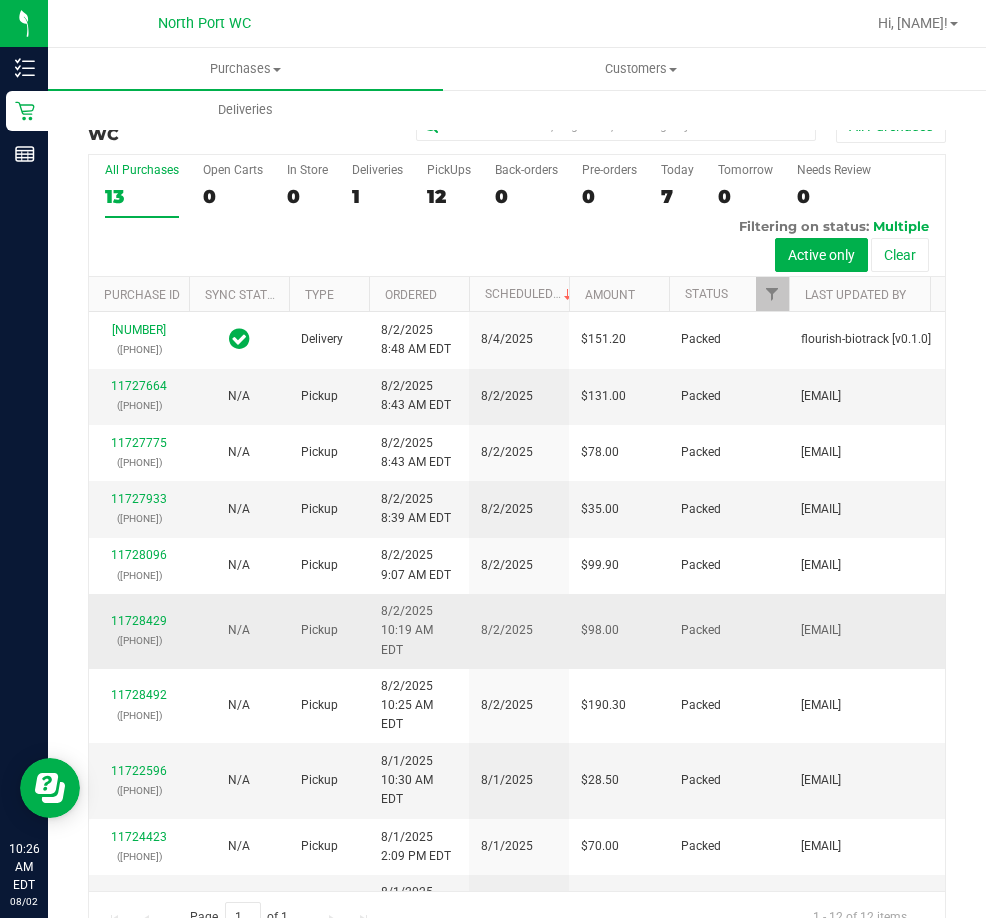 scroll, scrollTop: 400, scrollLeft: 0, axis: vertical 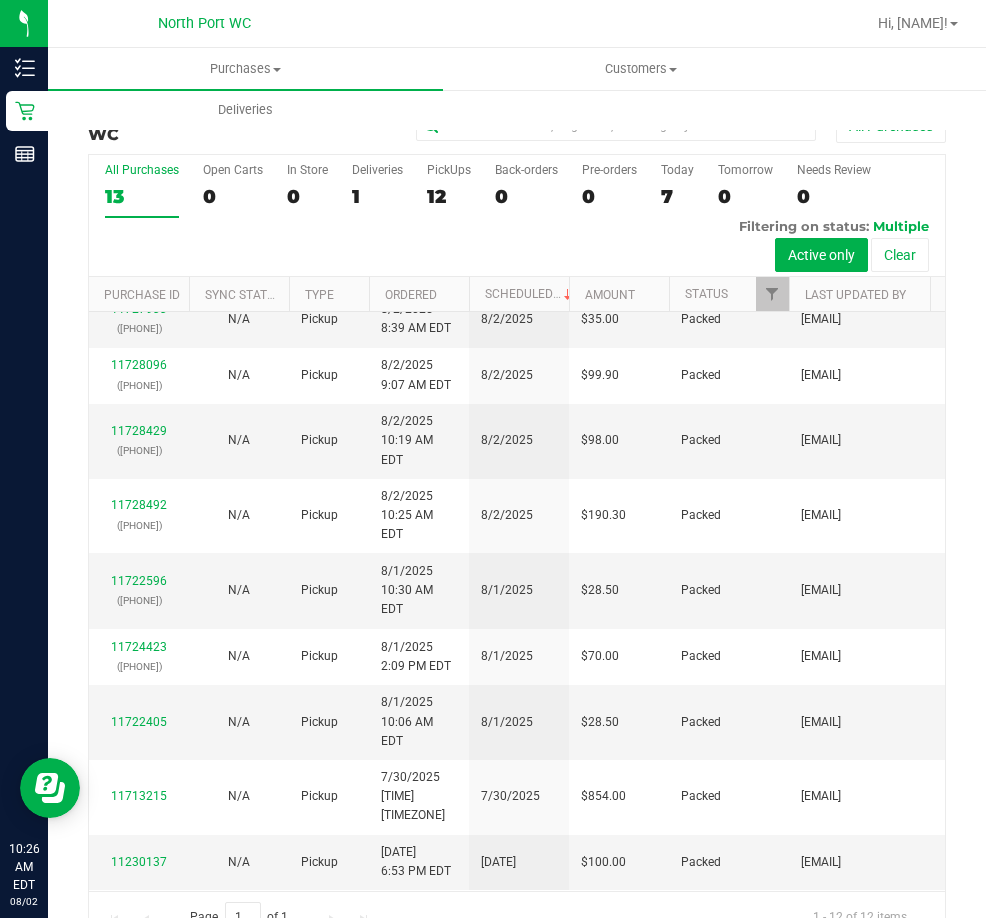 click at bounding box center [611, 23] 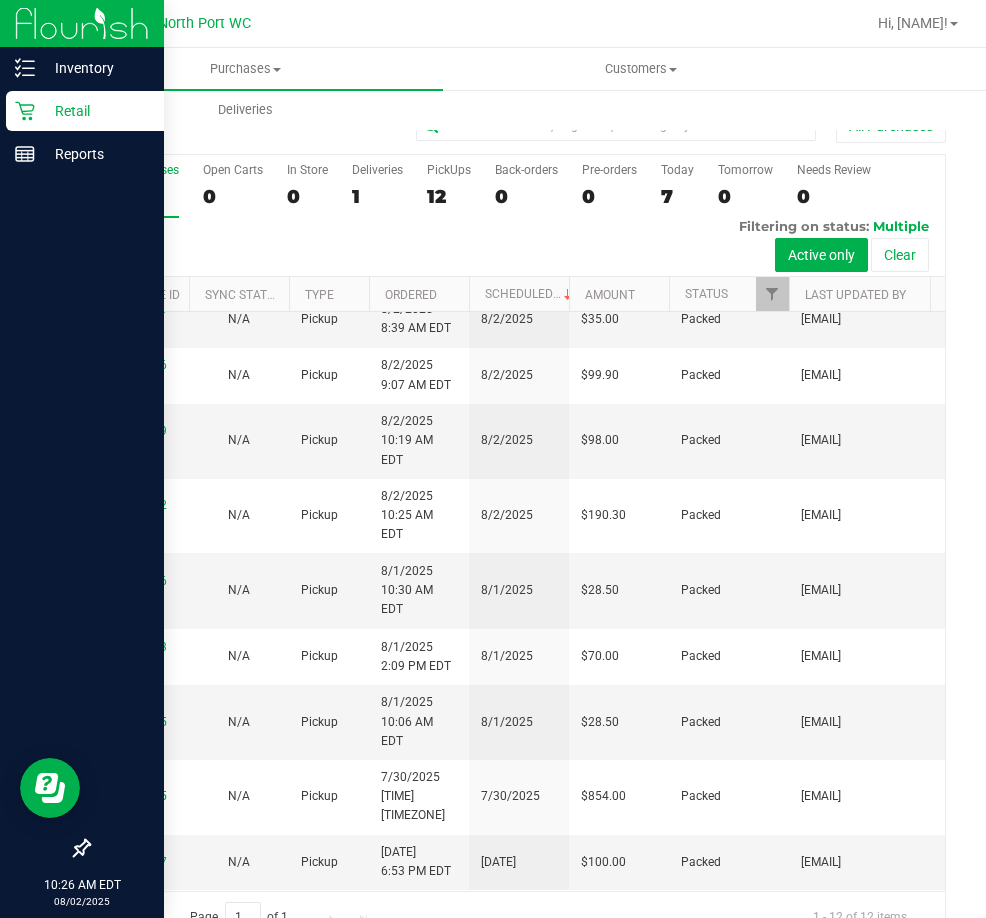 click on "Retail" at bounding box center [95, 111] 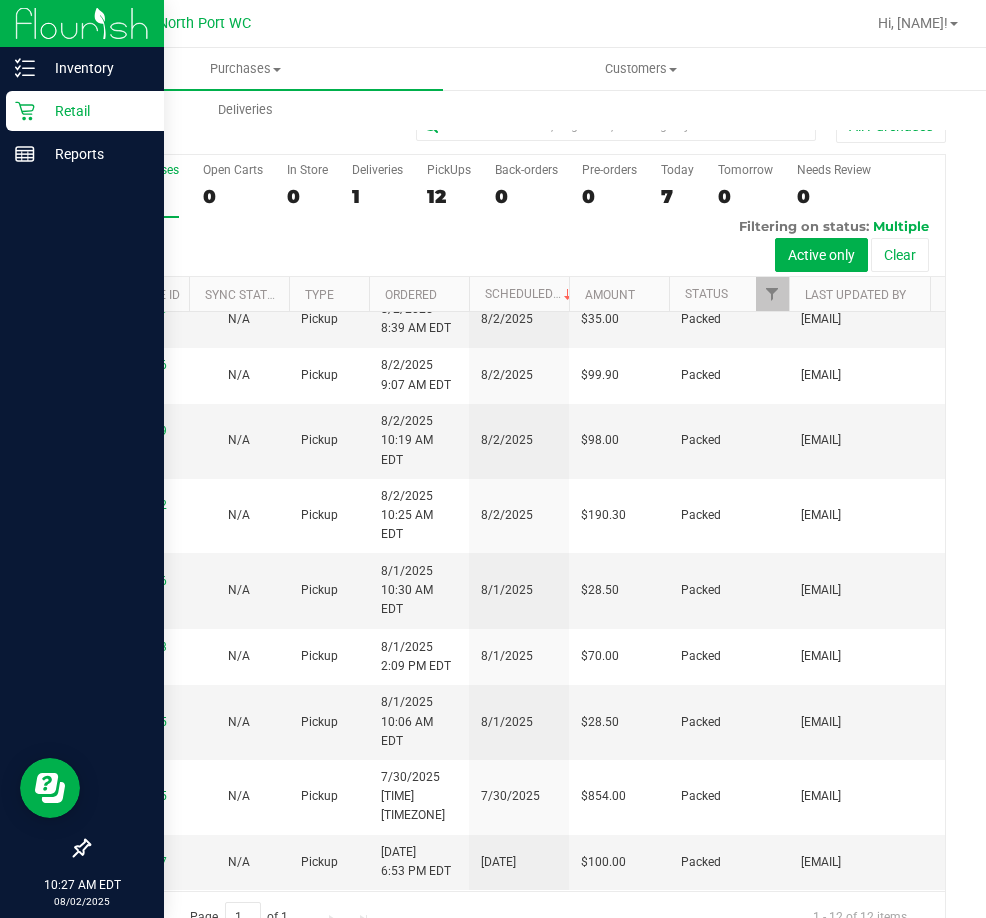 click on "Retail" at bounding box center (95, 111) 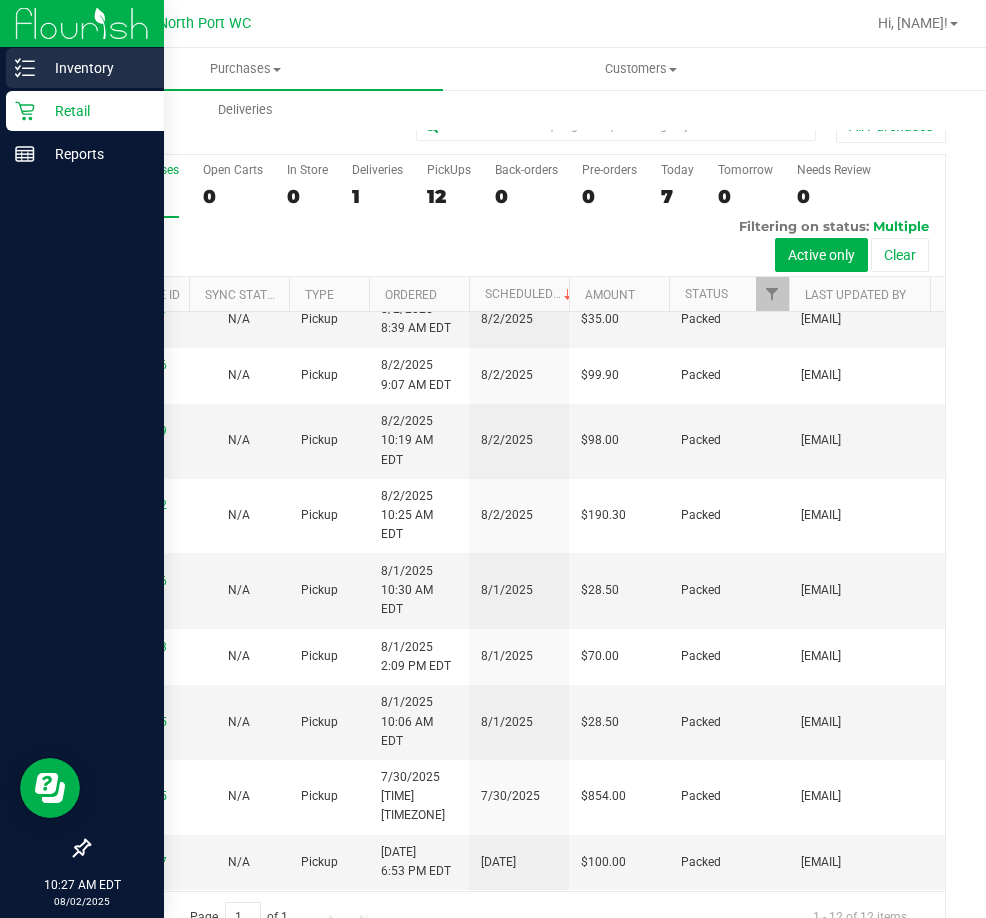 click on "Inventory" at bounding box center (95, 68) 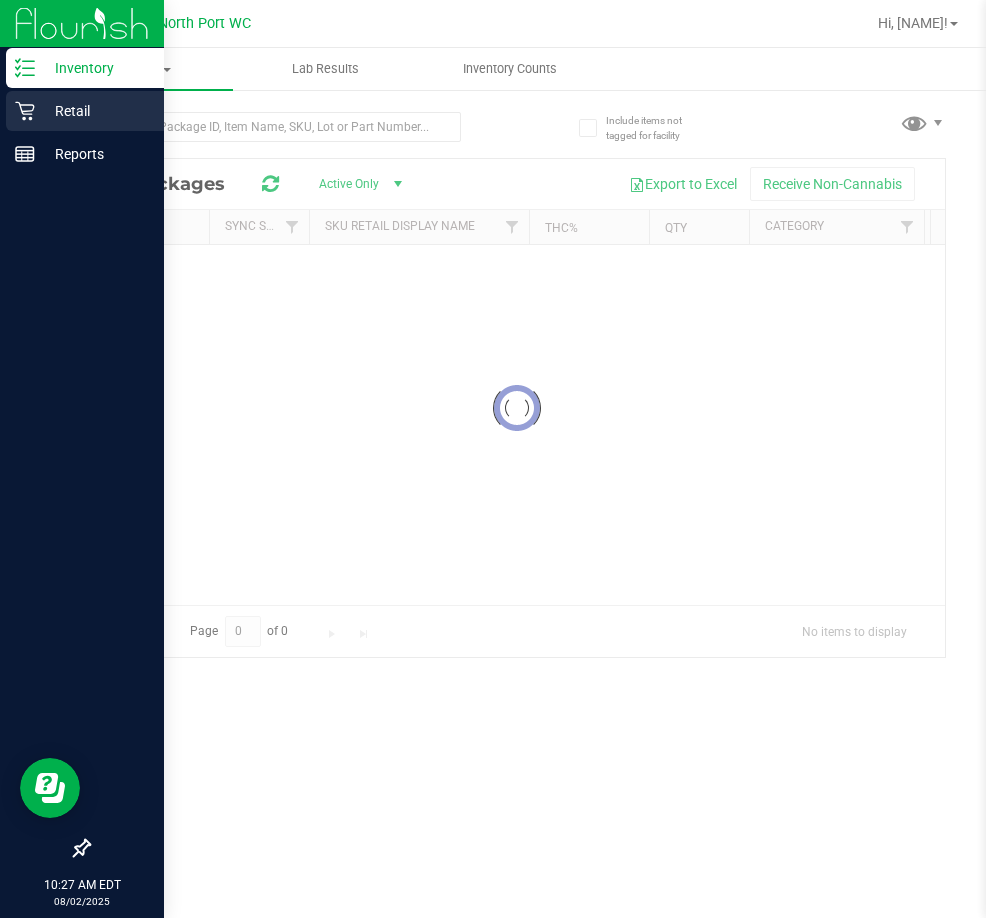 click on "Retail" at bounding box center [95, 111] 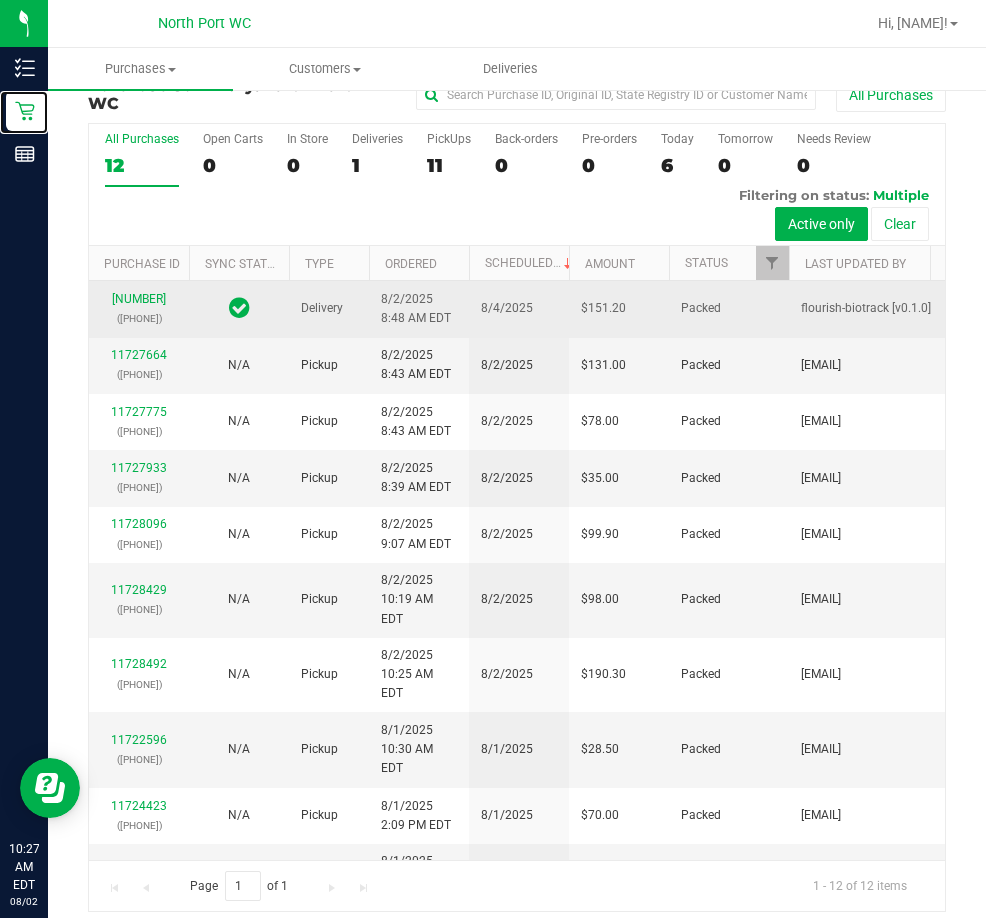 scroll, scrollTop: 45, scrollLeft: 0, axis: vertical 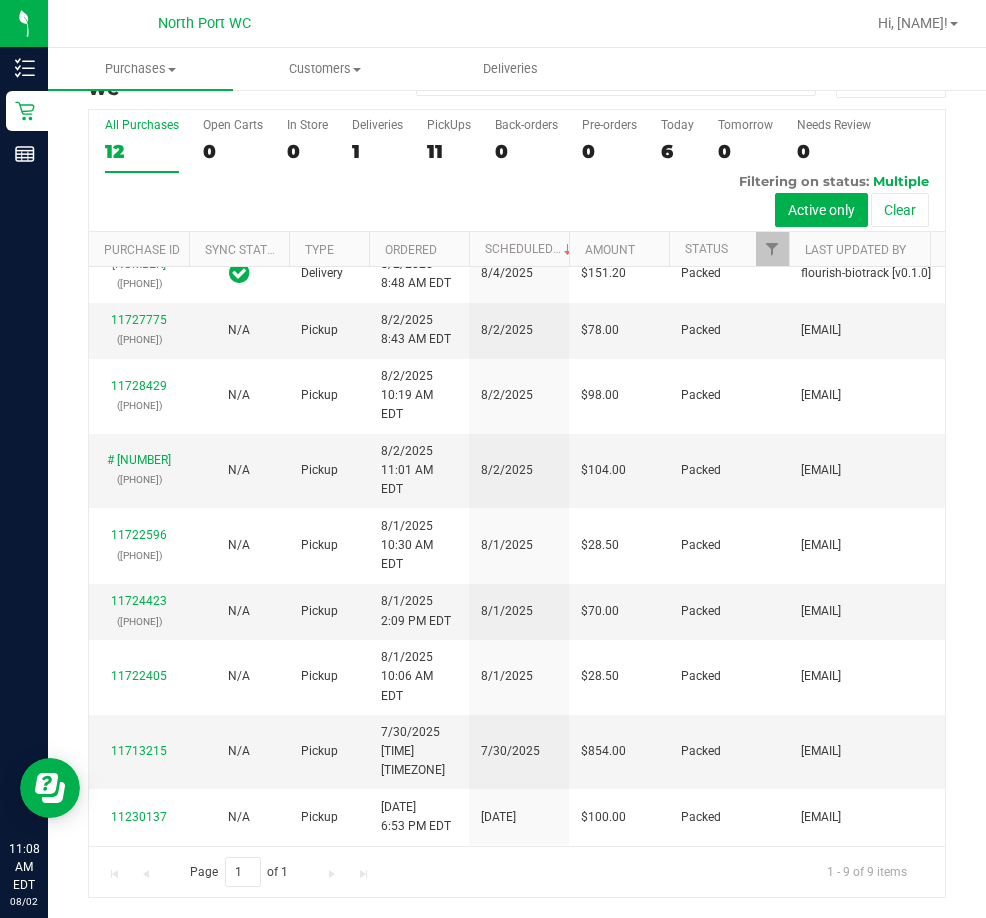 click on "Page 1 of 1 1 - 9 of 9 items" at bounding box center (517, 872) 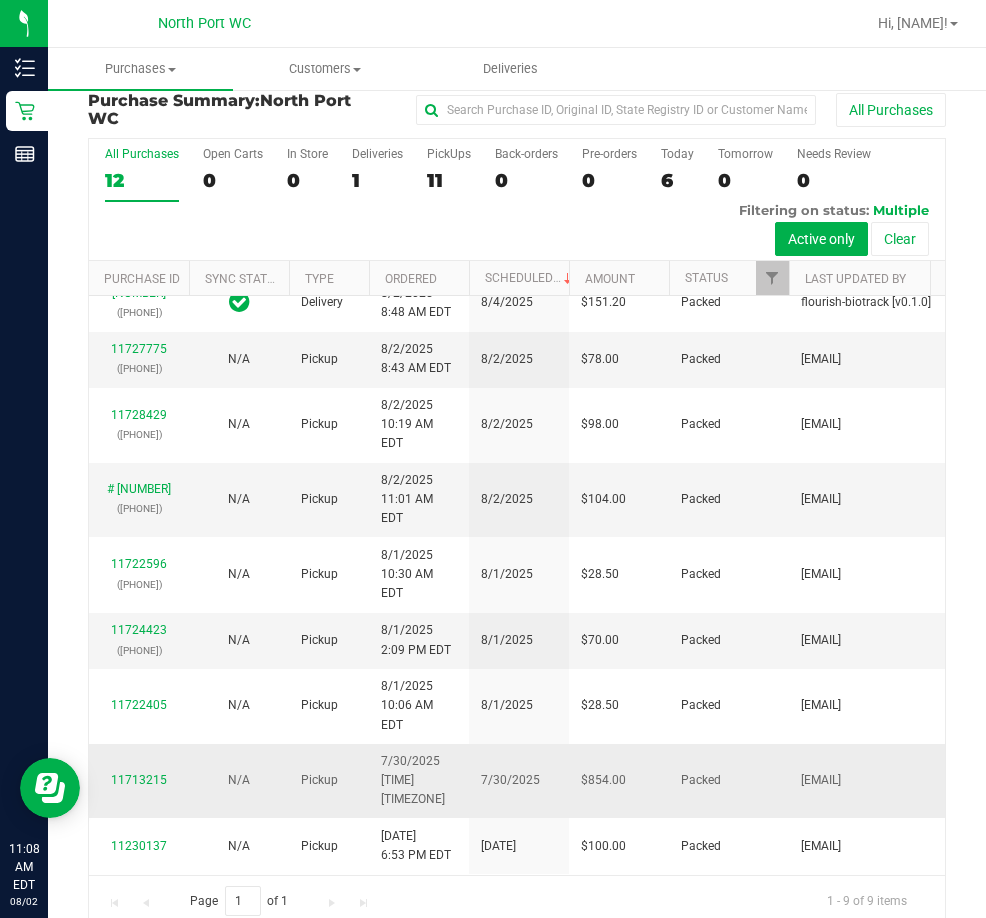 scroll, scrollTop: 0, scrollLeft: 0, axis: both 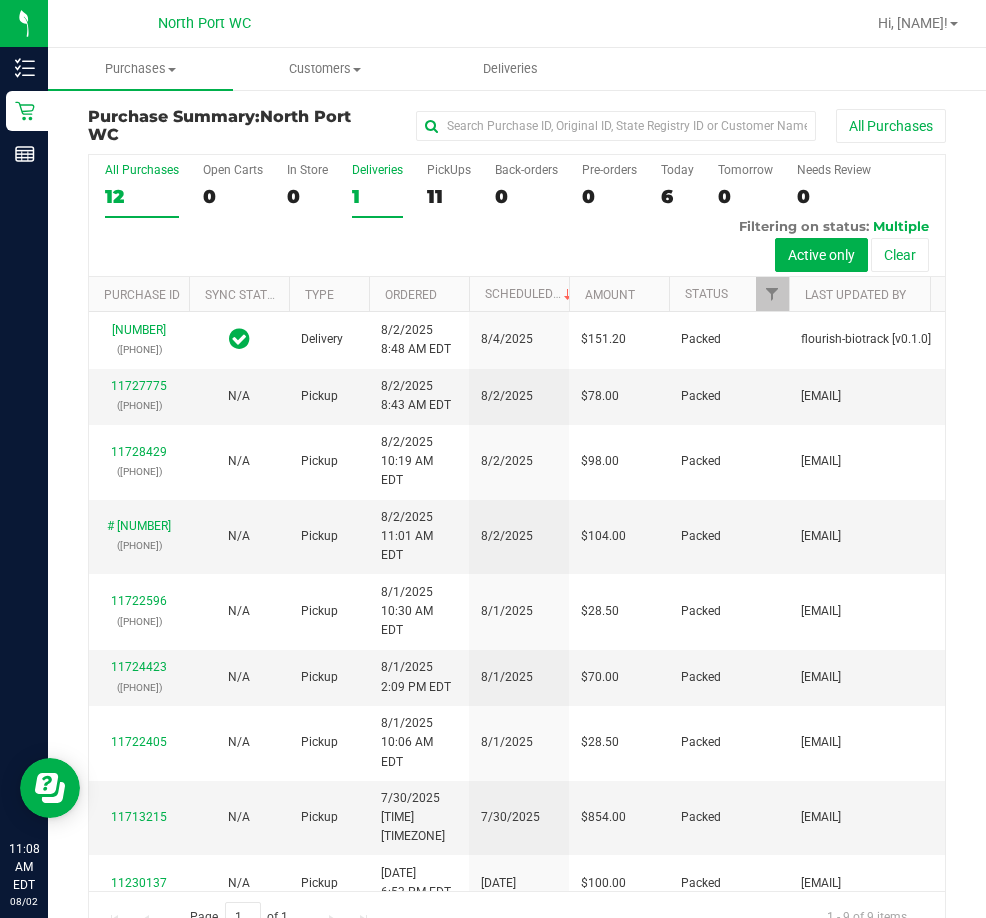 click on "Deliveries" at bounding box center (377, 170) 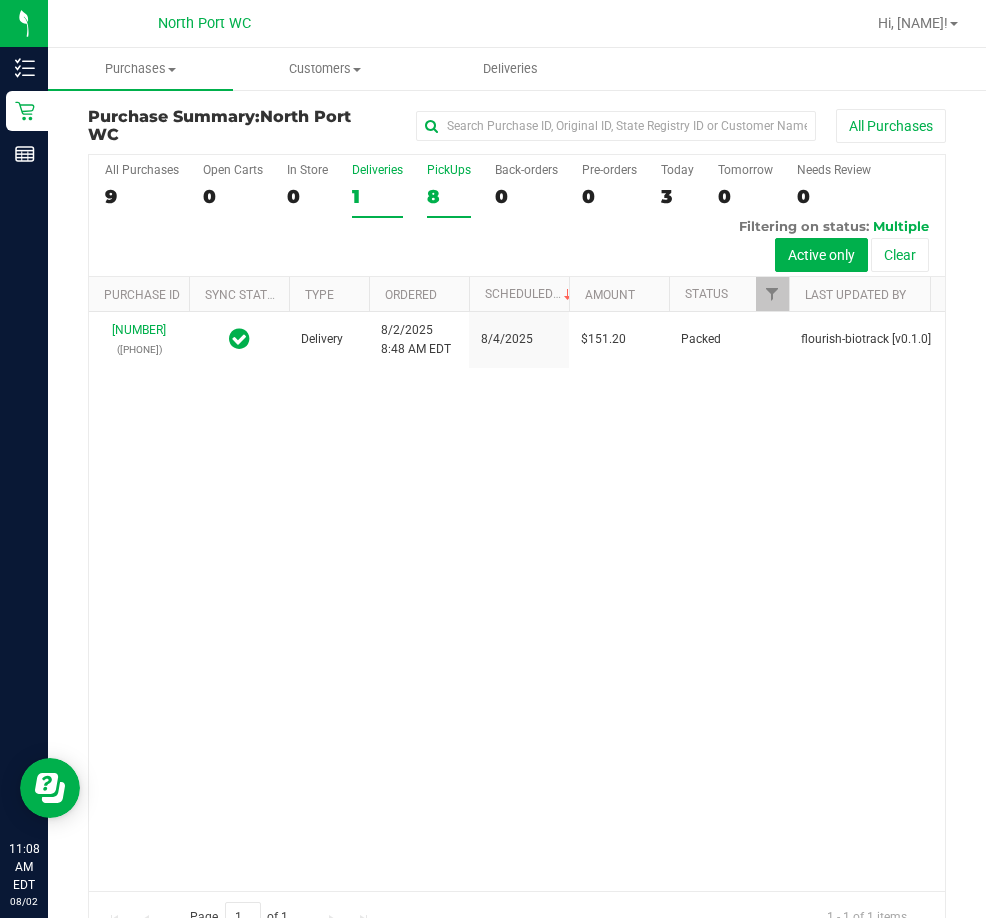 click on "PickUps" at bounding box center (449, 170) 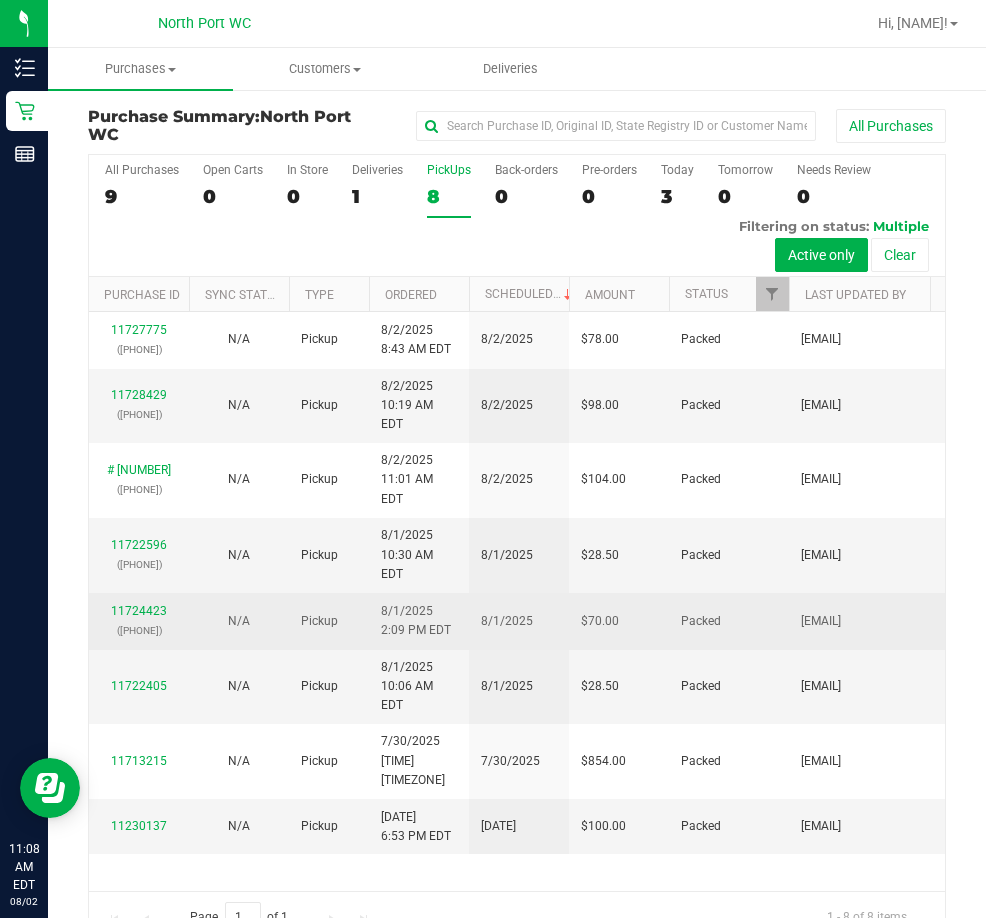 scroll, scrollTop: 109, scrollLeft: 0, axis: vertical 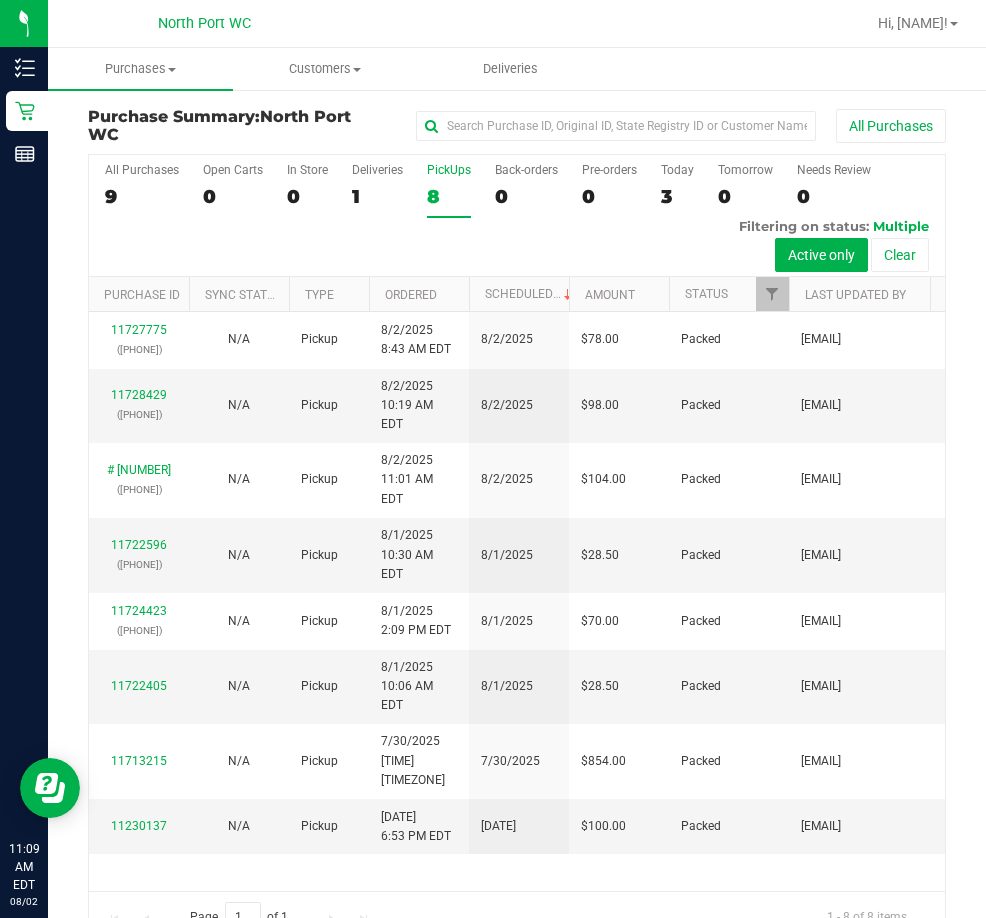 click at bounding box center (611, 23) 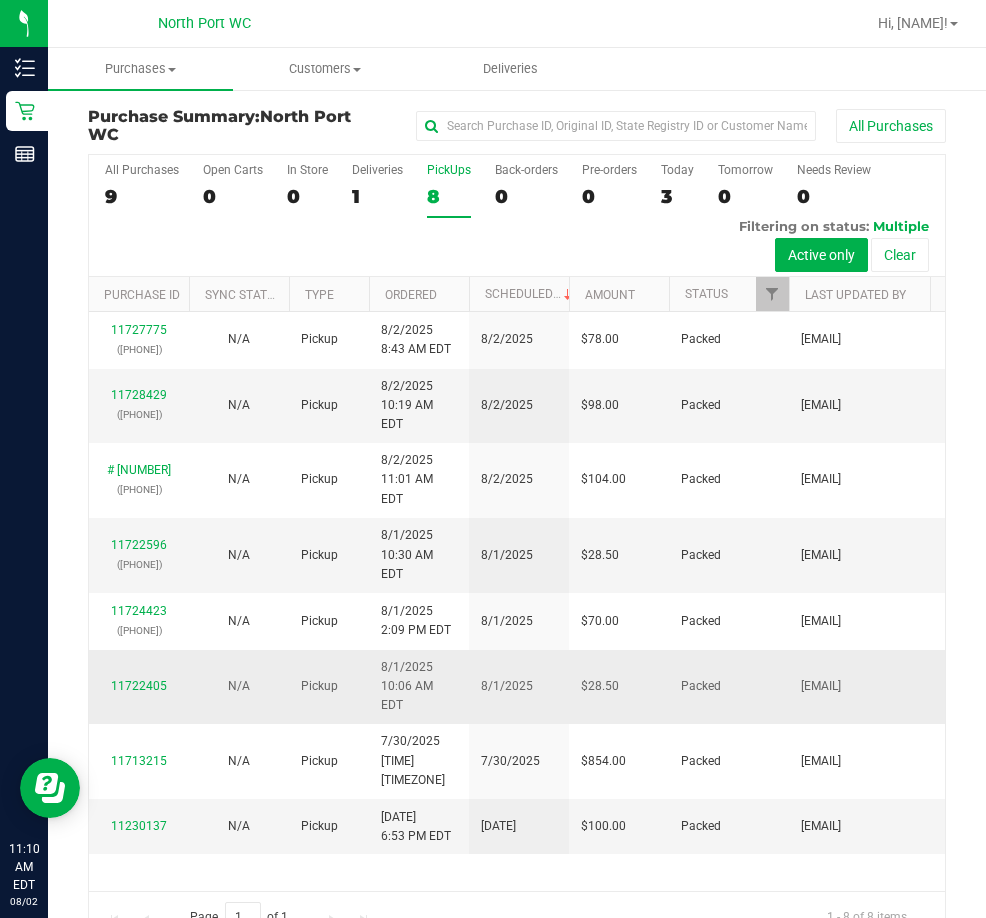scroll, scrollTop: 109, scrollLeft: 0, axis: vertical 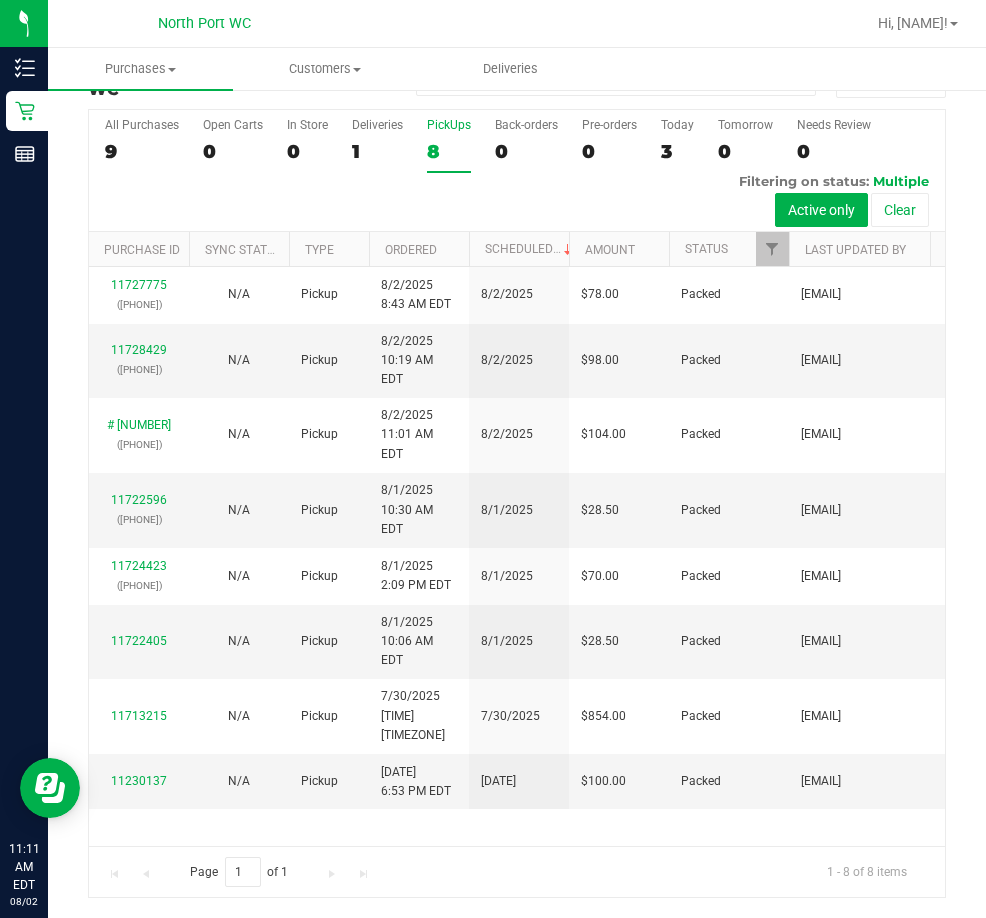 click on "Page 1 of 1 1 - 8 of 8 items" at bounding box center [517, 872] 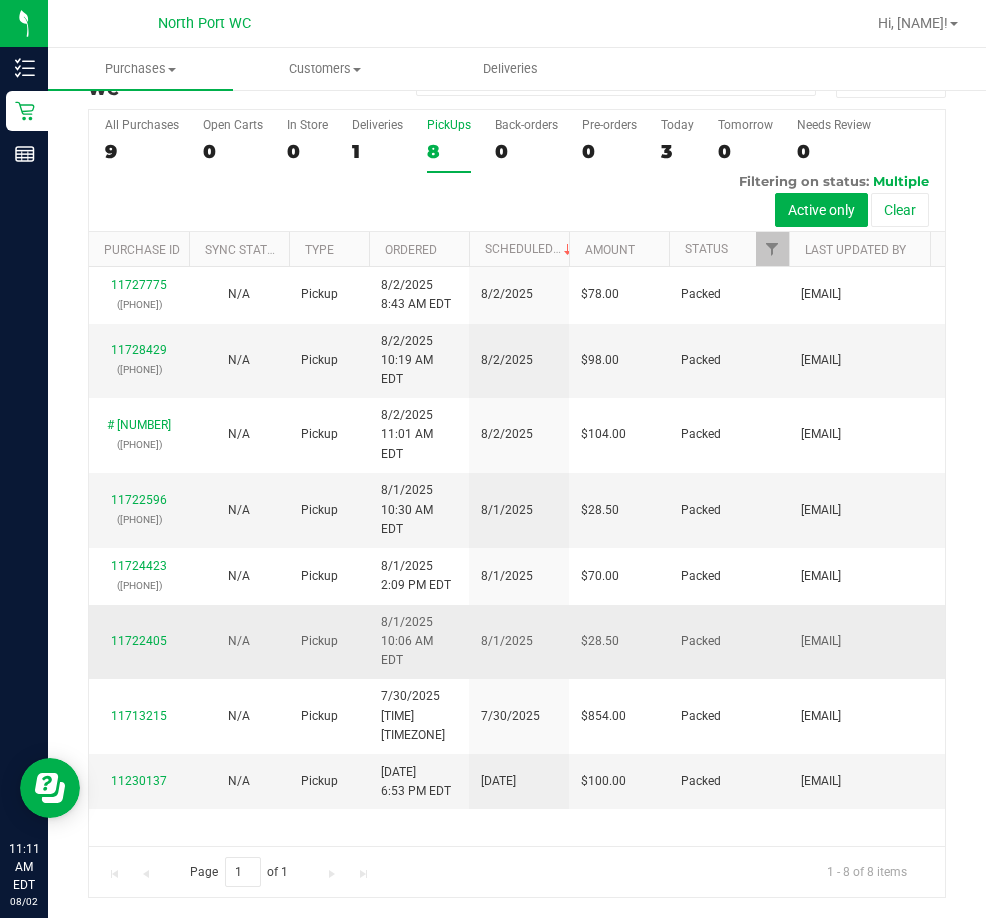scroll, scrollTop: 0, scrollLeft: 0, axis: both 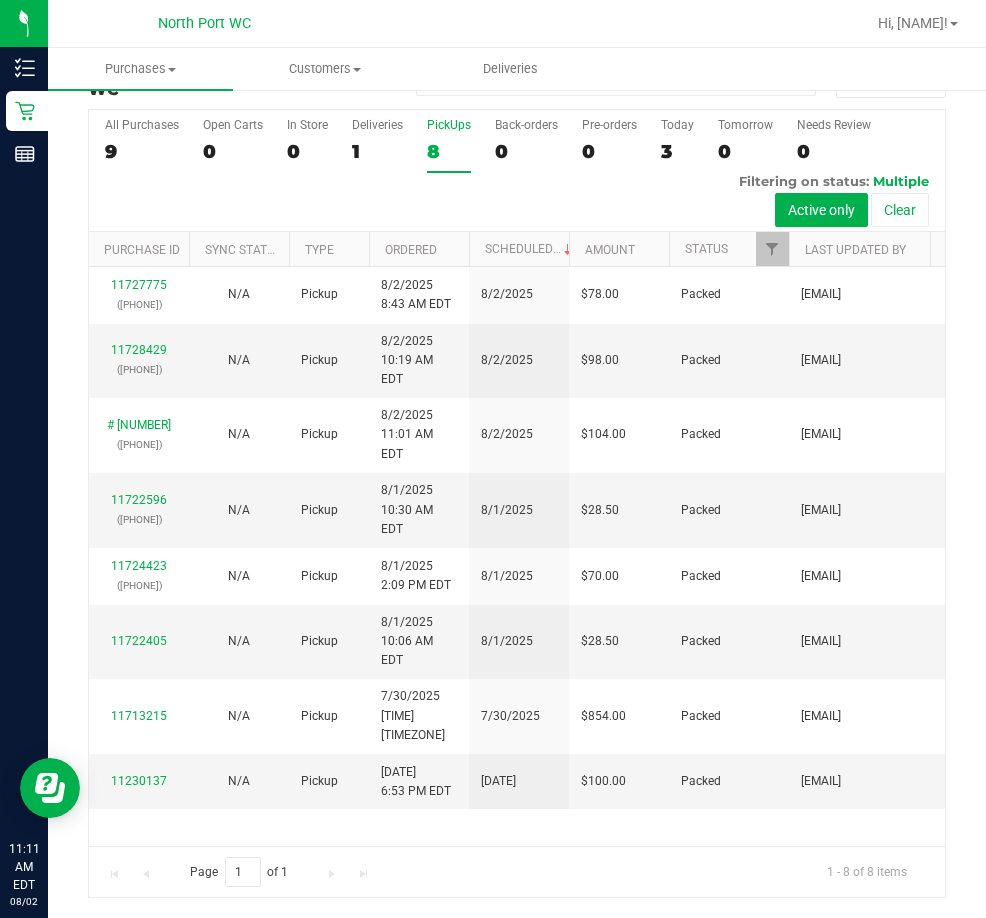 click on "PickUps" at bounding box center [449, 125] 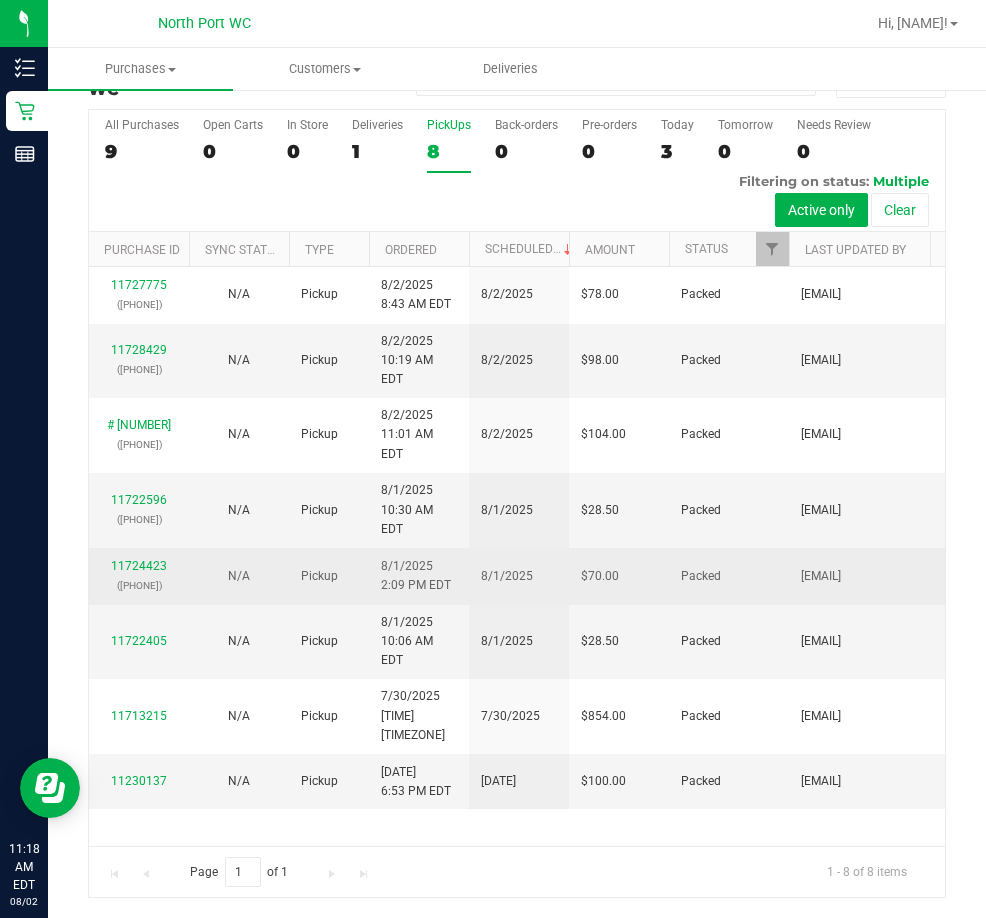 scroll, scrollTop: 109, scrollLeft: 0, axis: vertical 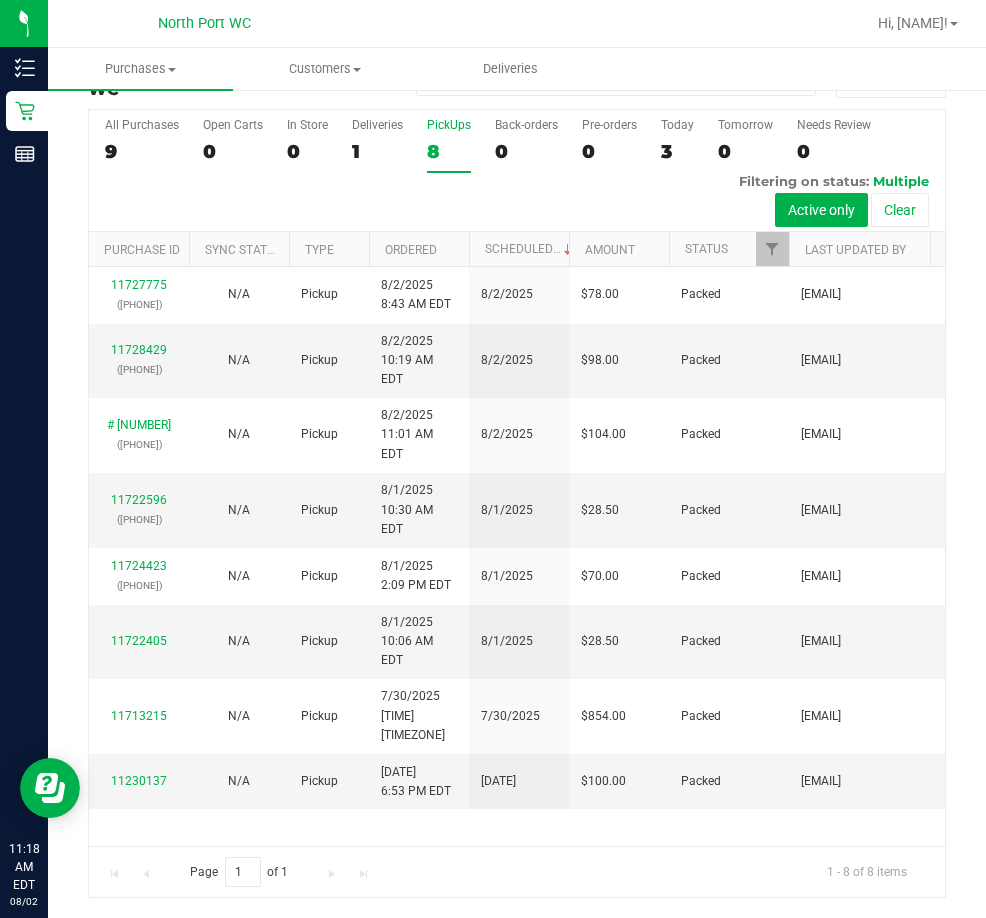 click on "Page 1 of 1 1 - 8 of 8 items" at bounding box center (517, 872) 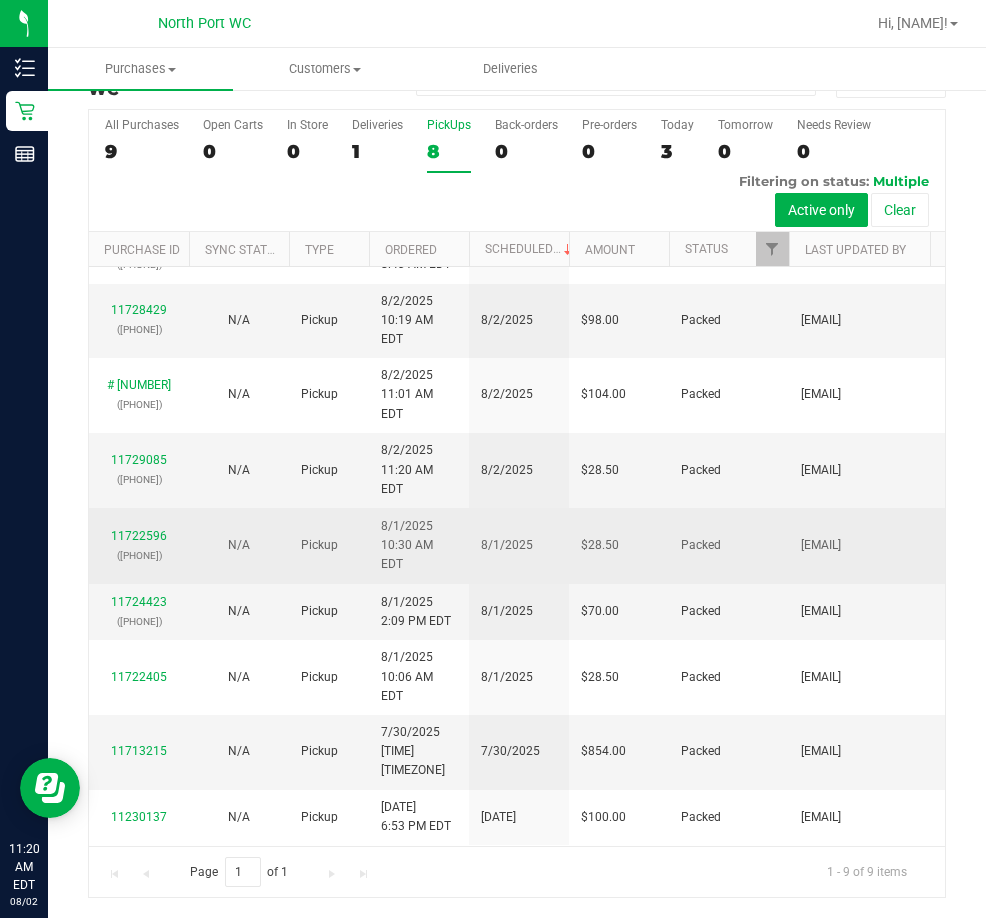 scroll, scrollTop: 184, scrollLeft: 0, axis: vertical 